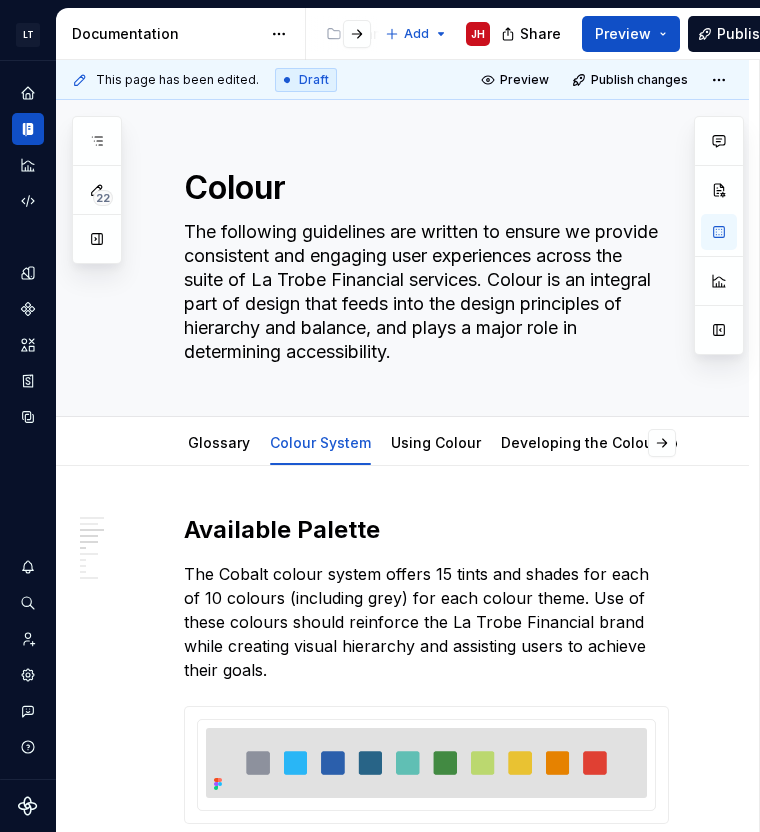 scroll, scrollTop: 0, scrollLeft: 0, axis: both 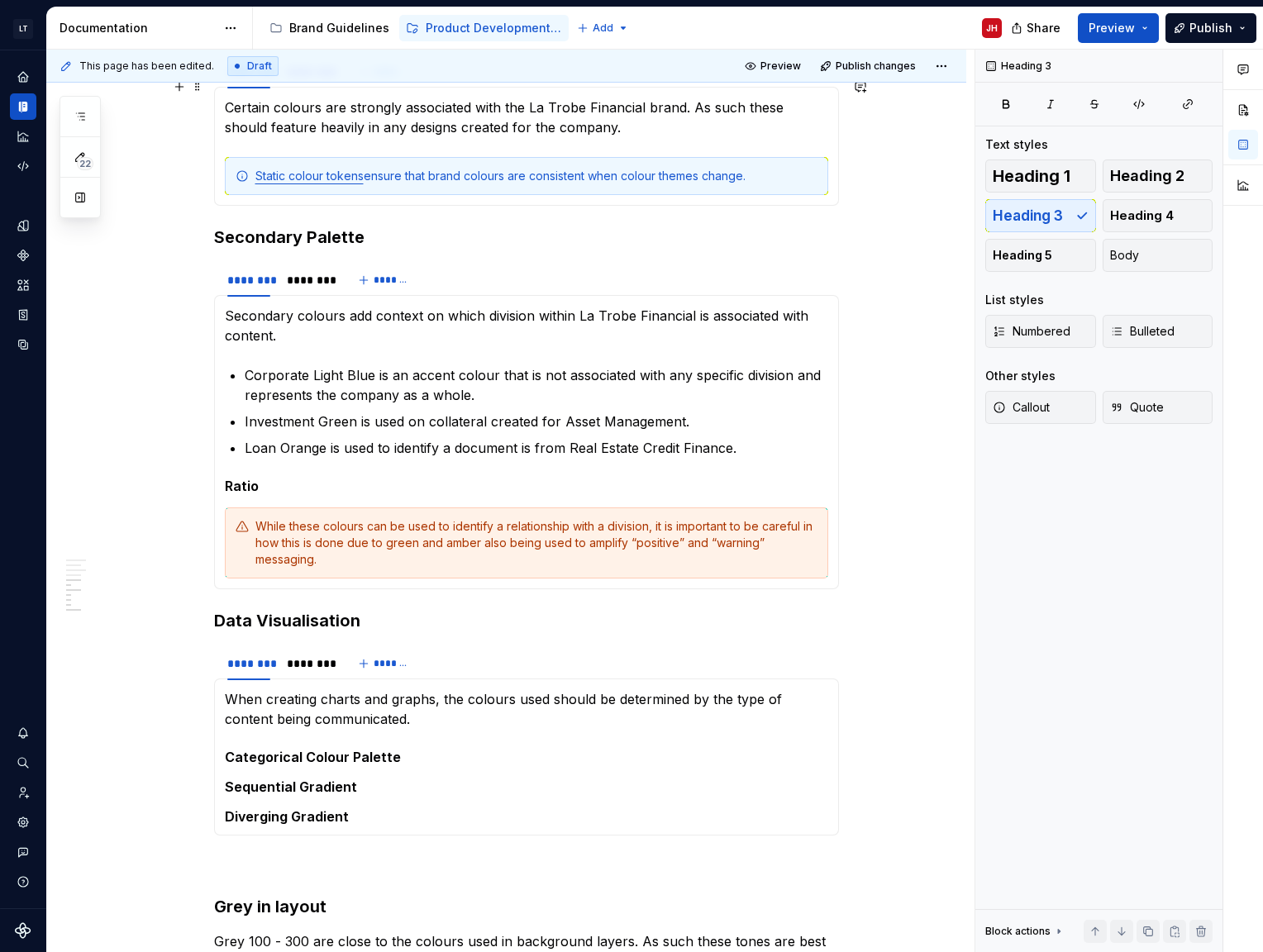 type on "*" 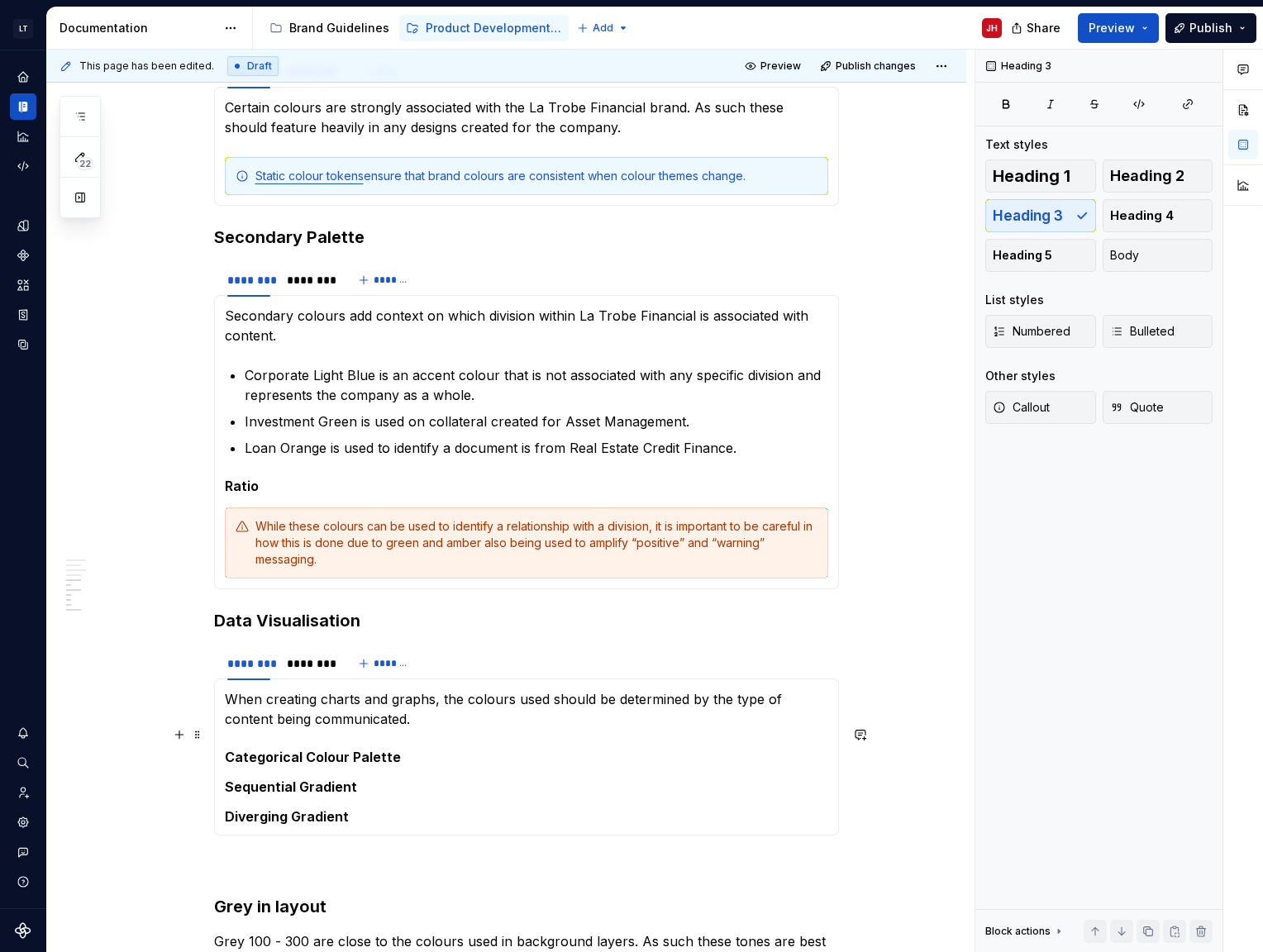 click on "Categorical Colour Palette" at bounding box center (527, 757) 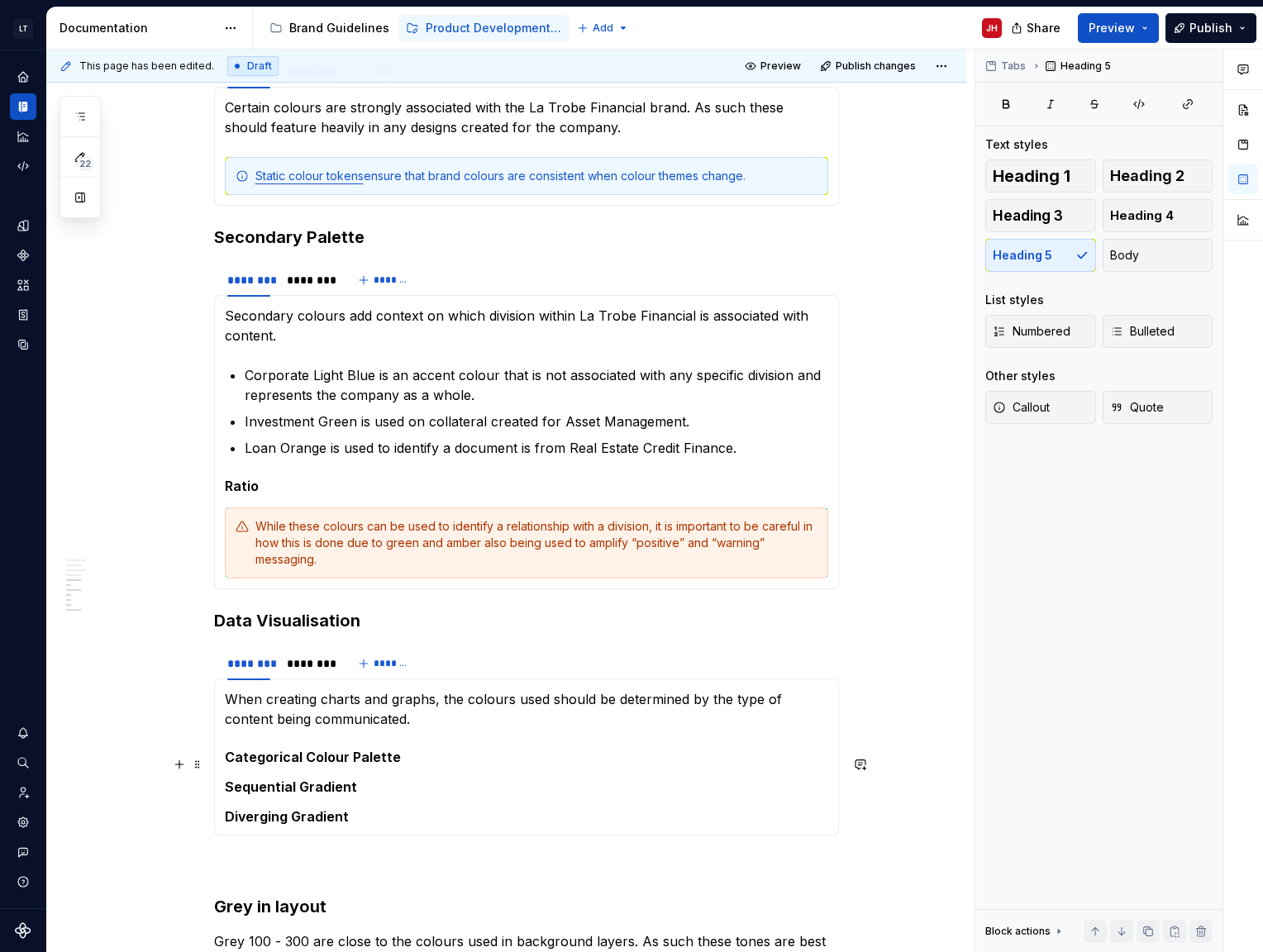 click on "Sequential Gradient" at bounding box center [527, 787] 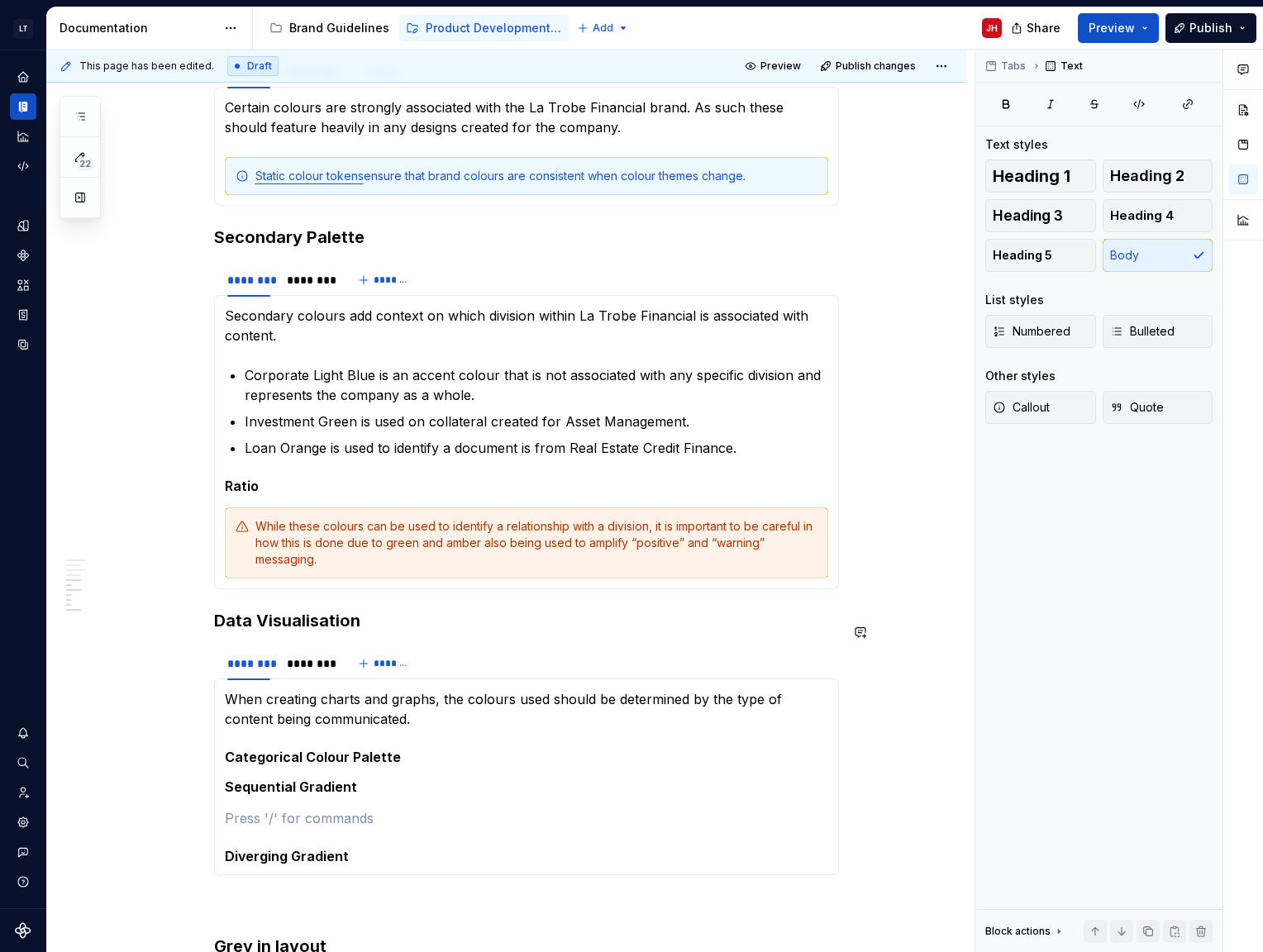 type 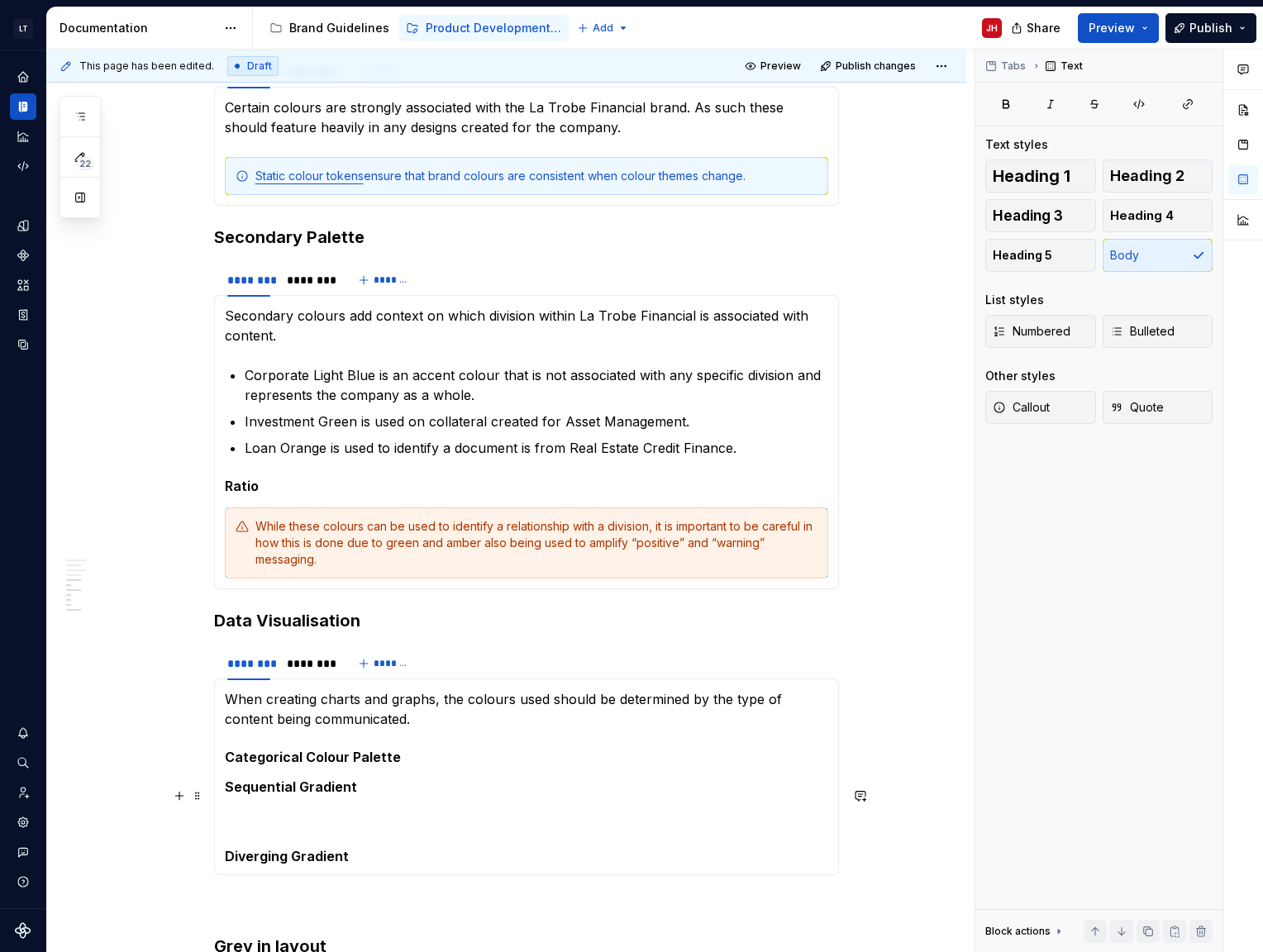 click on "When creating charts and graphs, the colours used should be determined by the type of content being communicated. Categorical Colour Palette Sequential Gradient Diverging Gradient" at bounding box center [527, 777] 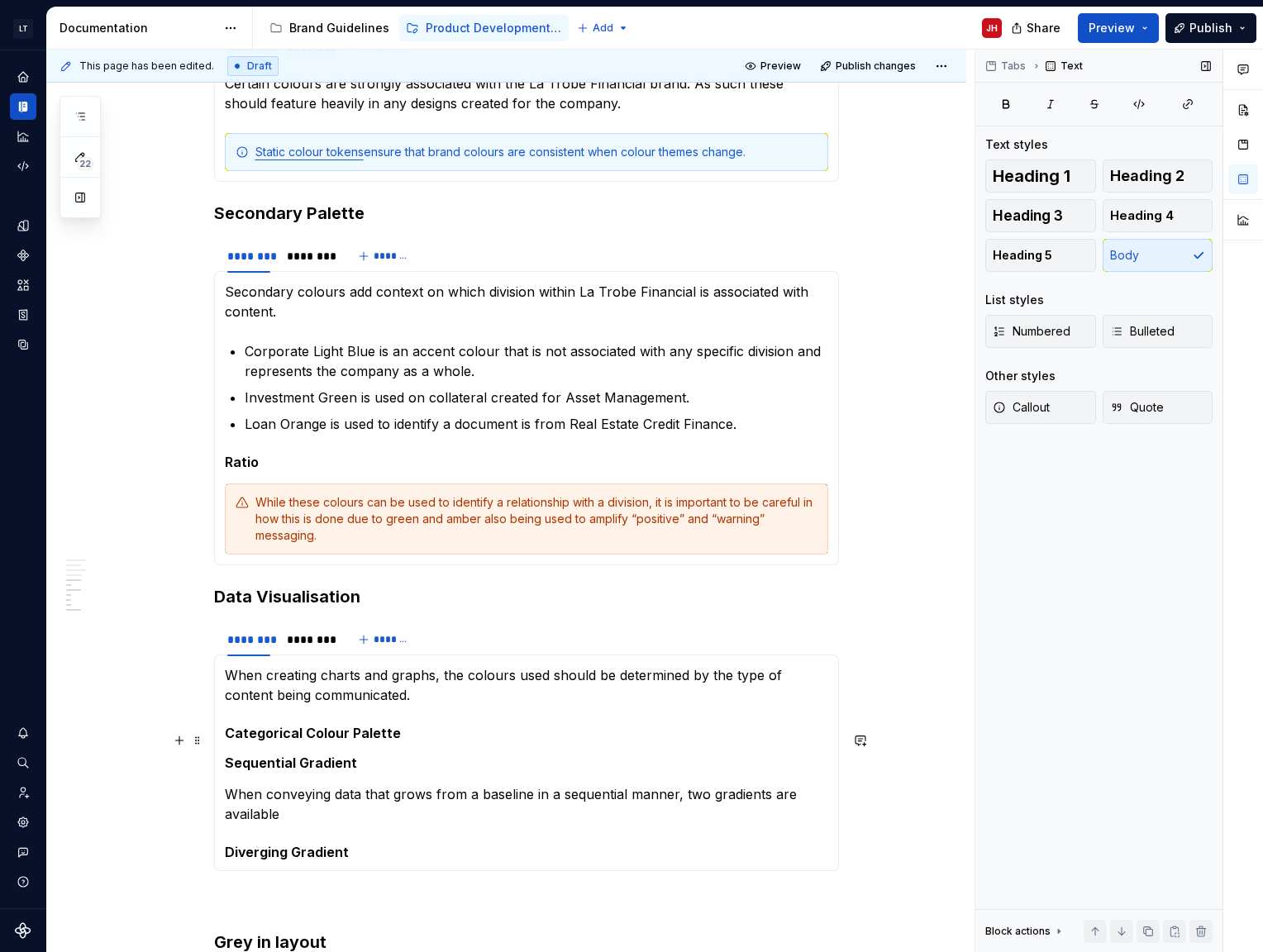 scroll, scrollTop: 1124, scrollLeft: 0, axis: vertical 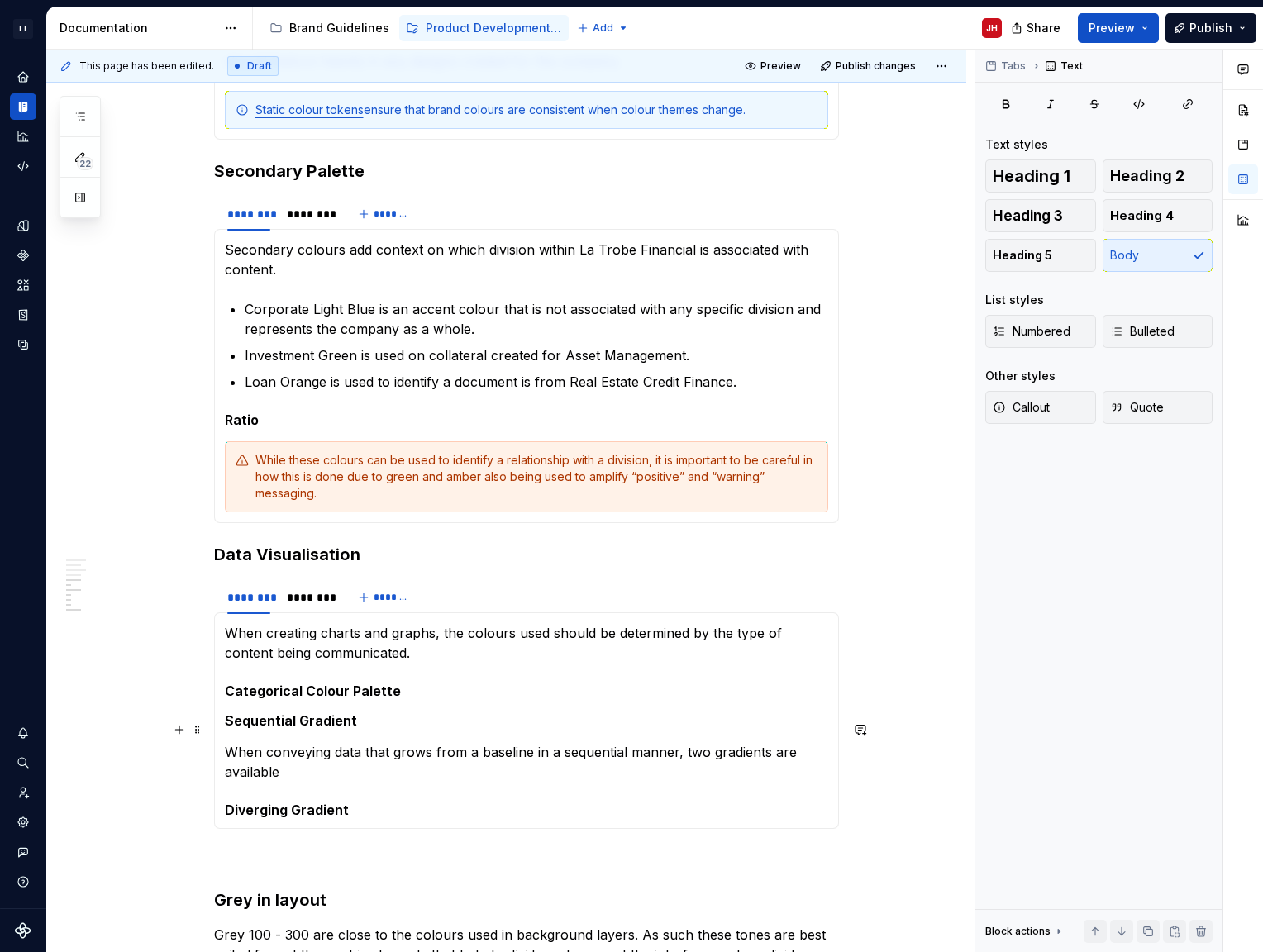 click on "When conveying data that grows from a baseline in a sequential manner, two gradients are available" at bounding box center (527, 762) 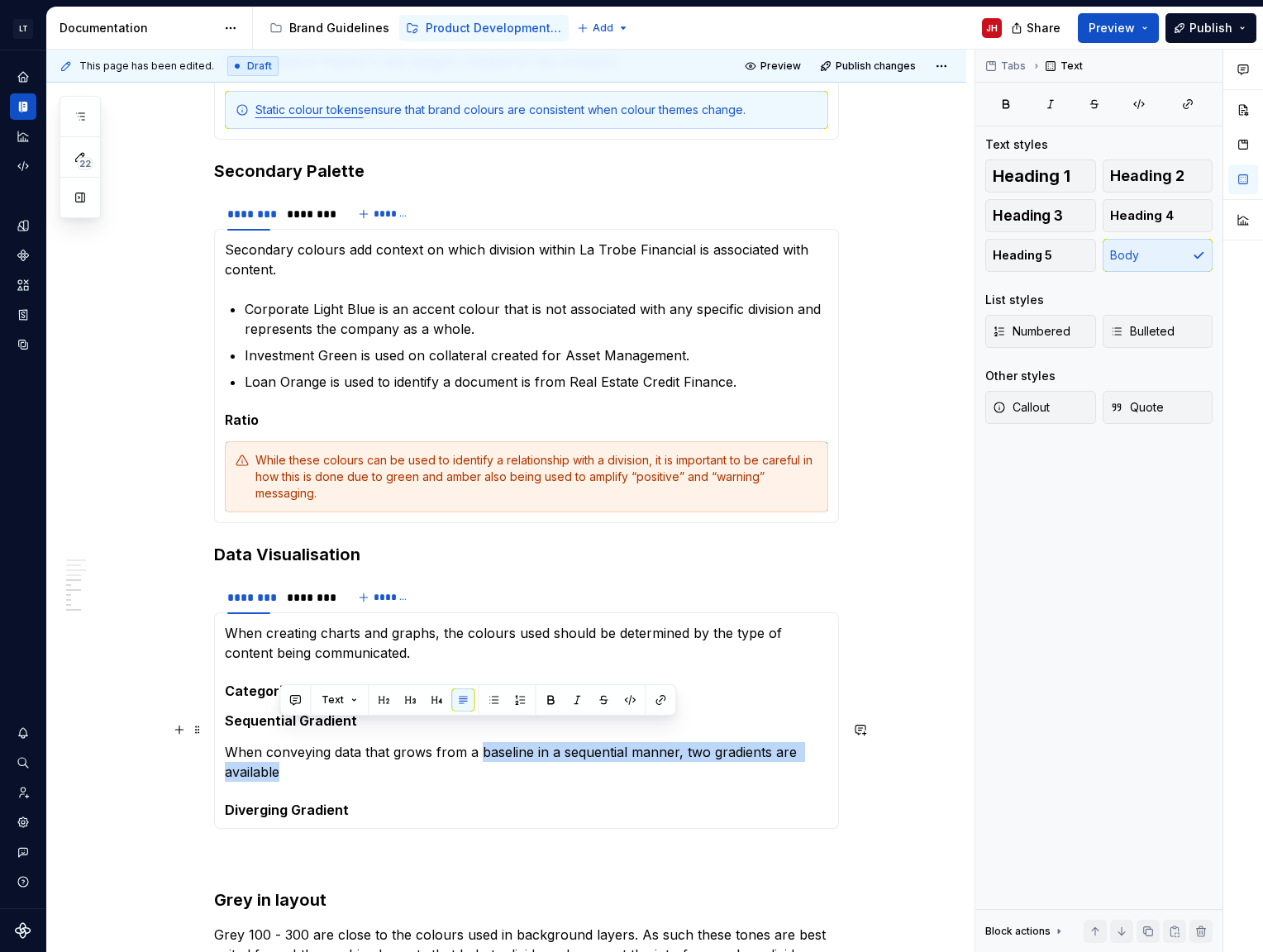 drag, startPoint x: 286, startPoint y: 747, endPoint x: 478, endPoint y: 731, distance: 192.66551 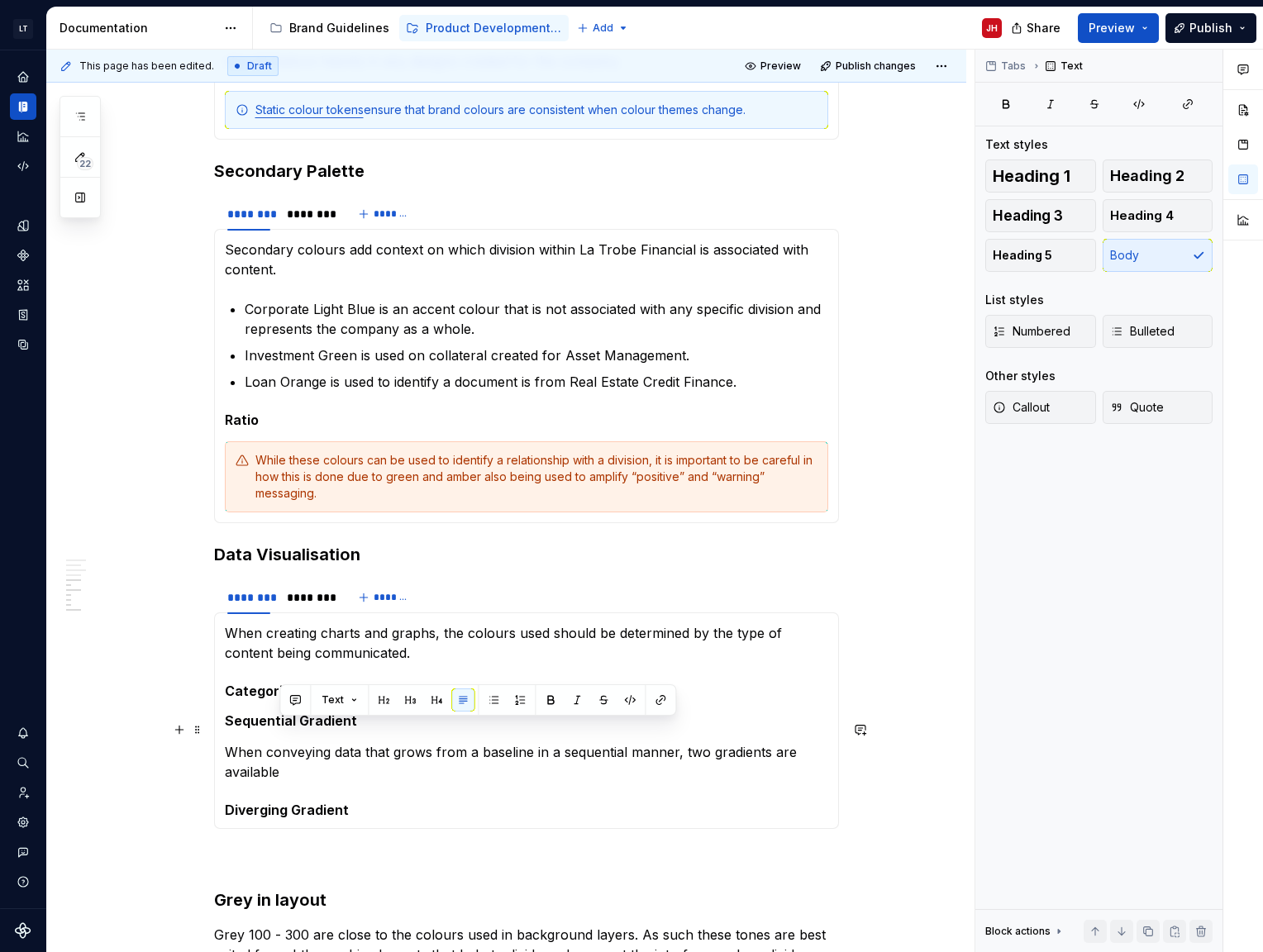 click on "When conveying data that grows from a baseline in a sequential manner, two gradients are available" at bounding box center (527, 762) 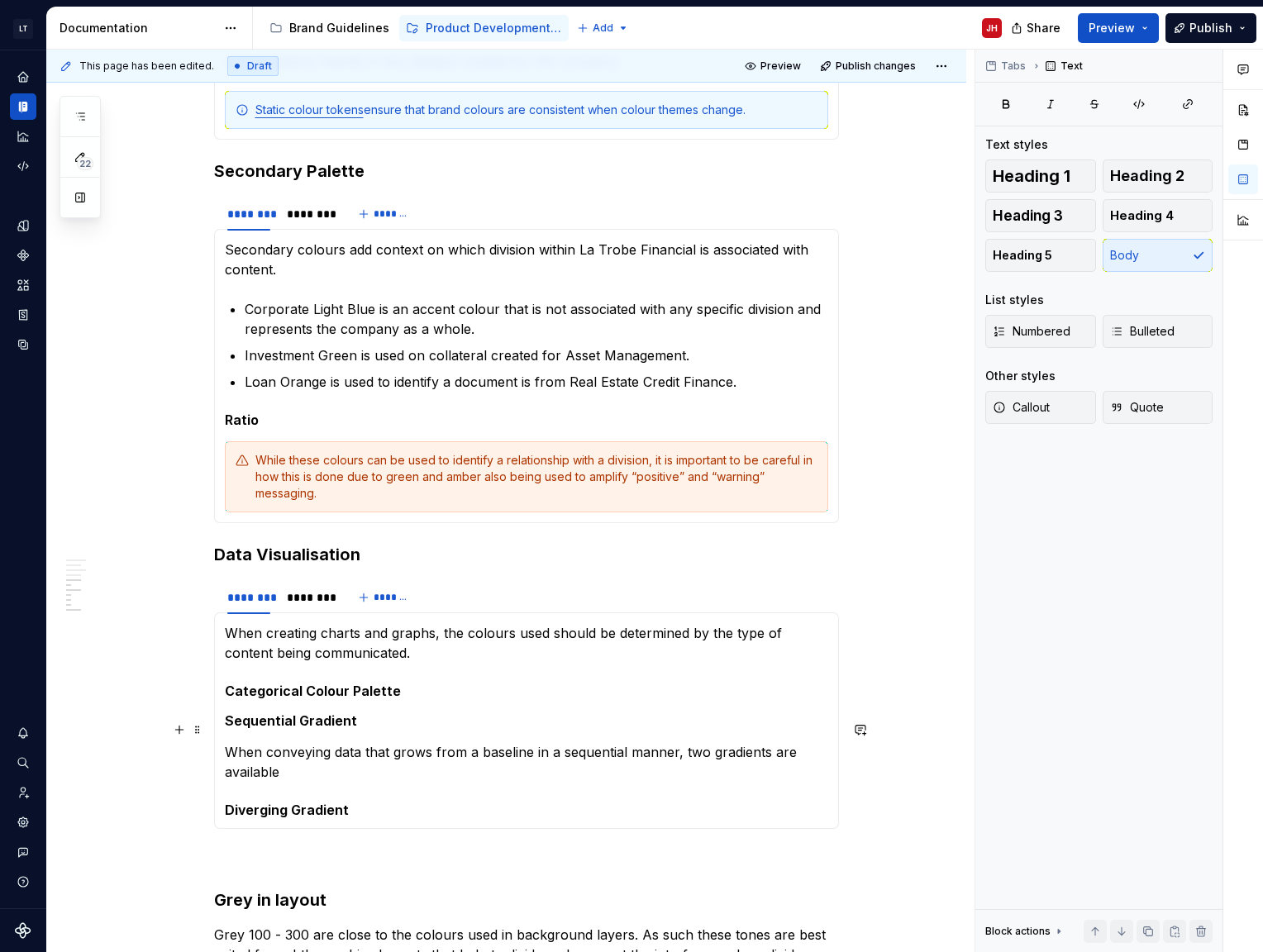 click on "When conveying data that grows from a baseline in a sequential manner, two gradients are available" at bounding box center [527, 762] 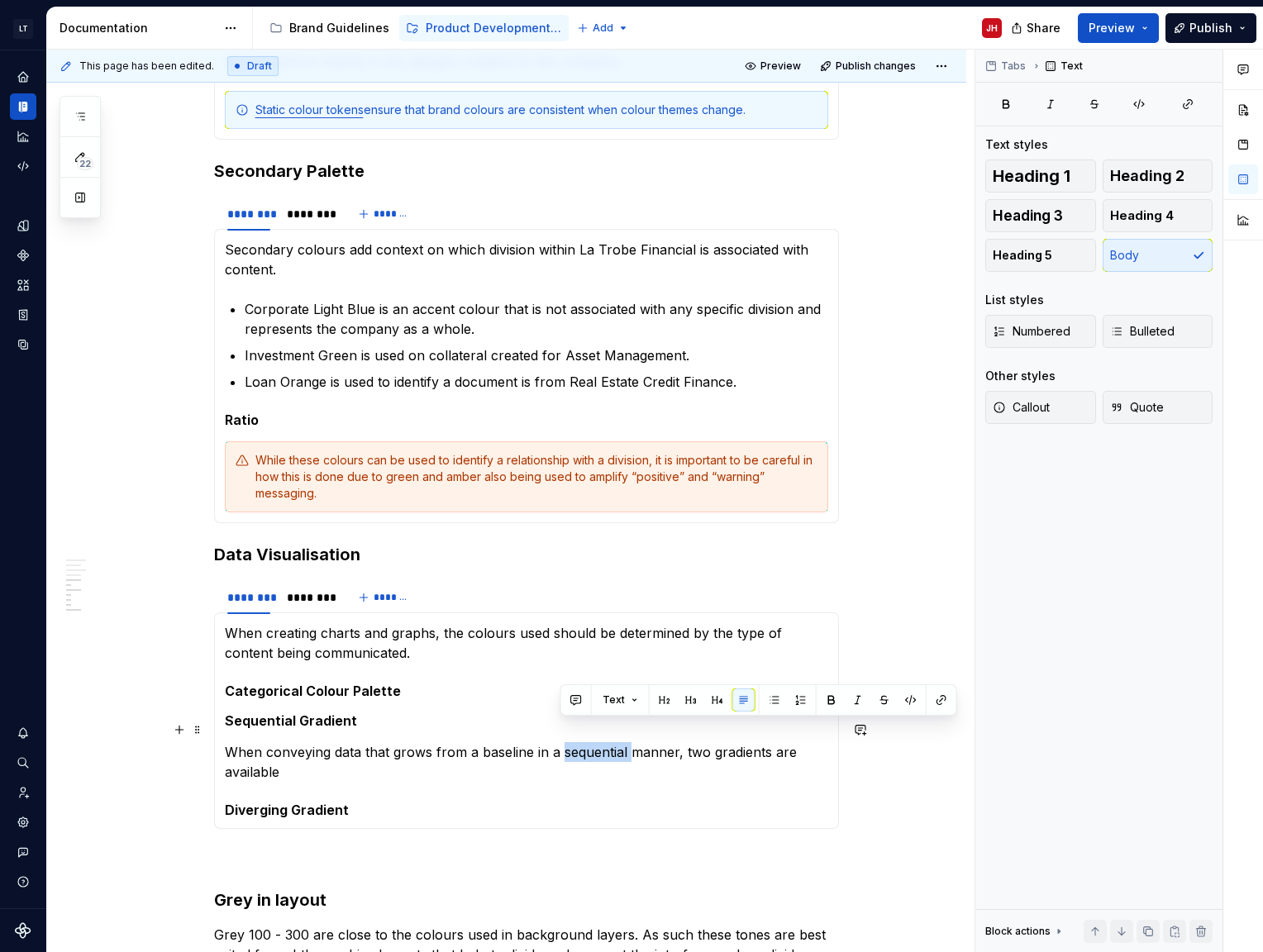 click on "When conveying data that grows from a baseline in a sequential manner, two gradients are available" at bounding box center [527, 762] 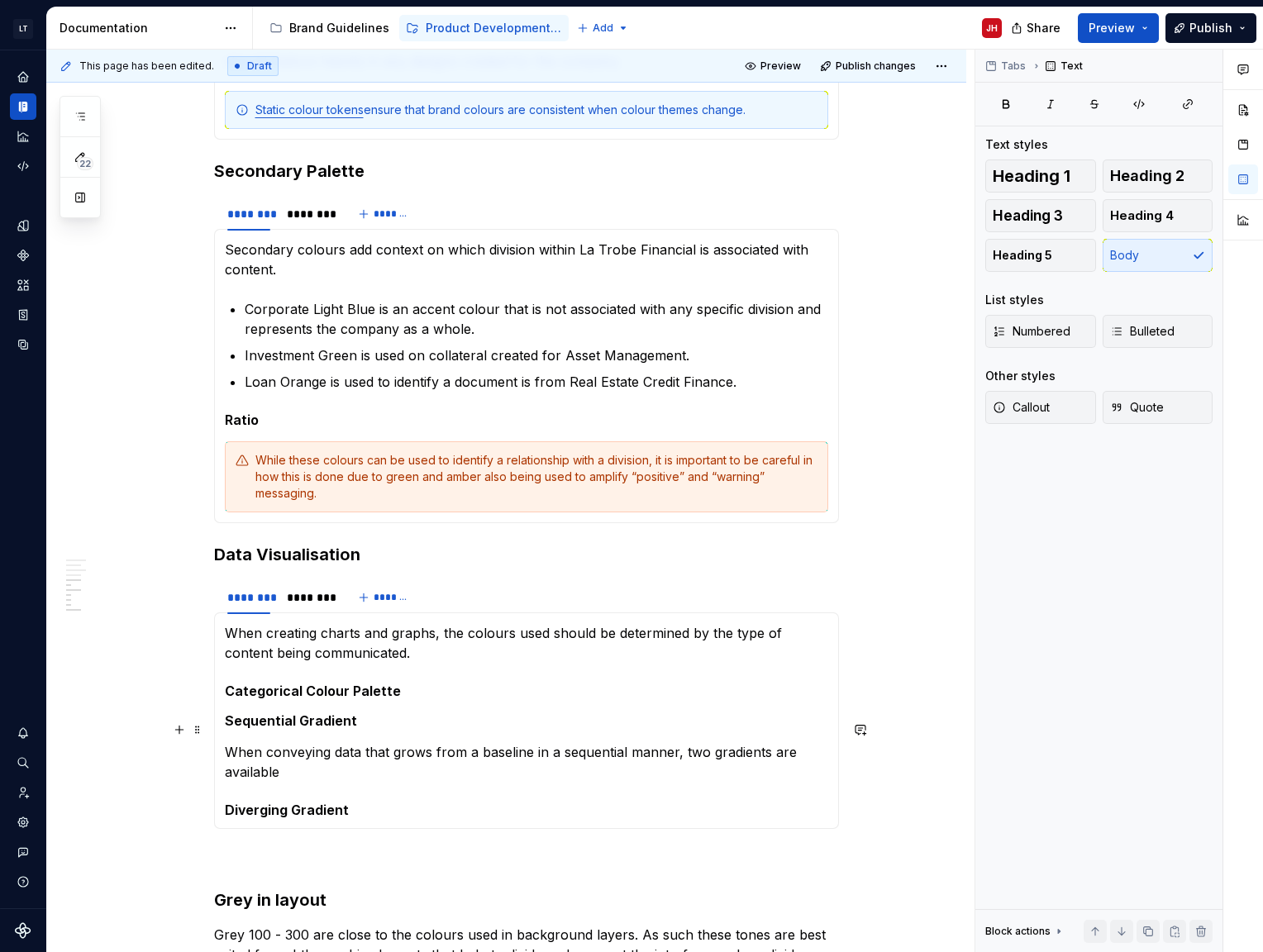 click on "When conveying data that grows from a baseline in a sequential manner, two gradients are available" at bounding box center [527, 762] 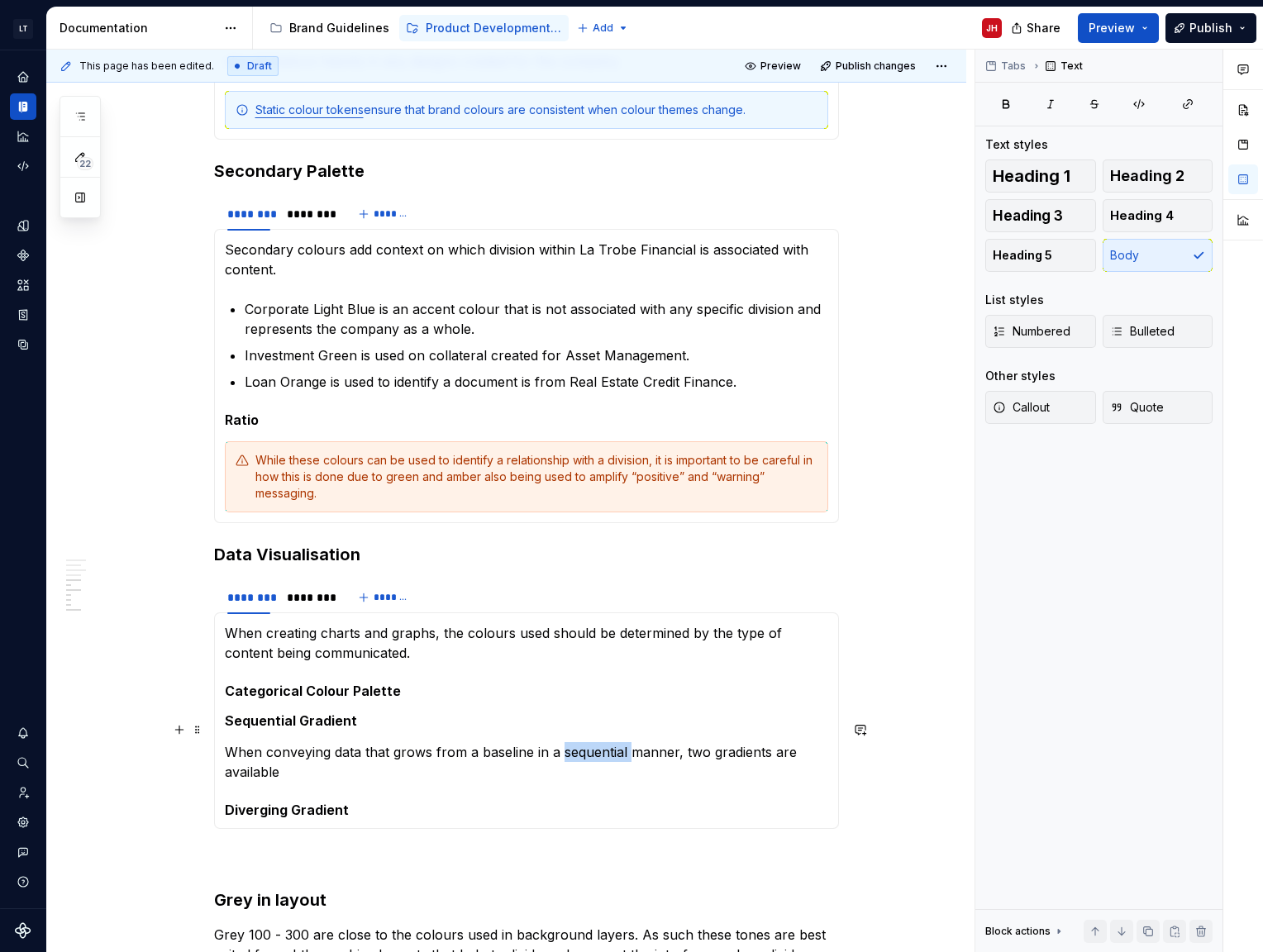 click on "When conveying data that grows from a baseline in a sequential manner, two gradients are available" at bounding box center [527, 762] 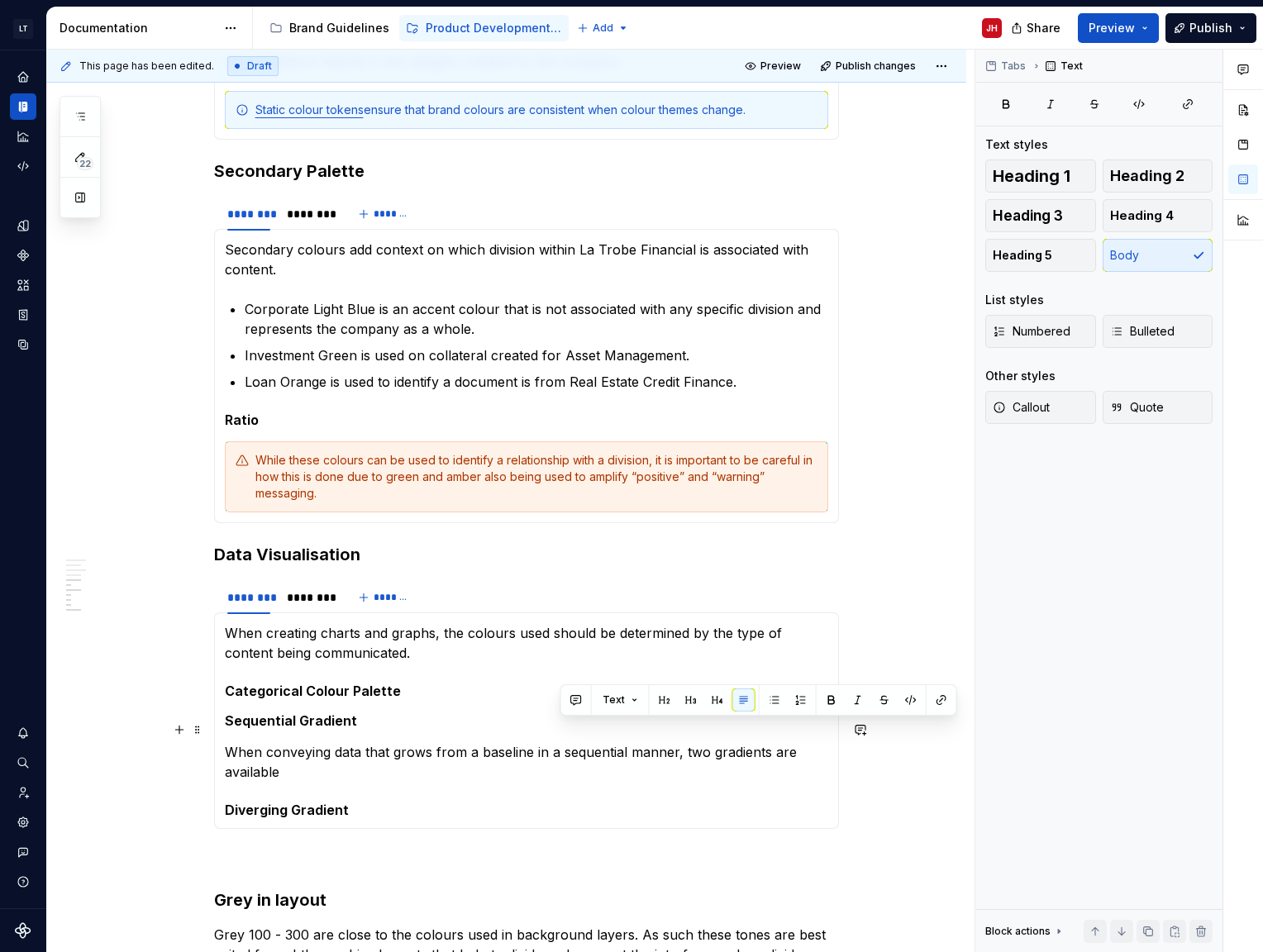 click on "When conveying data that grows from a baseline in a sequential manner, two gradients are available" at bounding box center (527, 762) 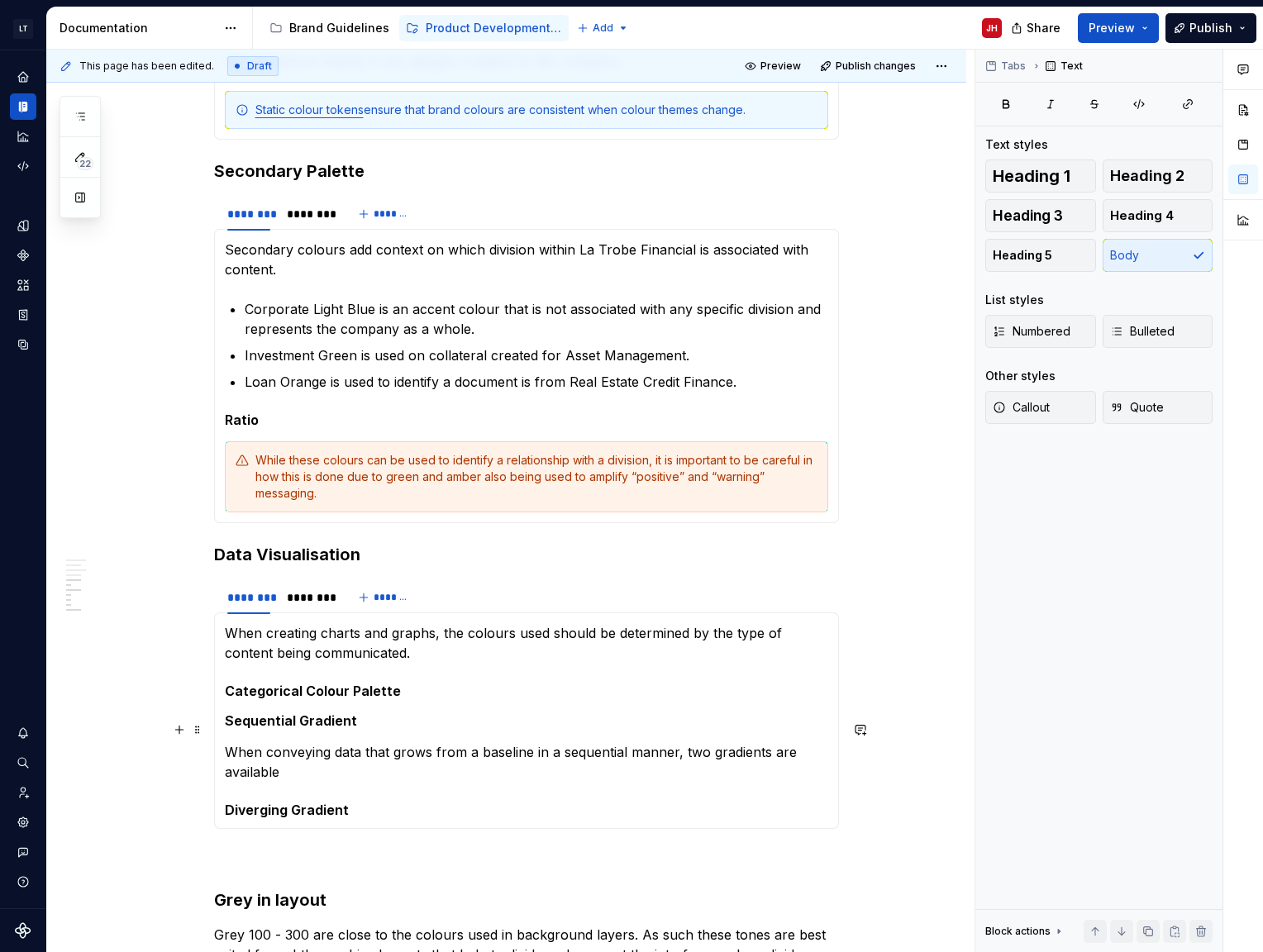 click on "When conveying data that grows from a baseline in a sequential manner, two gradients are available" at bounding box center [527, 762] 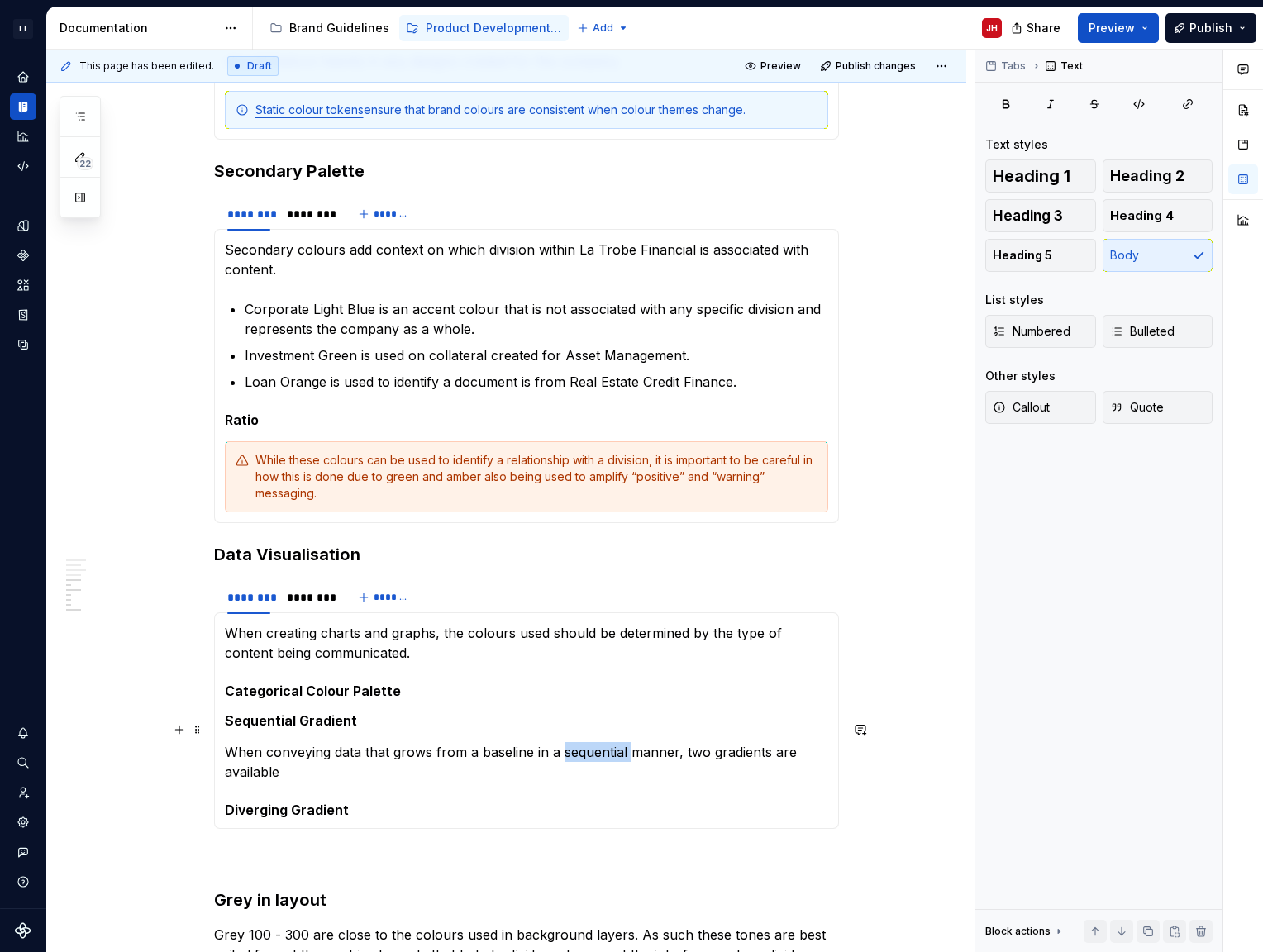 click on "When conveying data that grows from a baseline in a sequential manner, two gradients are available" at bounding box center (527, 762) 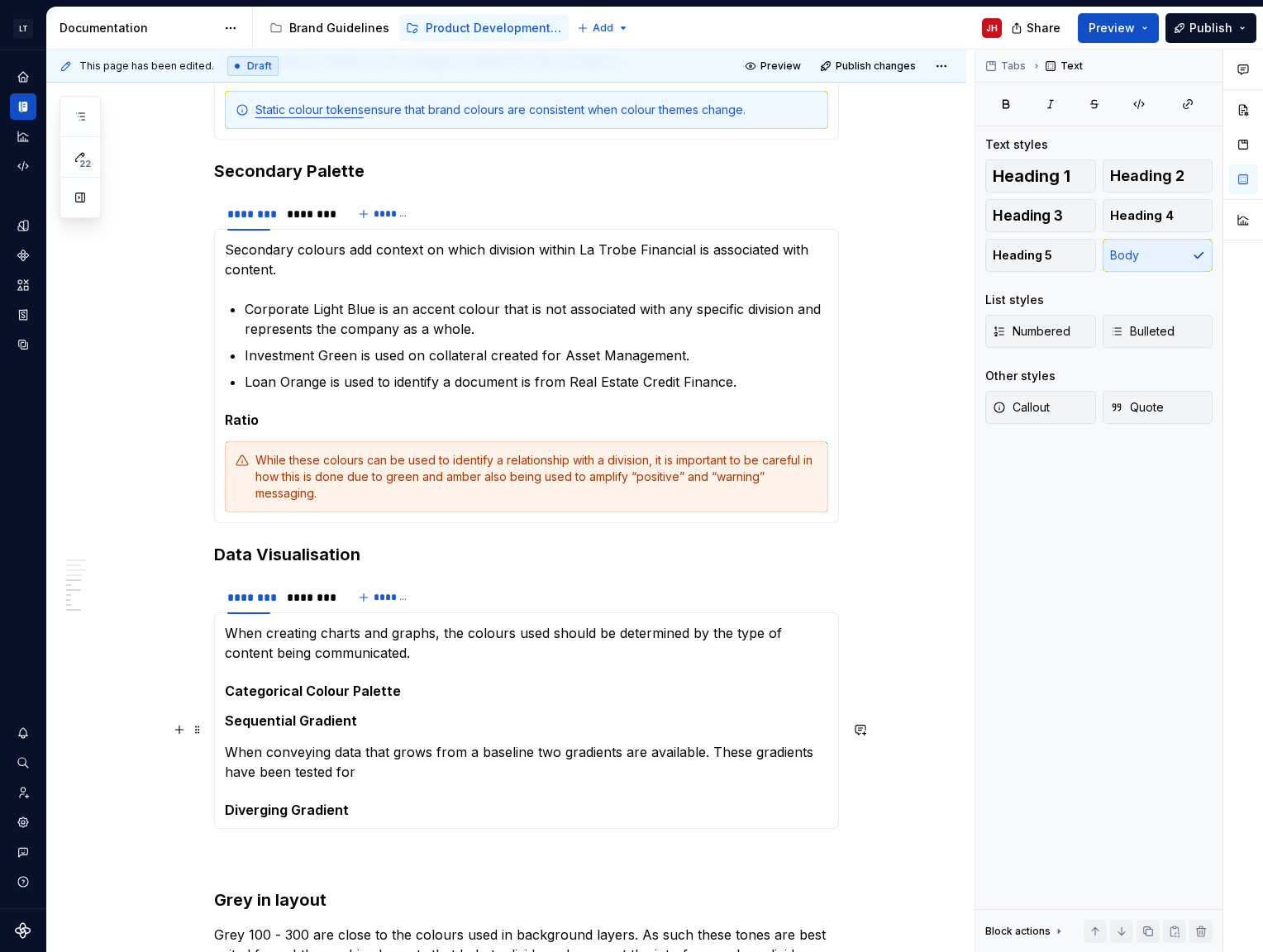 click on "When conveying data that grows from a baseline two gradients are available. These gradients have been tested for" at bounding box center [527, 762] 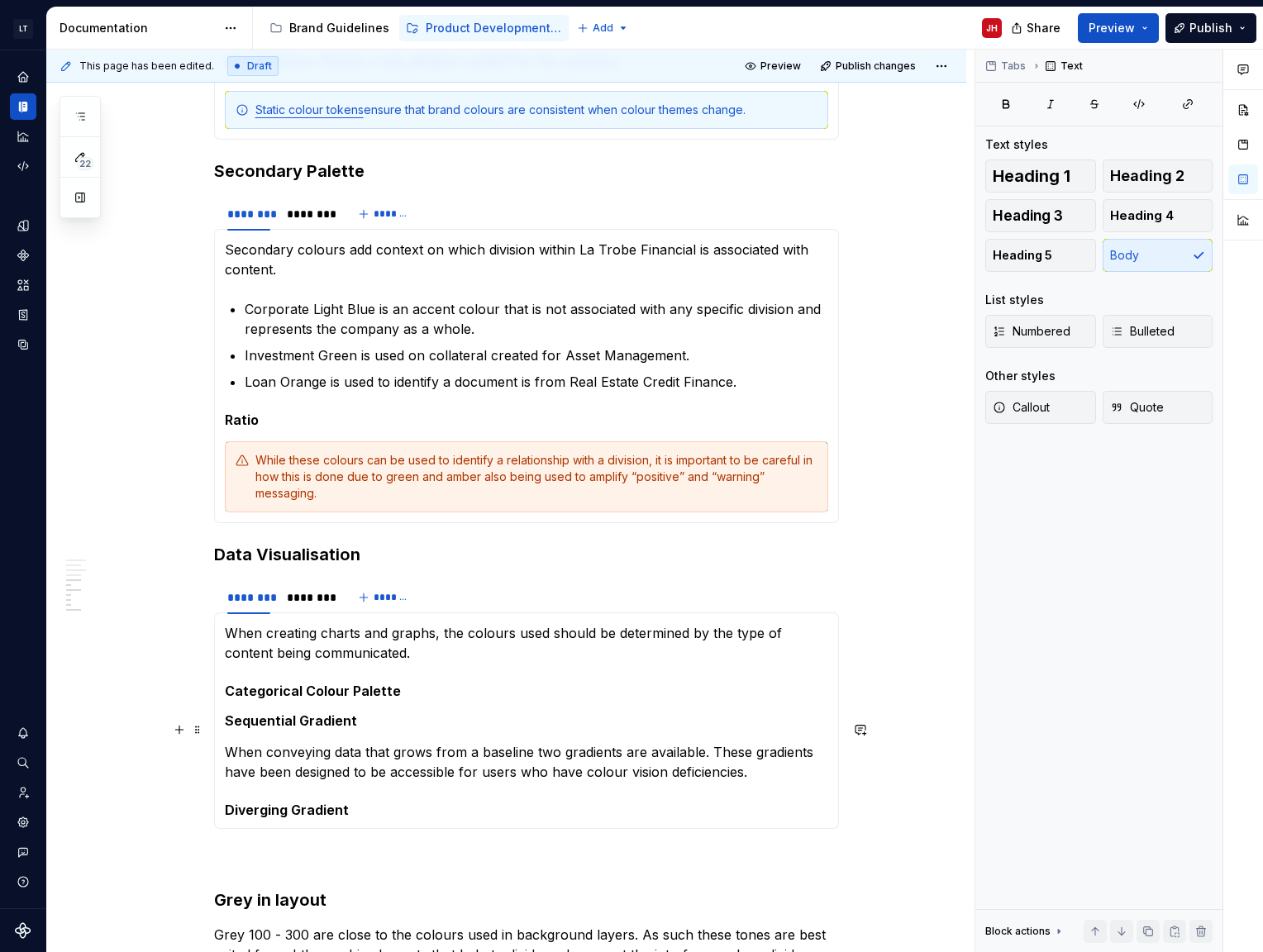 click on "When conveying data that grows from a baseline two gradients are available. These gradients have been designed to be accessible for users who have colour vision deficiencies." at bounding box center [527, 762] 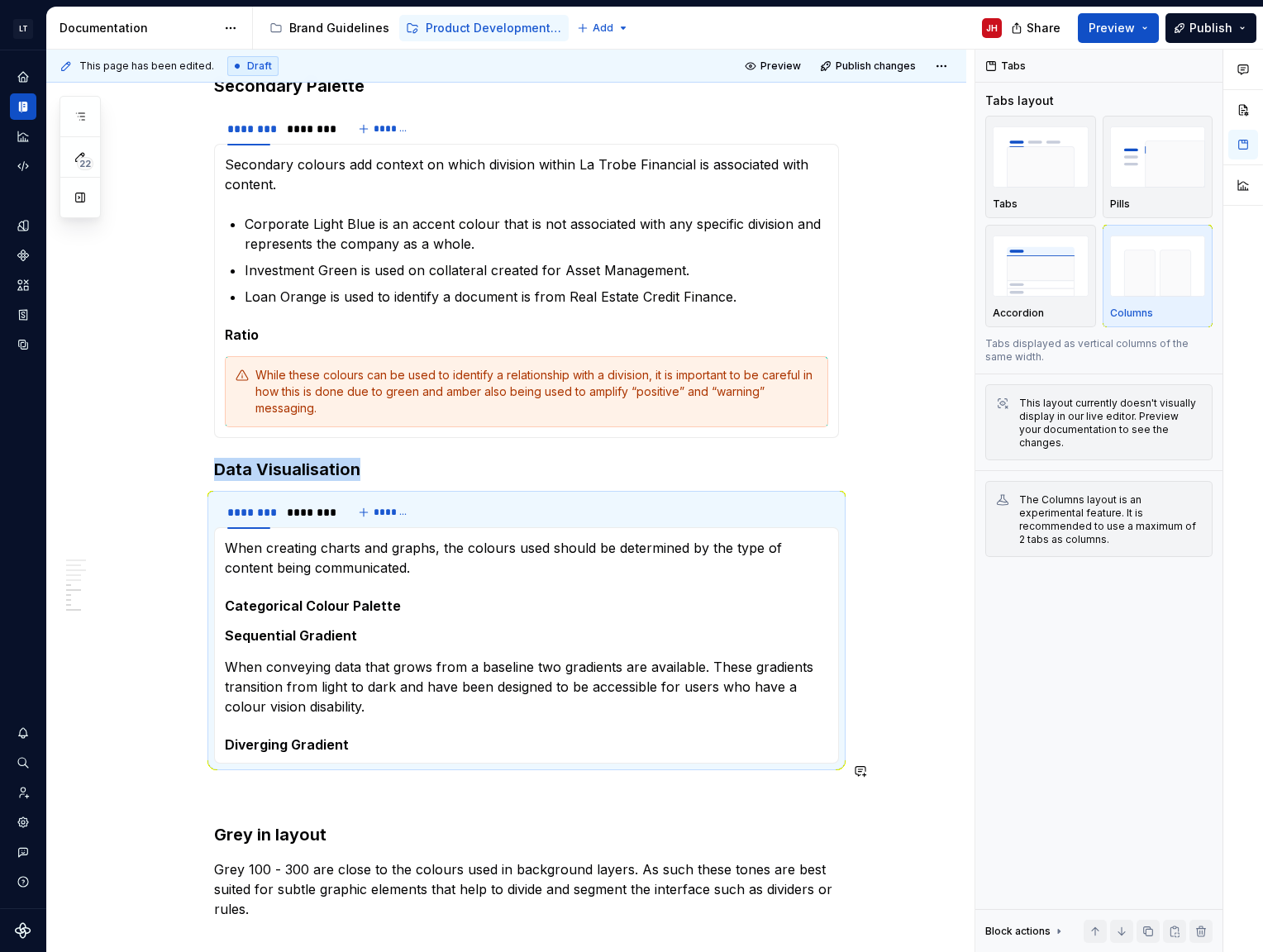scroll, scrollTop: 1322, scrollLeft: 0, axis: vertical 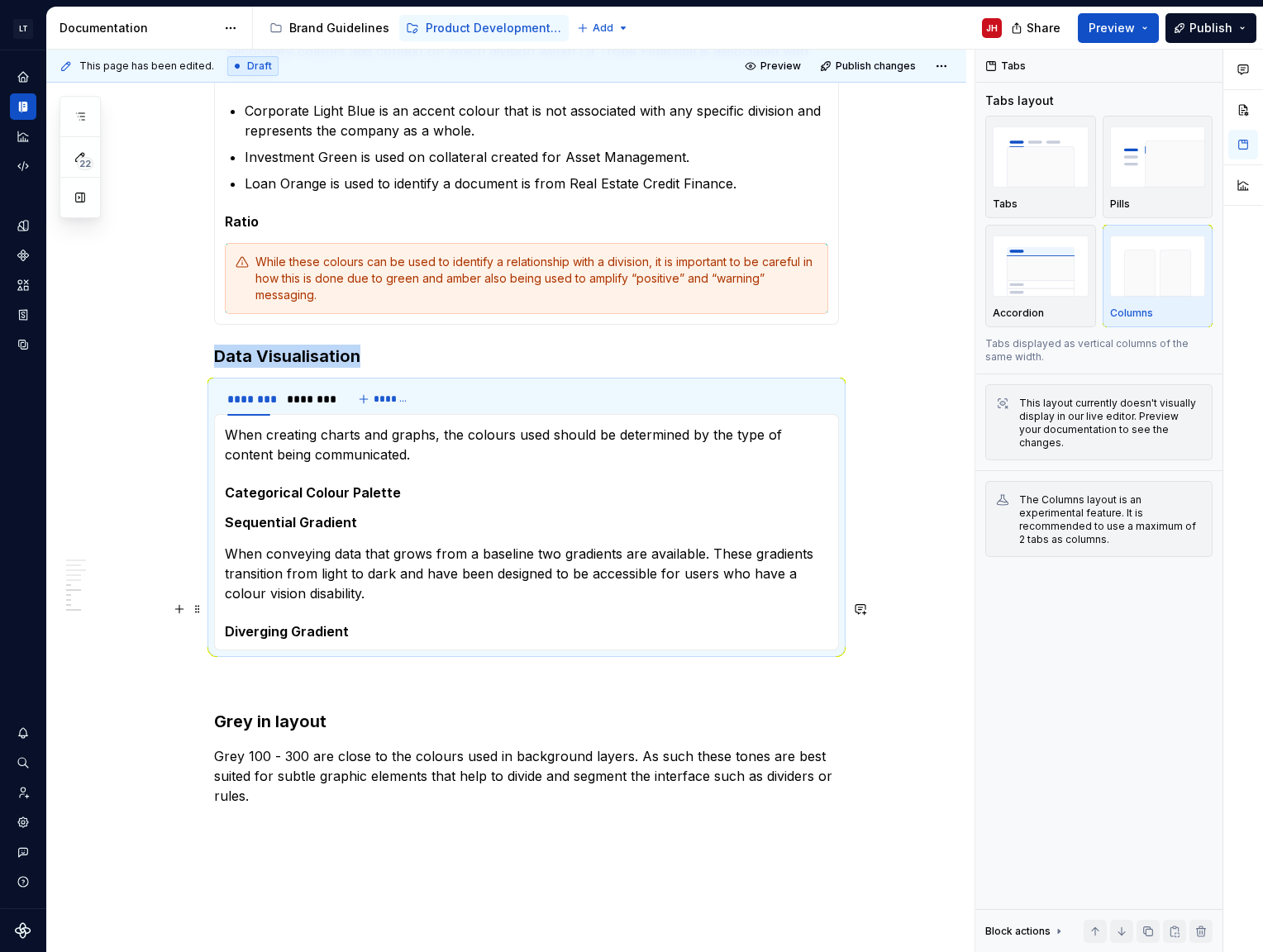 click on "Diverging Gradient" at bounding box center (527, 631) 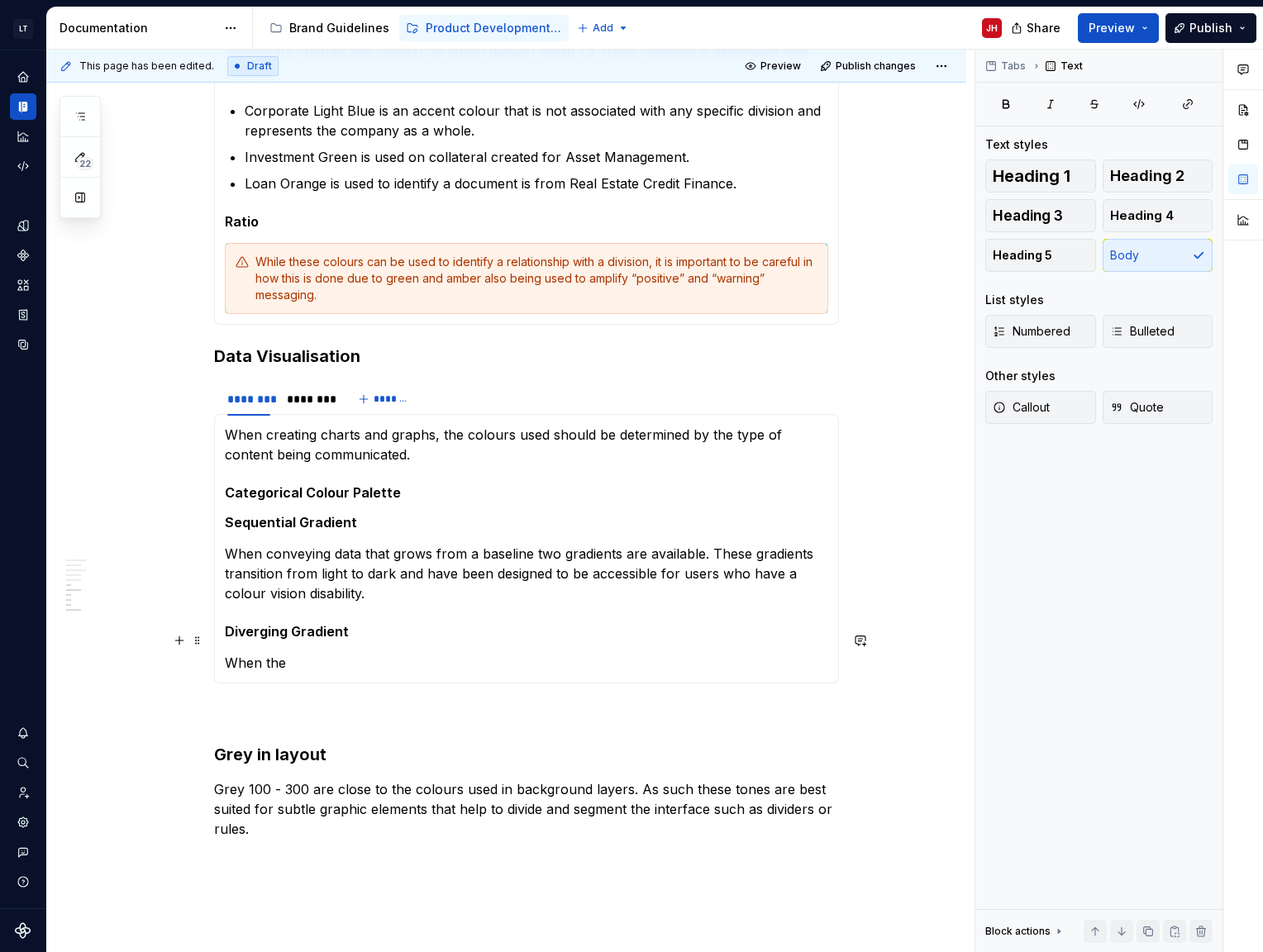 click on "When the" at bounding box center [527, 663] 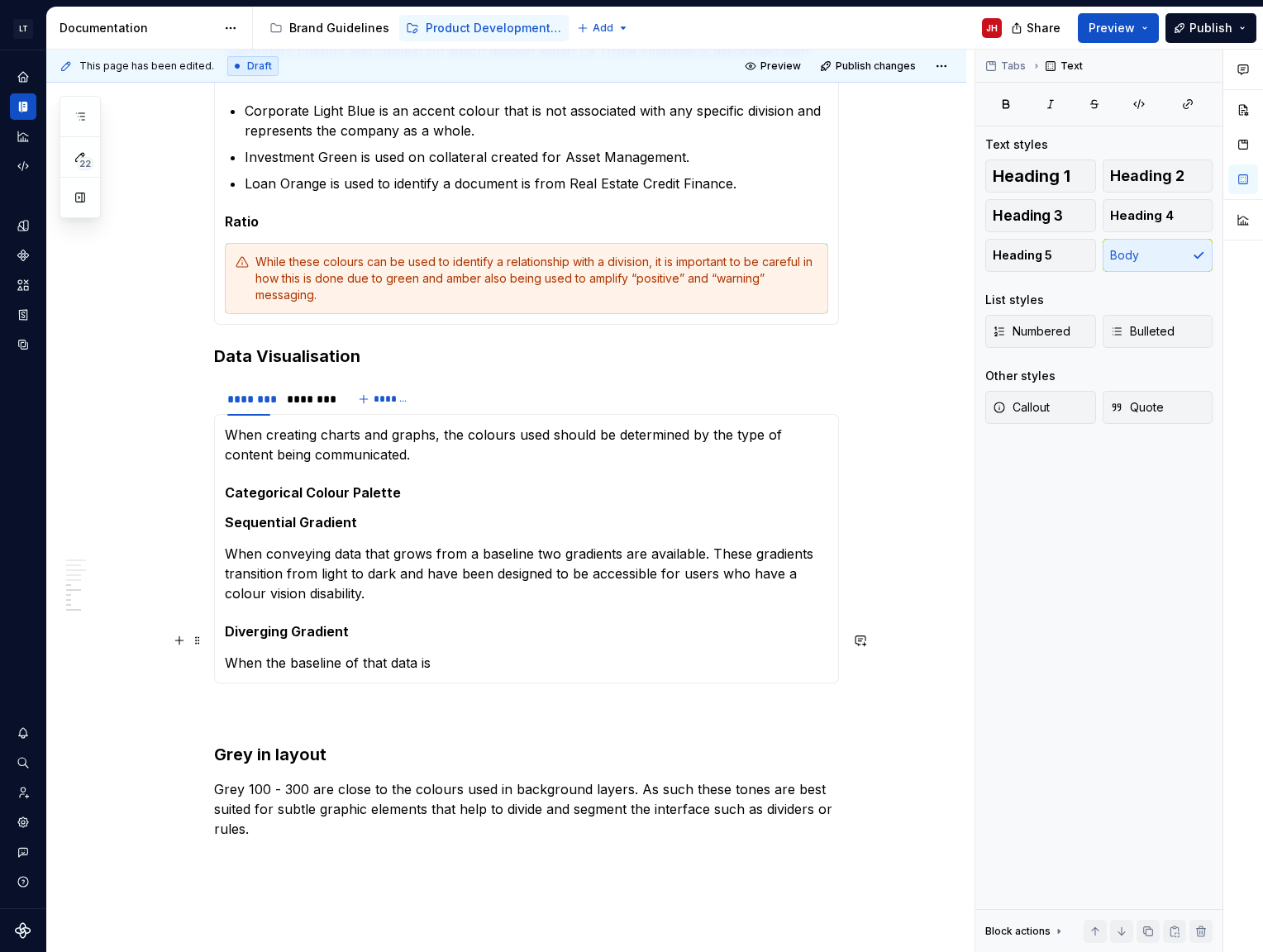 click on "When the baseline of that data is" at bounding box center [527, 663] 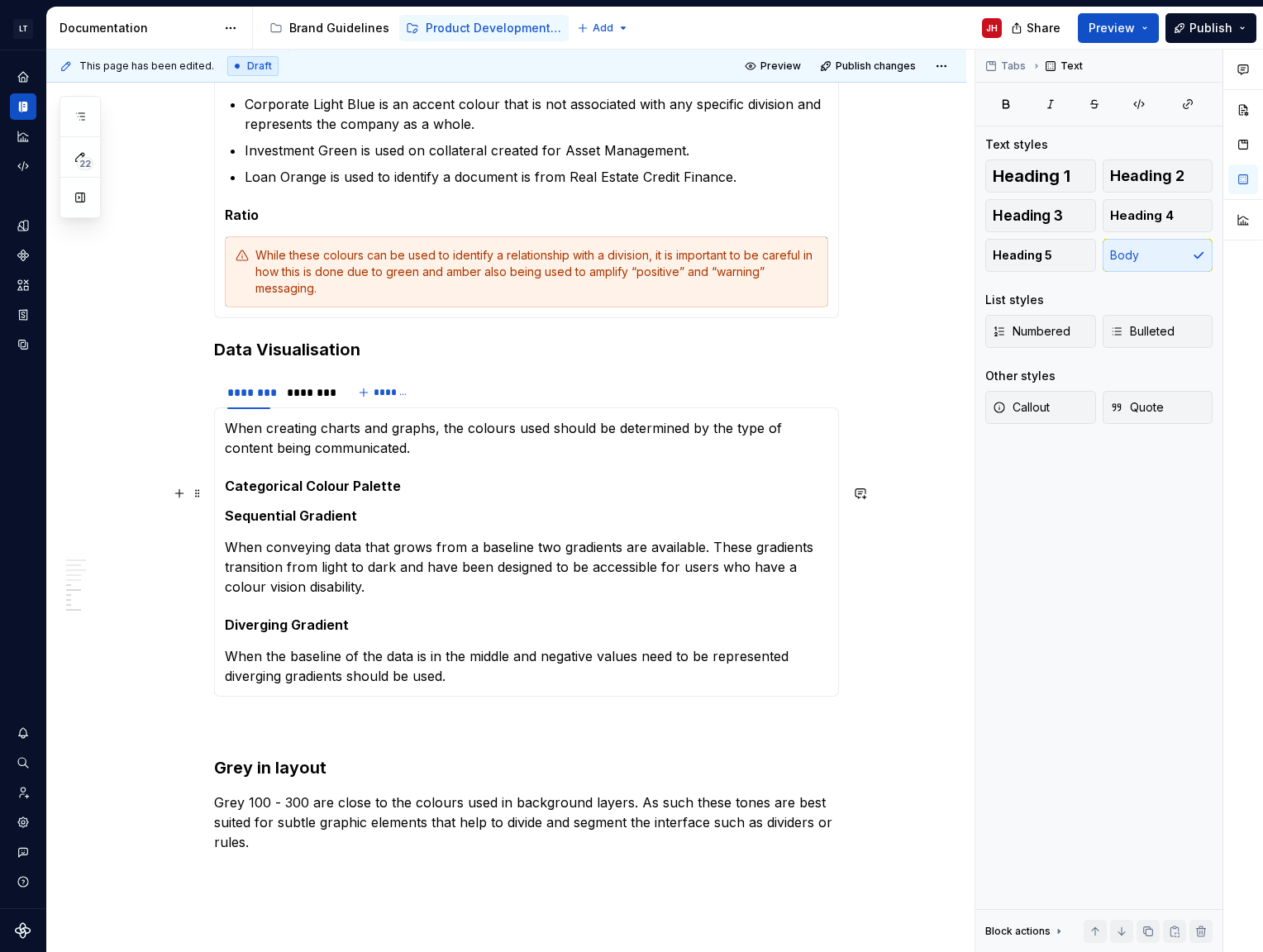scroll, scrollTop: 1454, scrollLeft: 0, axis: vertical 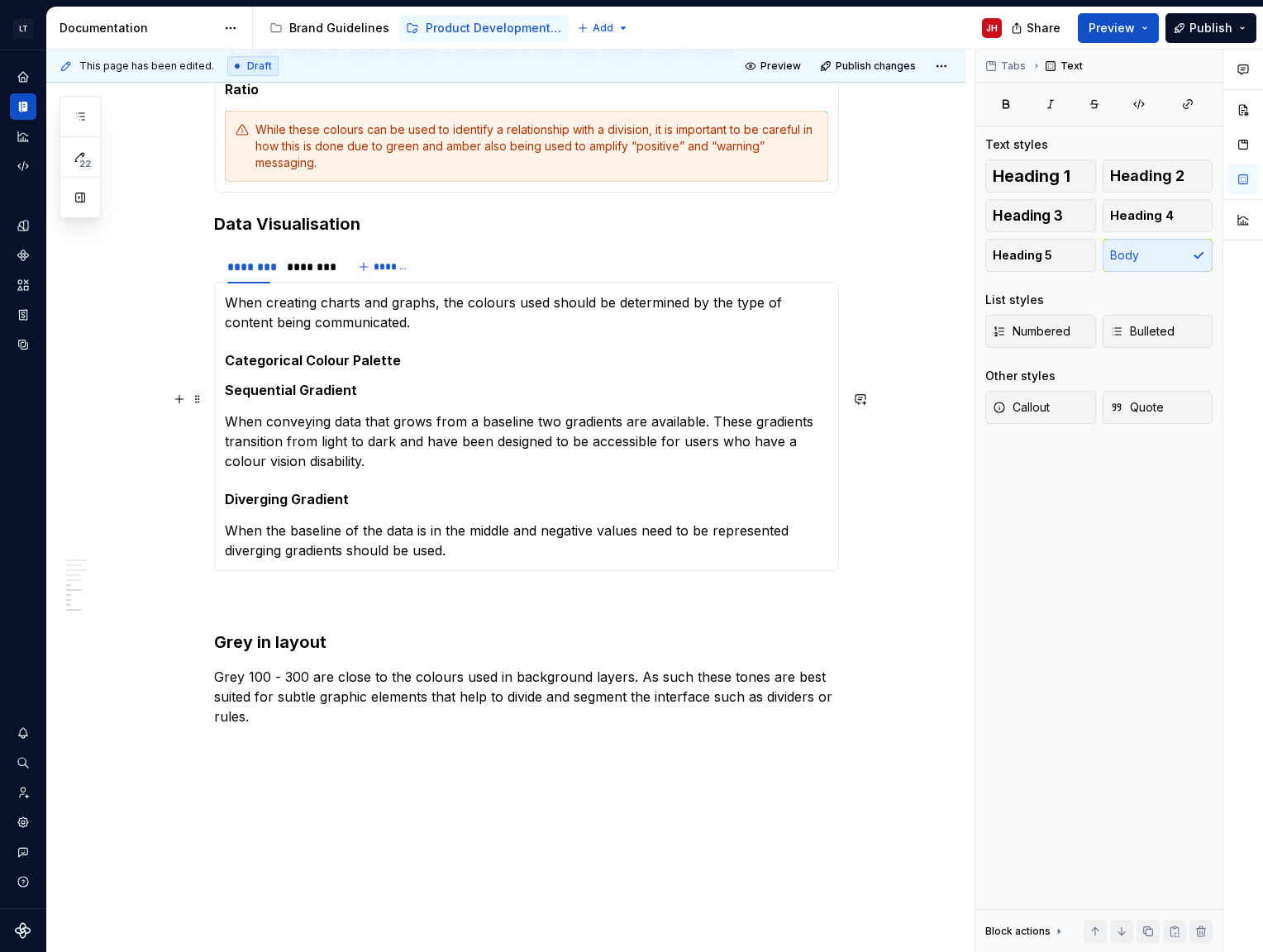 click on "When conveying data that grows from a baseline two gradients are available. These gradients transition from light to dark and have been designed to be accessible for users who have a colour vision disability." at bounding box center [527, 441] 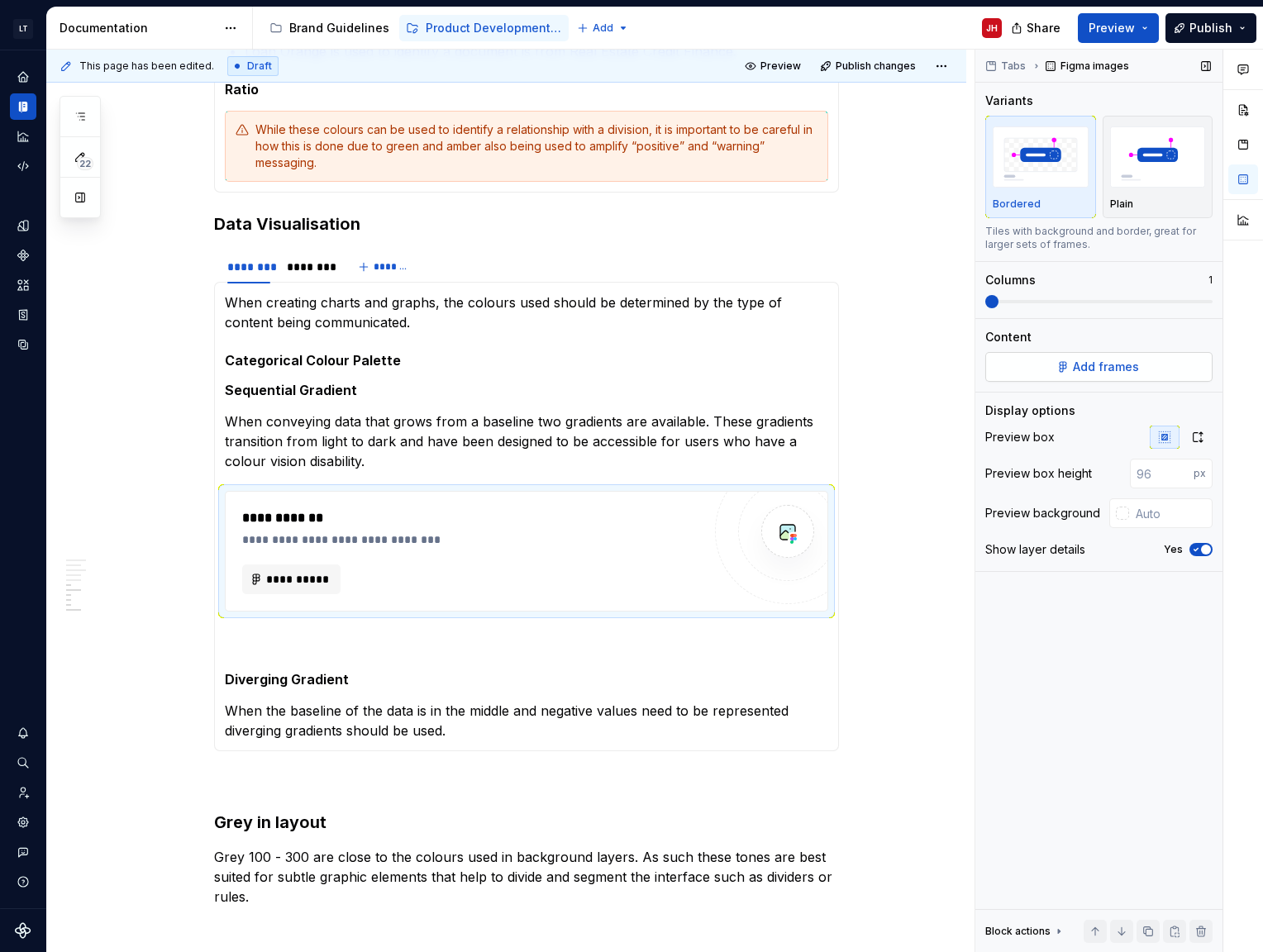 click on "Add frames" at bounding box center [1099, 367] 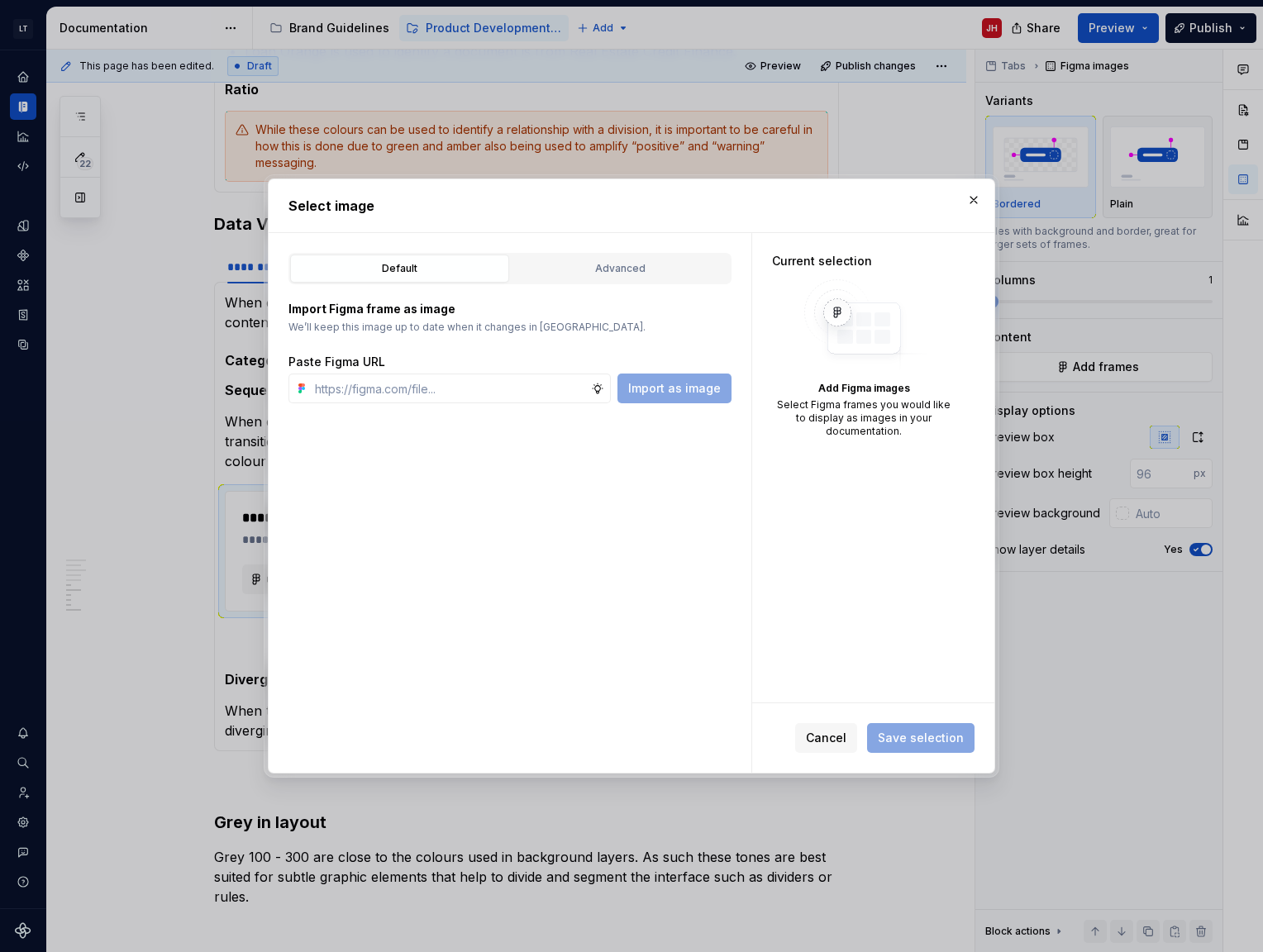 type on "*" 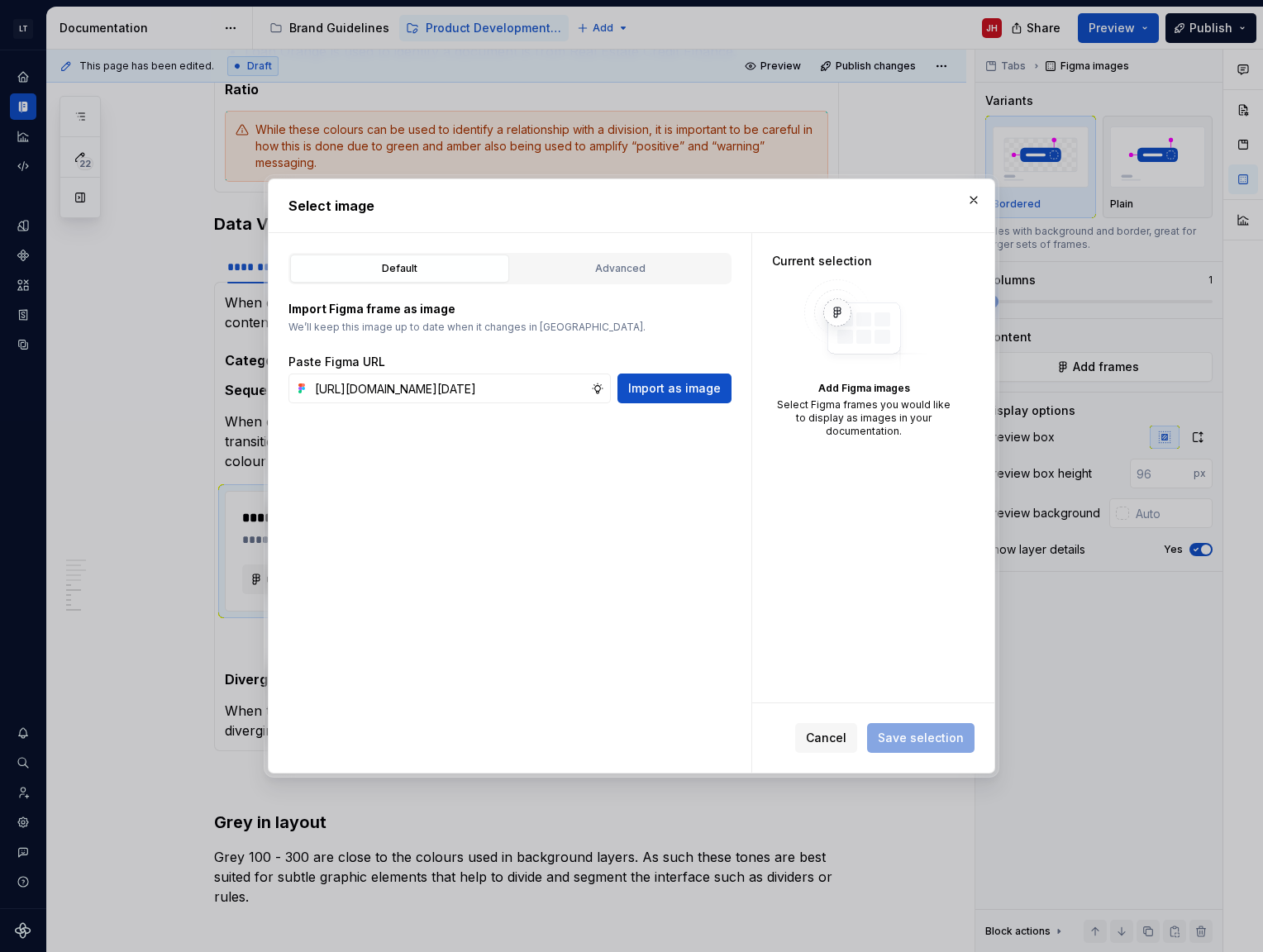 scroll, scrollTop: 0, scrollLeft: 360, axis: horizontal 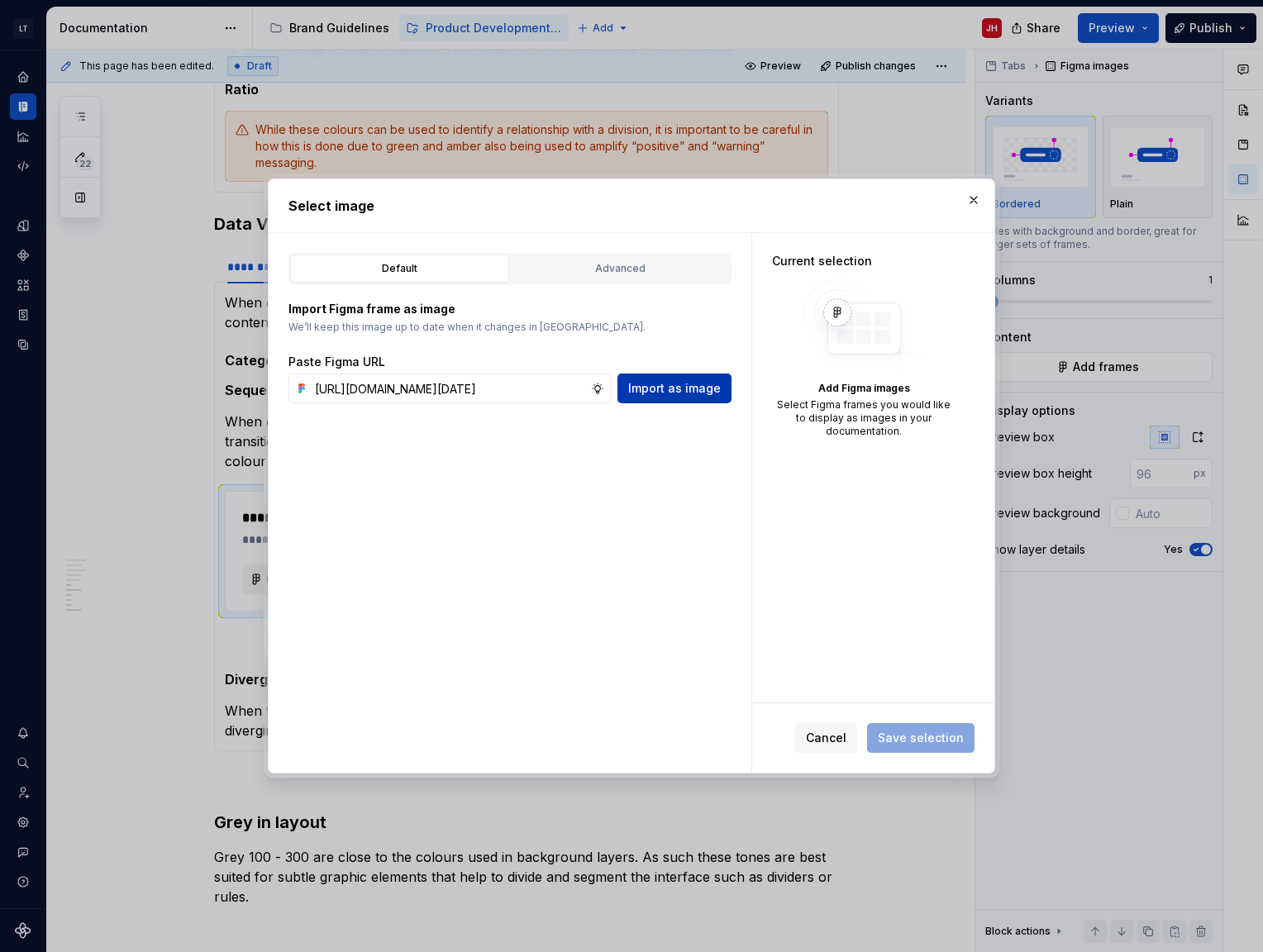 type on "[URL][DOMAIN_NAME][DATE]" 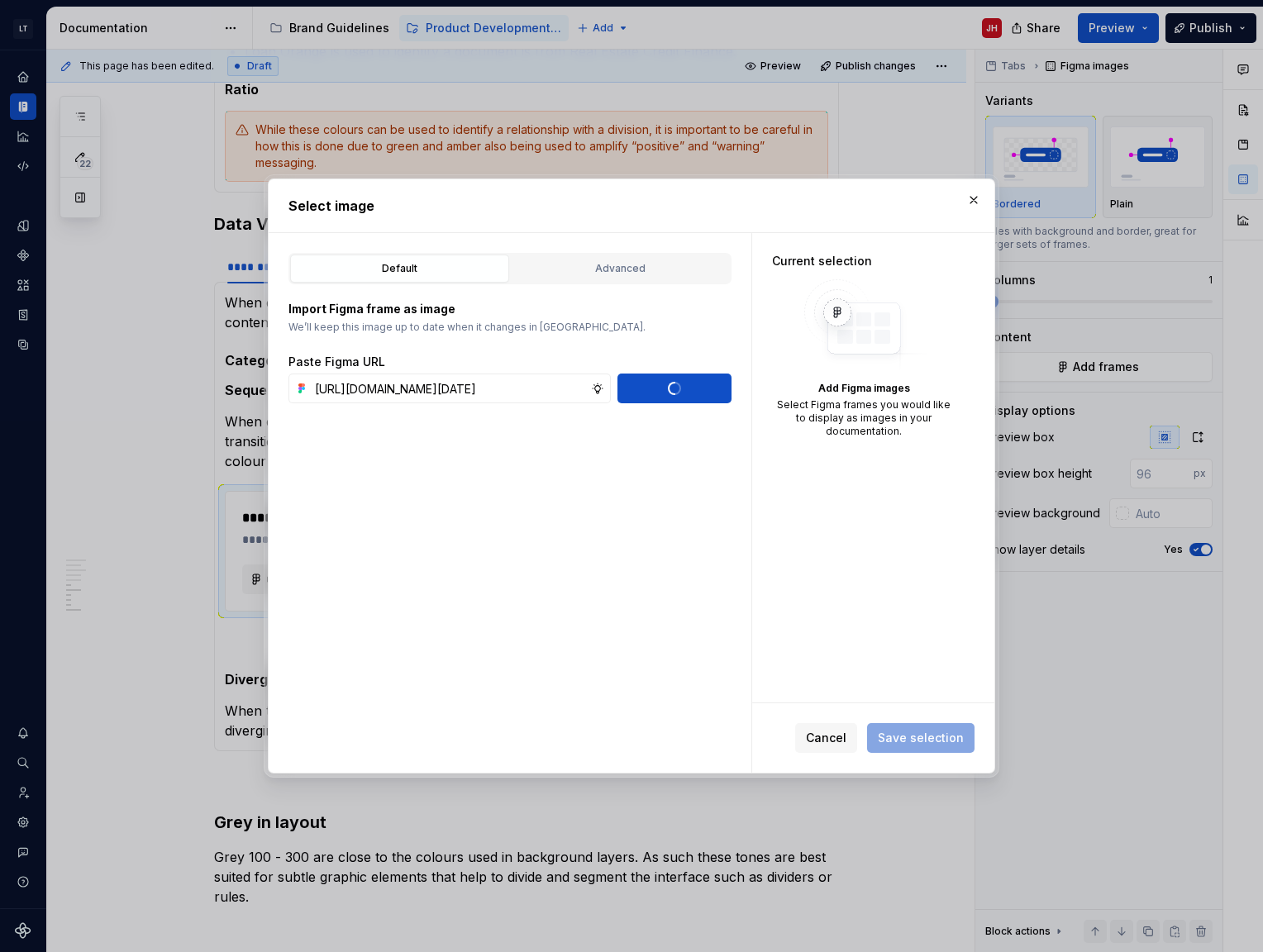 type on "*" 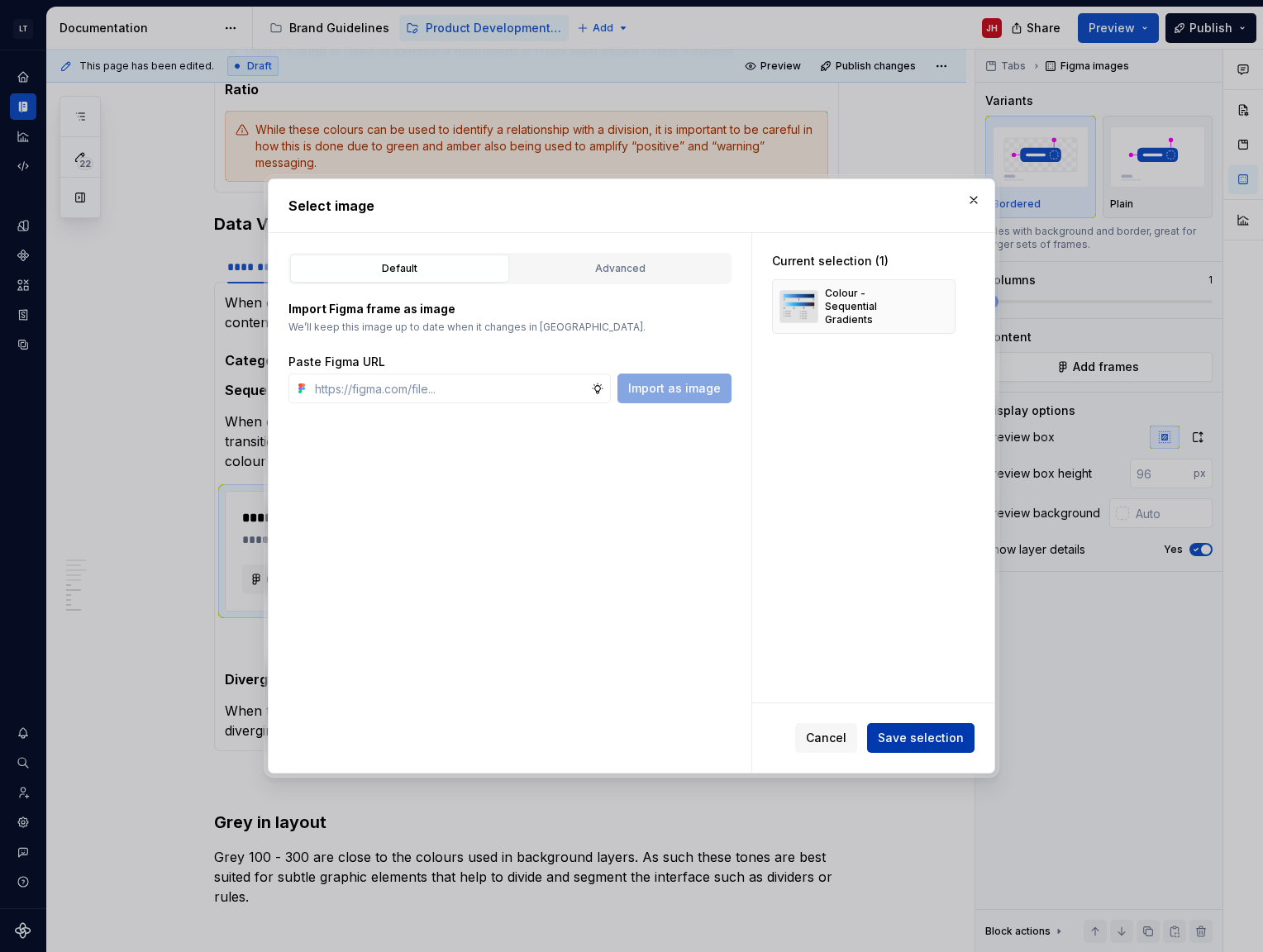 click on "Save selection" at bounding box center (921, 738) 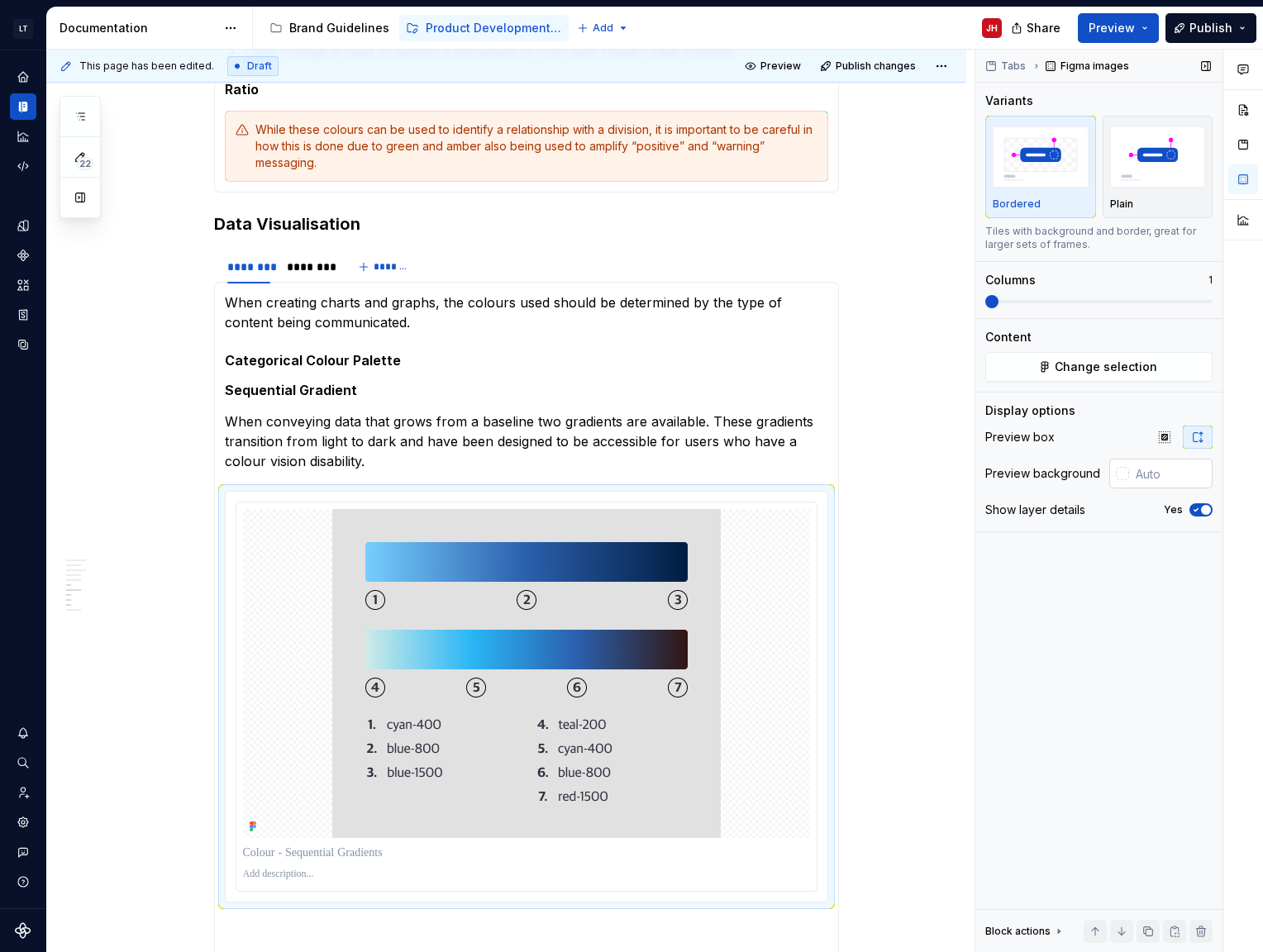 click at bounding box center [1170, 474] 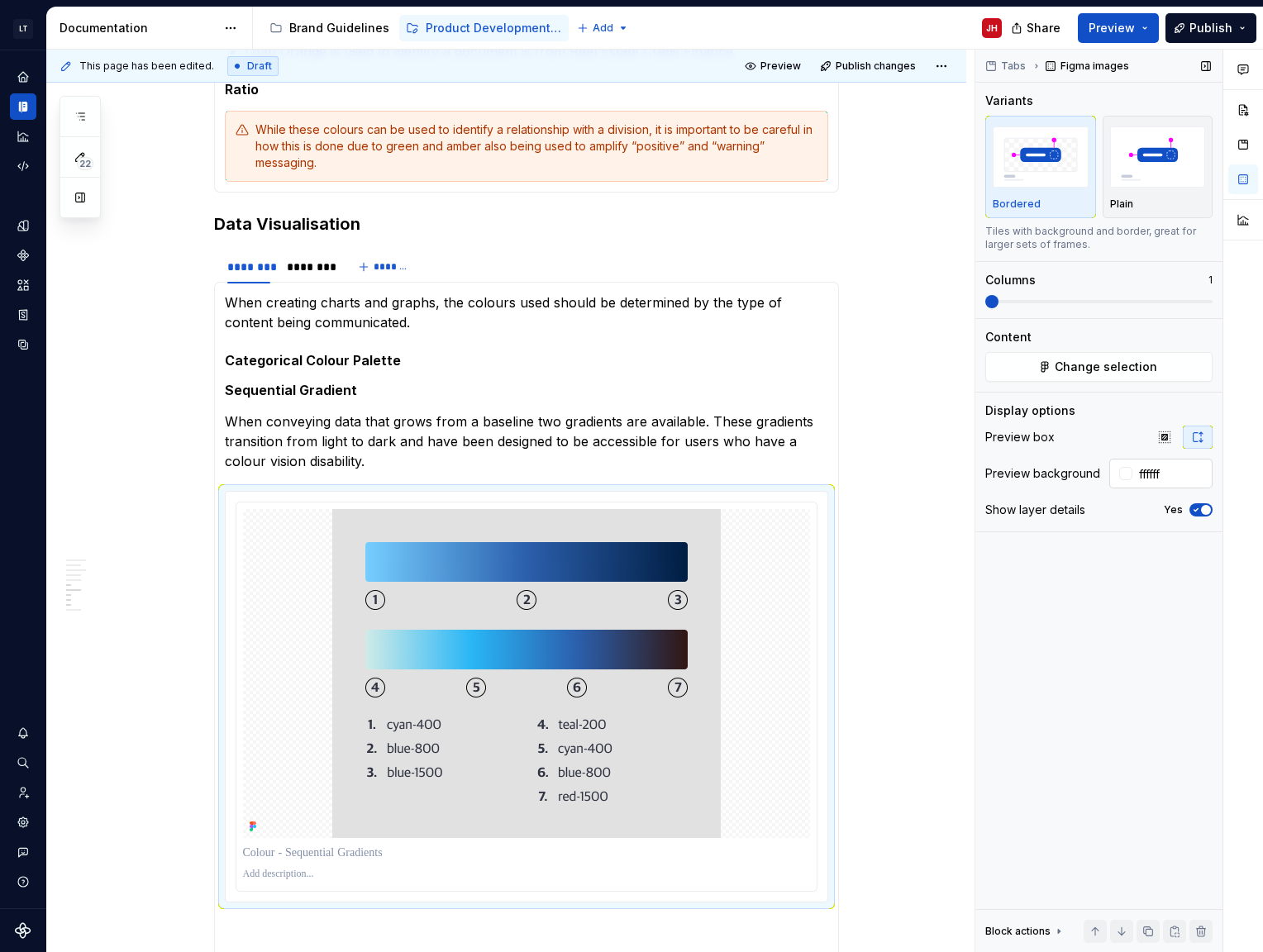 type on "#FFFFFF" 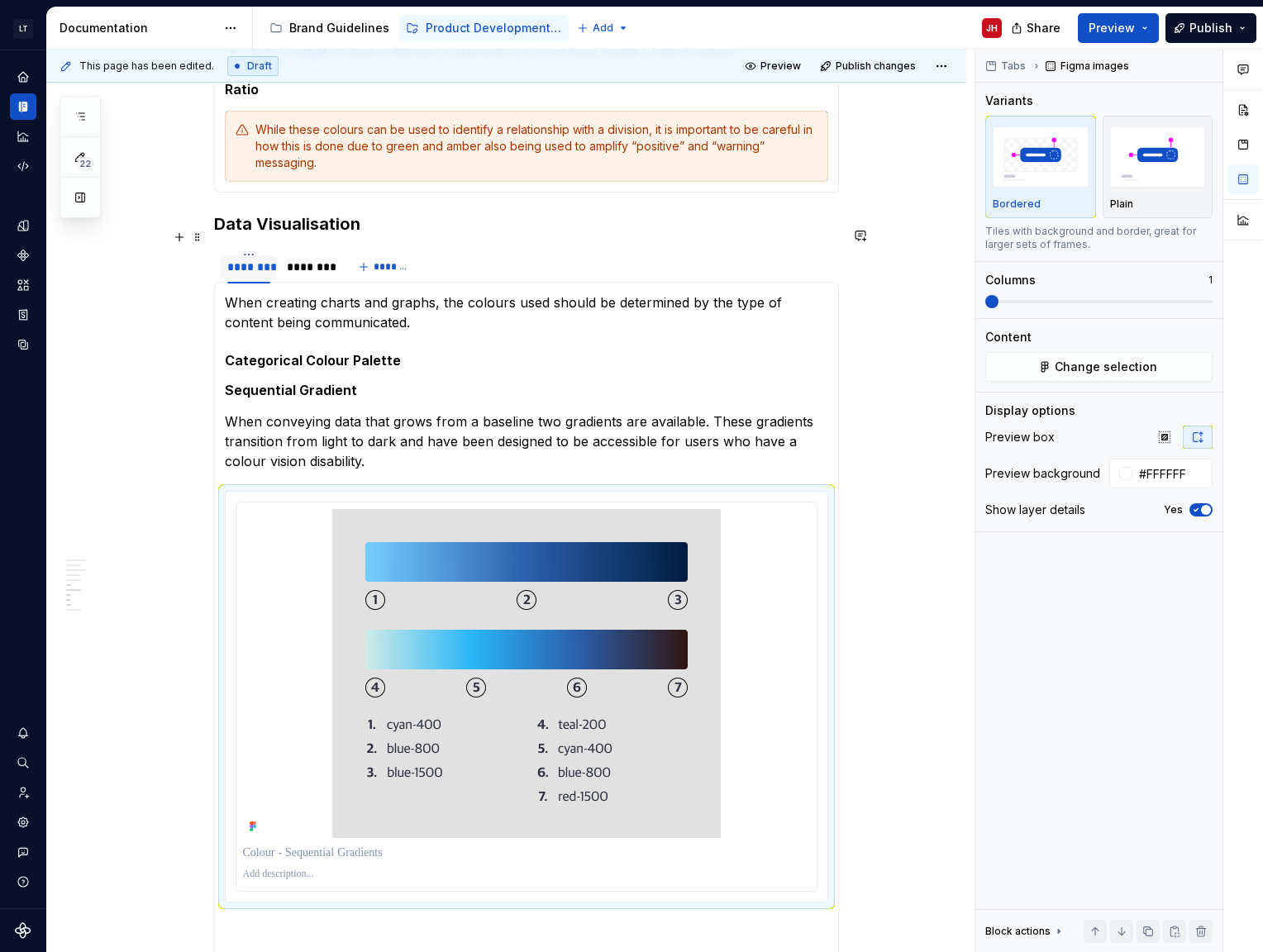 click on "********" at bounding box center [249, 267] 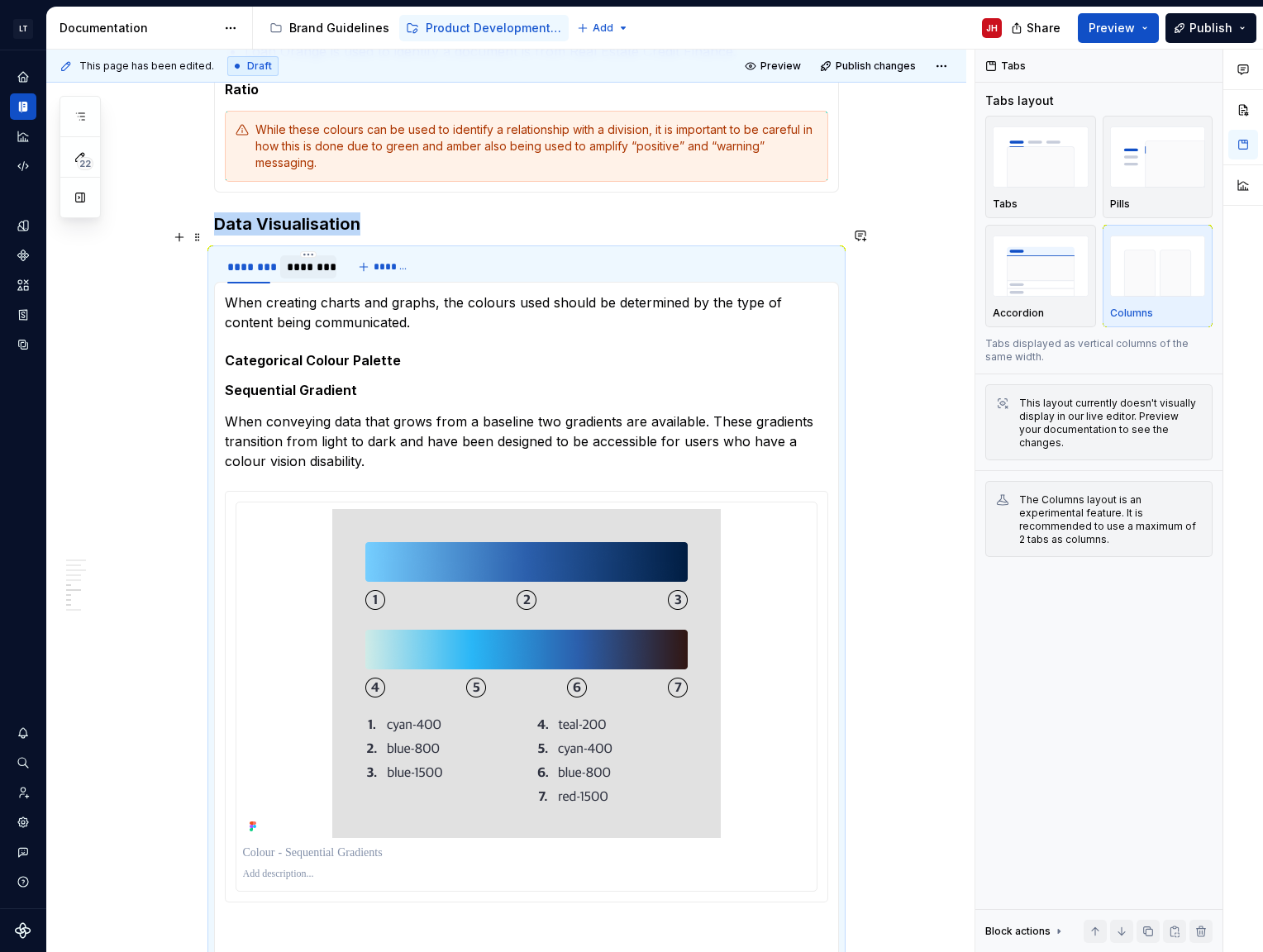 click on "********" at bounding box center [308, 267] 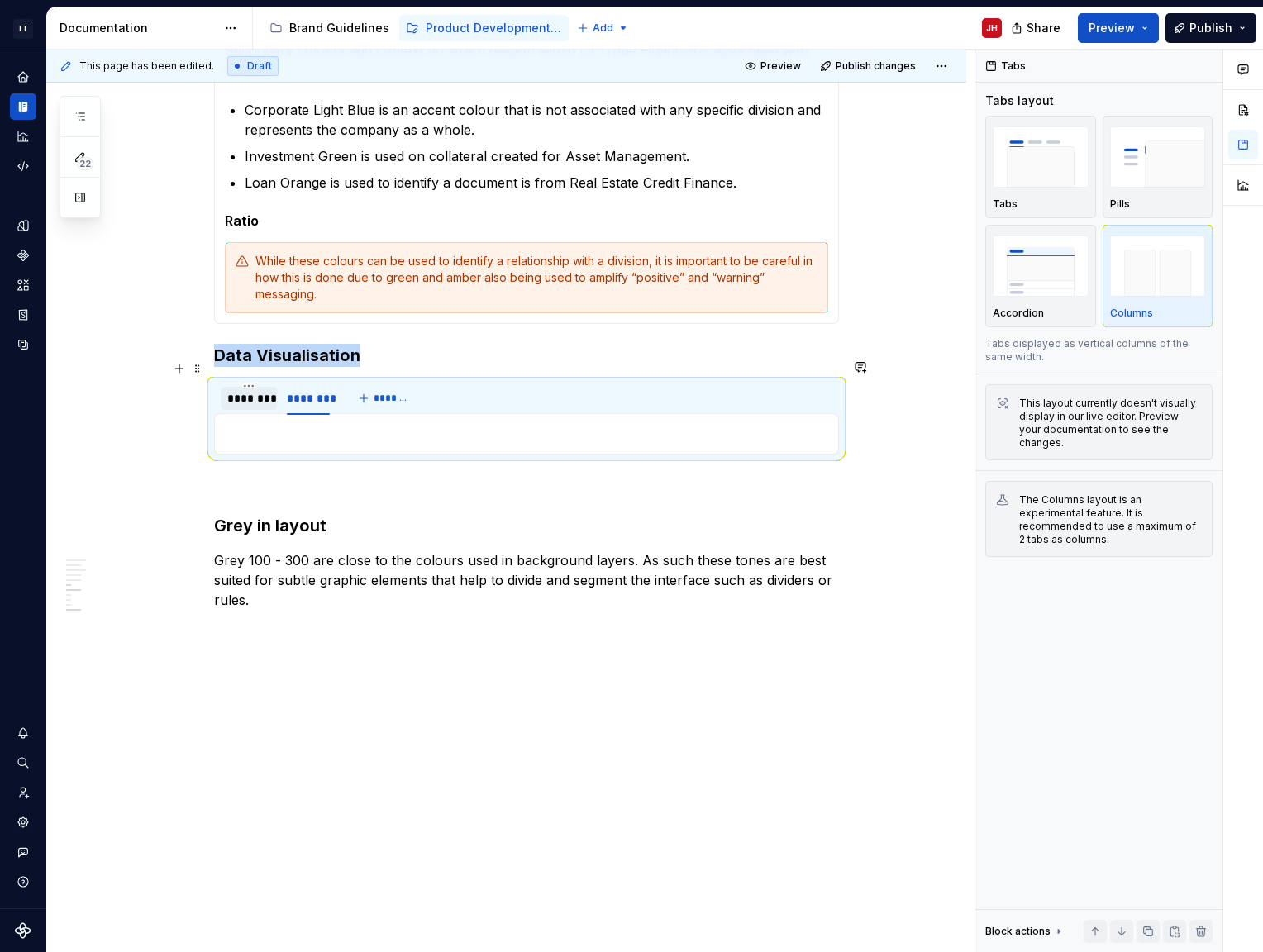 click on "********" at bounding box center [249, 398] 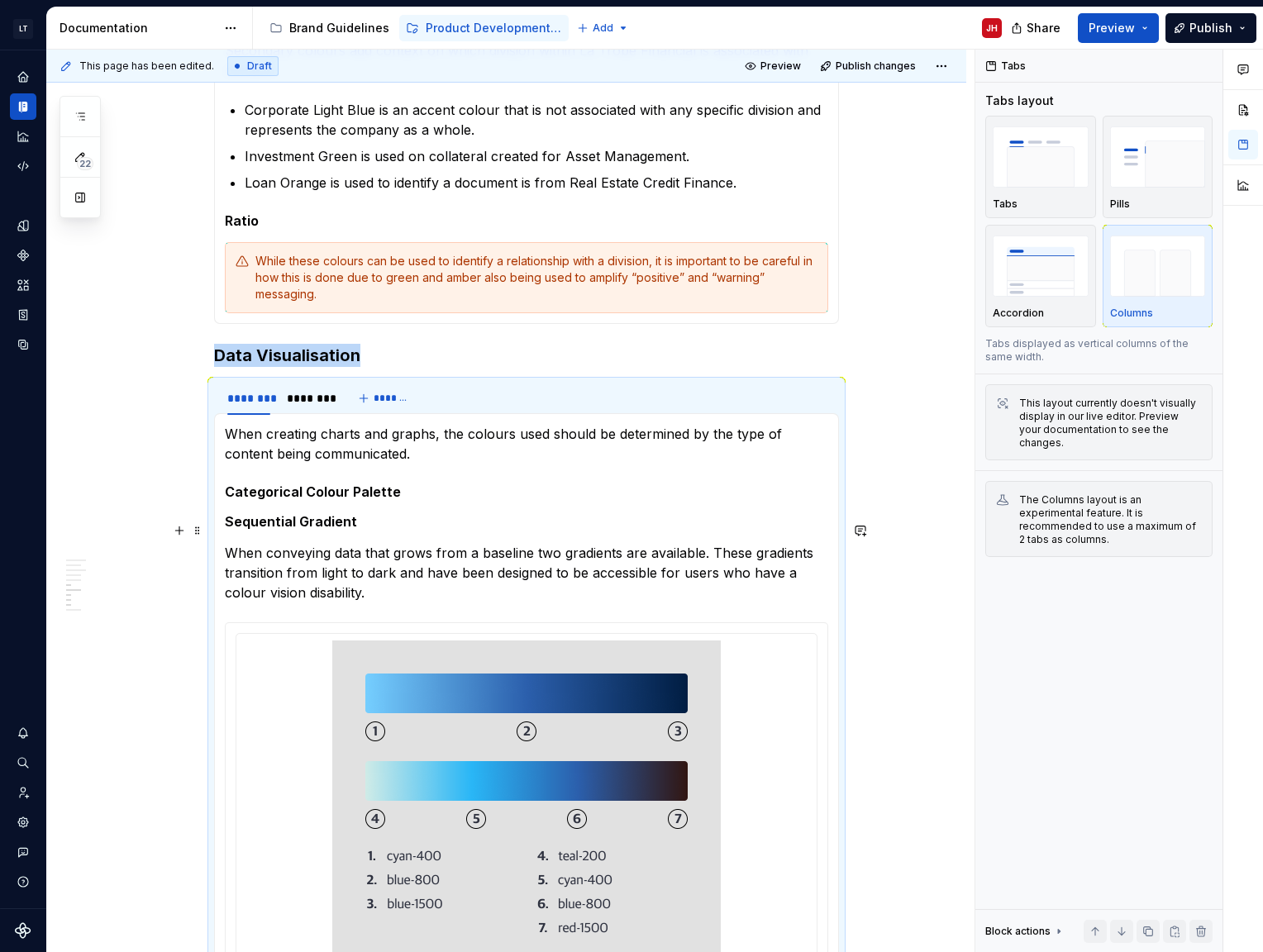 scroll, scrollTop: 1454, scrollLeft: 0, axis: vertical 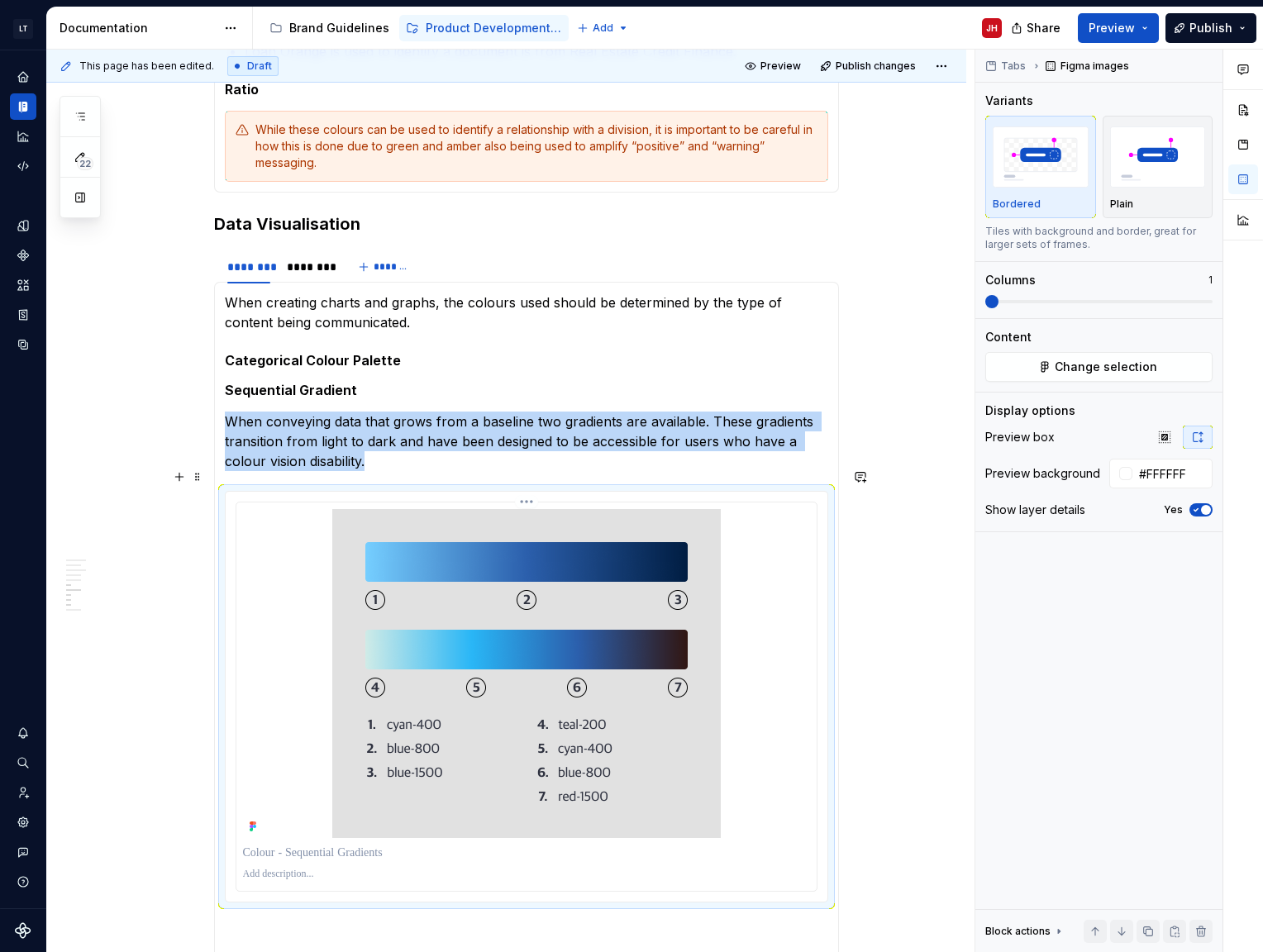 click at bounding box center (527, 674) 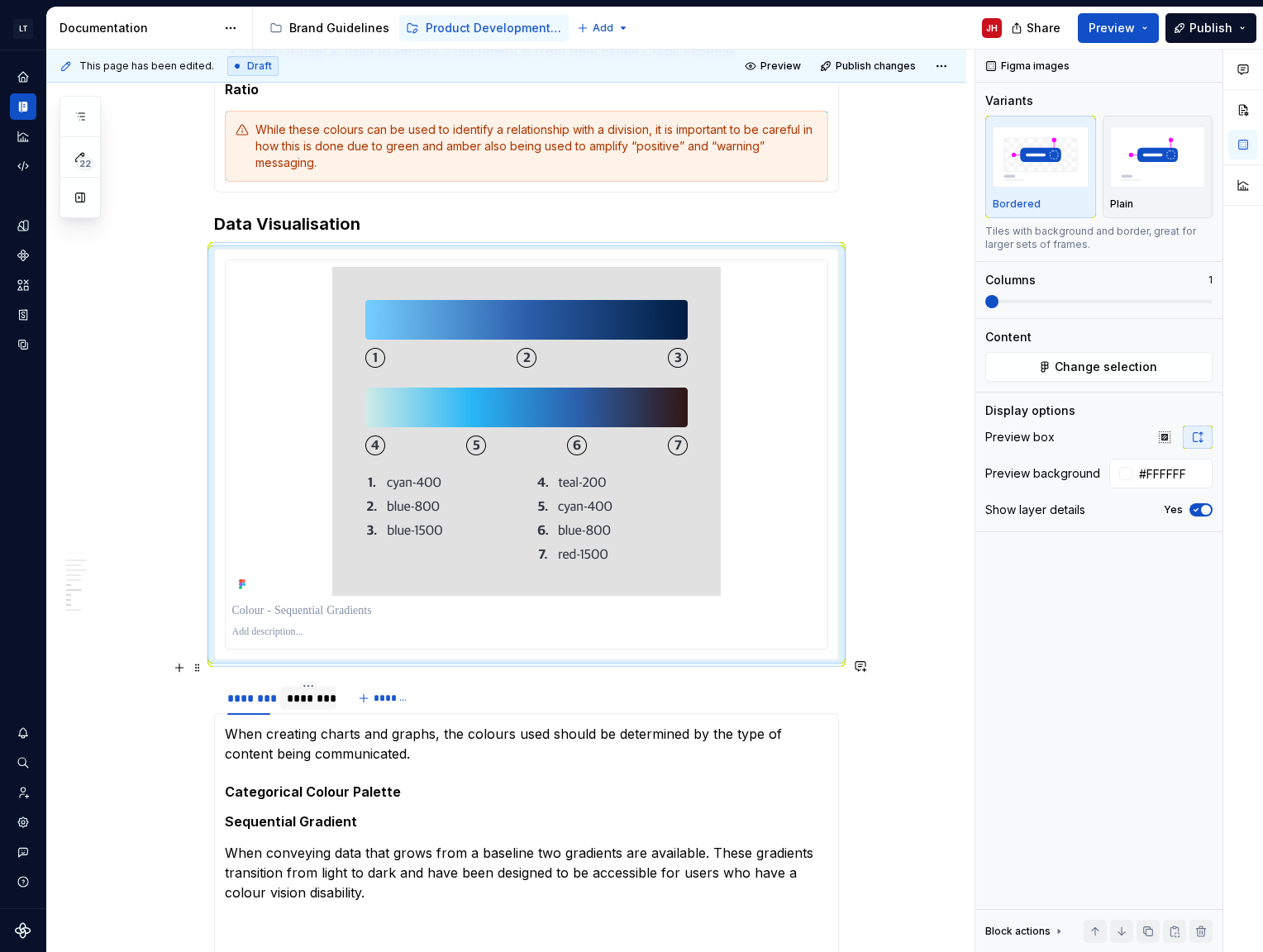 click on "********" at bounding box center (308, 698) 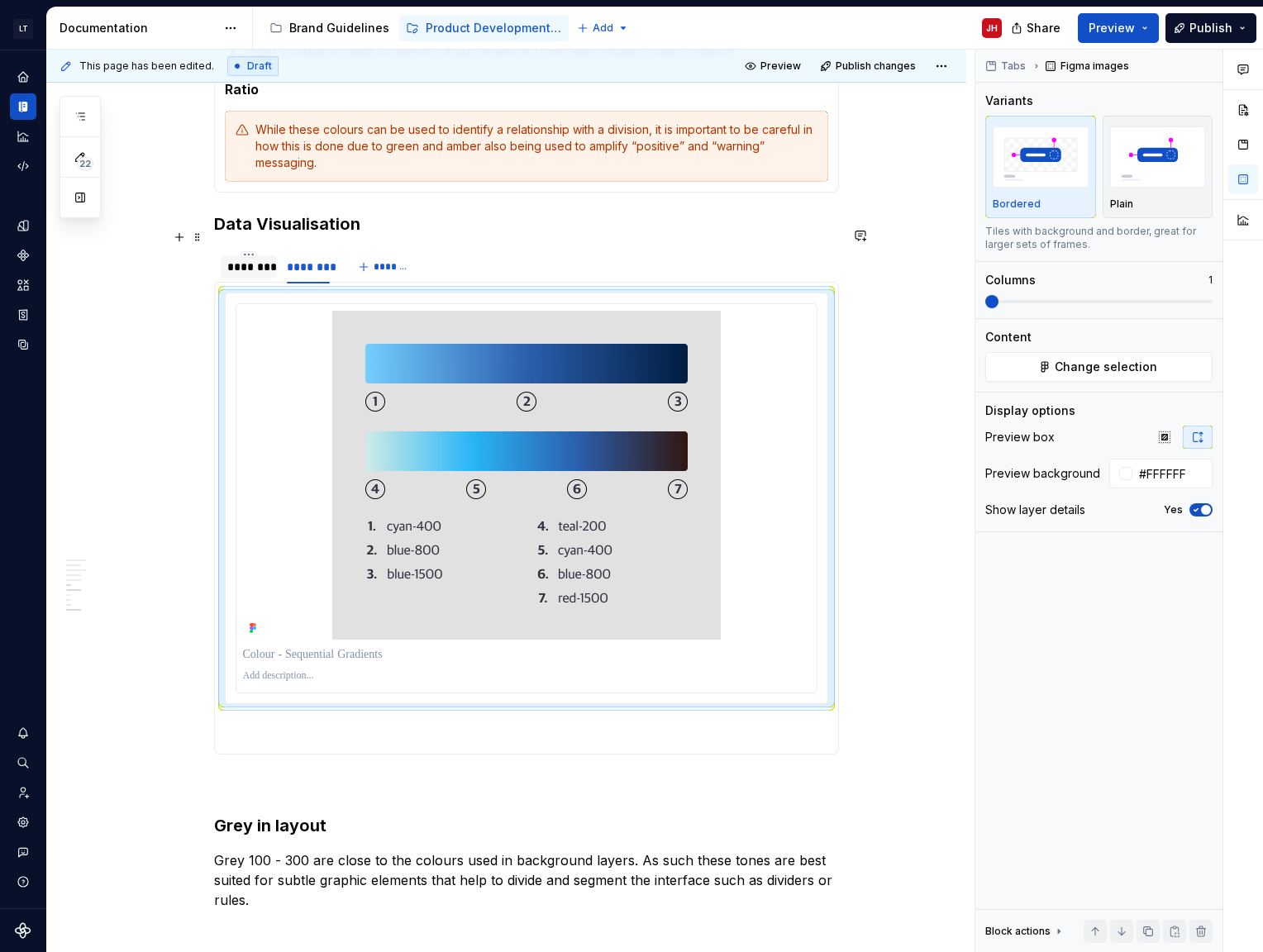click on "********" at bounding box center (249, 267) 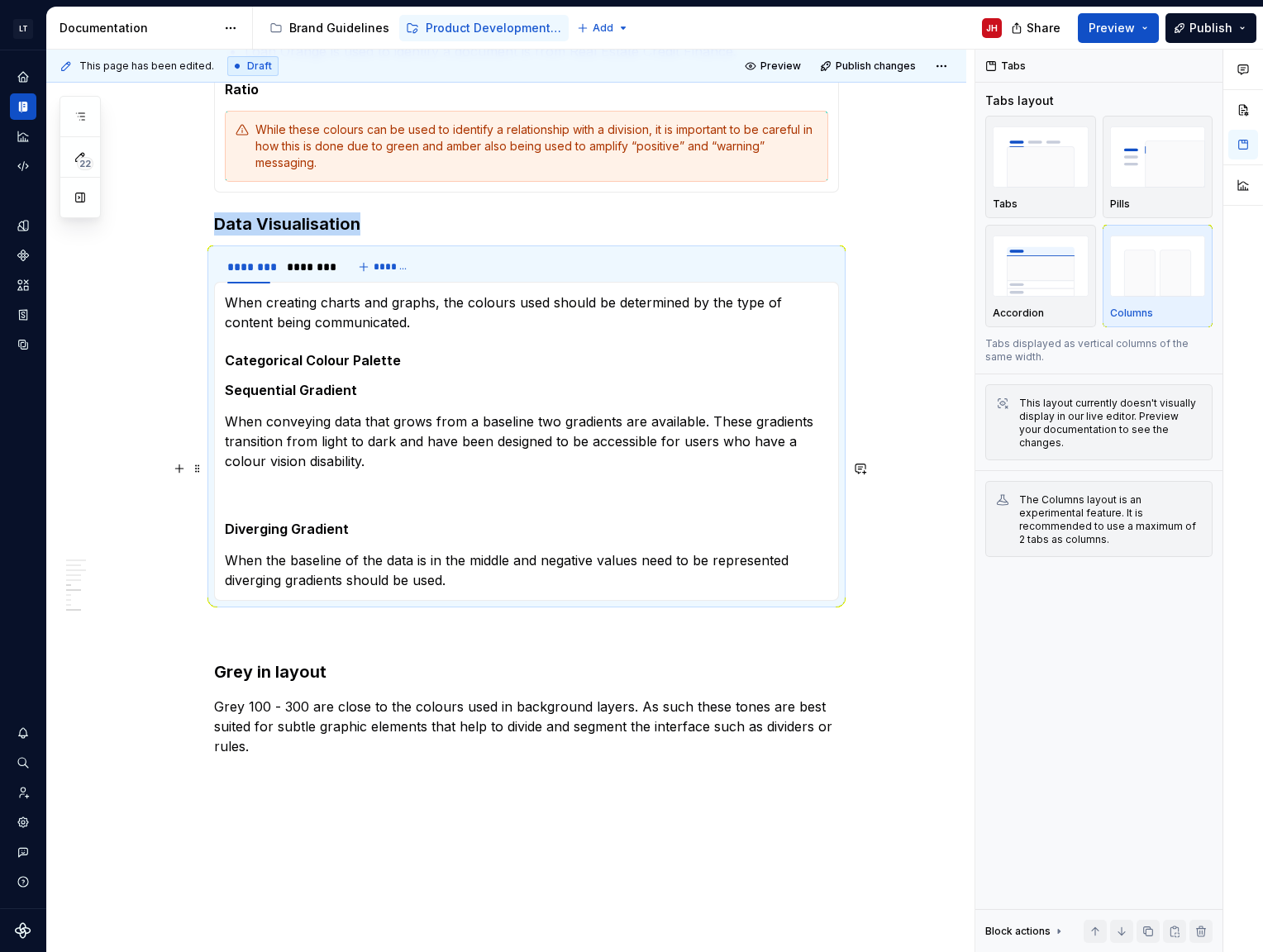 click at bounding box center [527, 491] 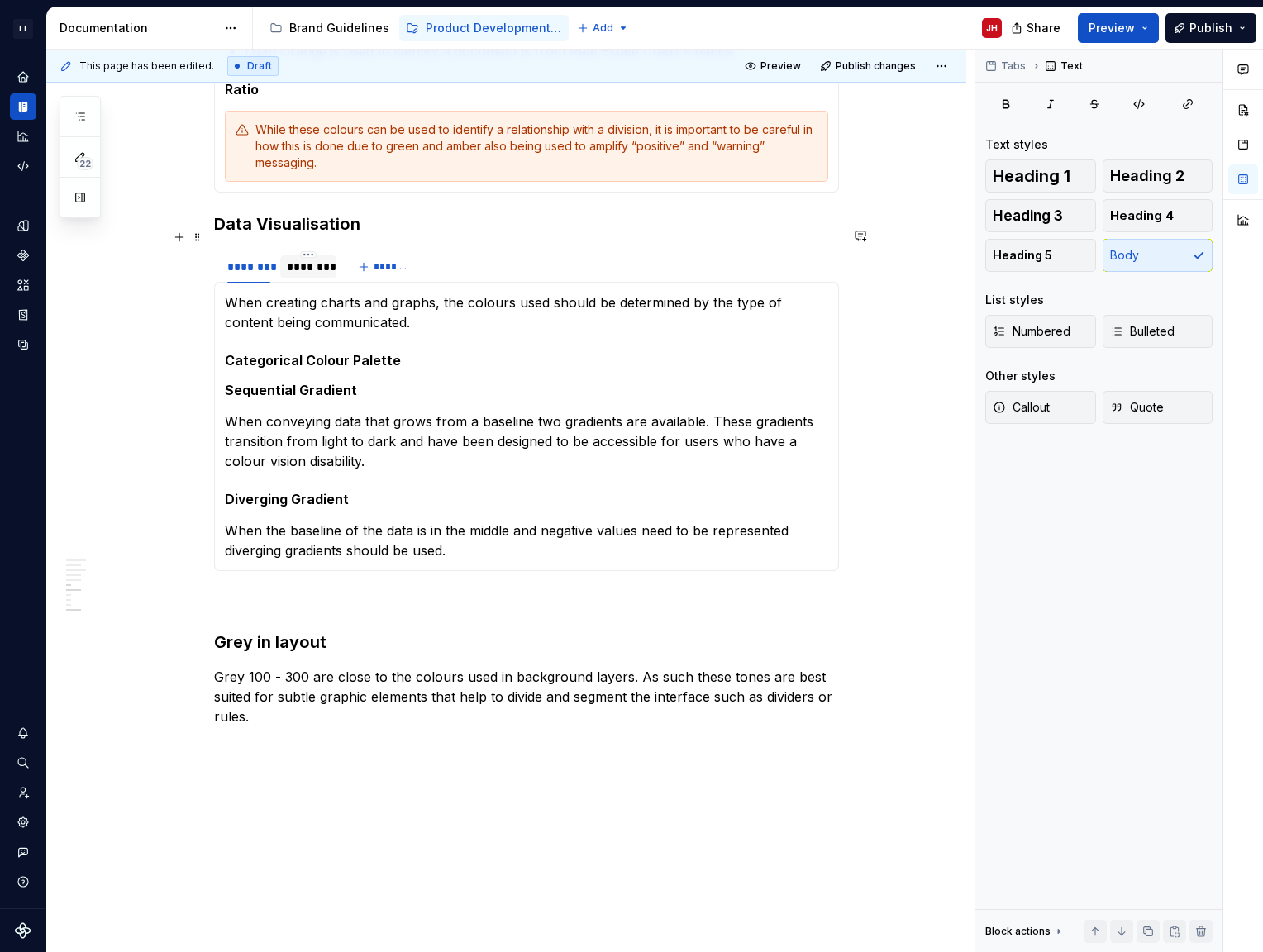 click on "********" at bounding box center [308, 267] 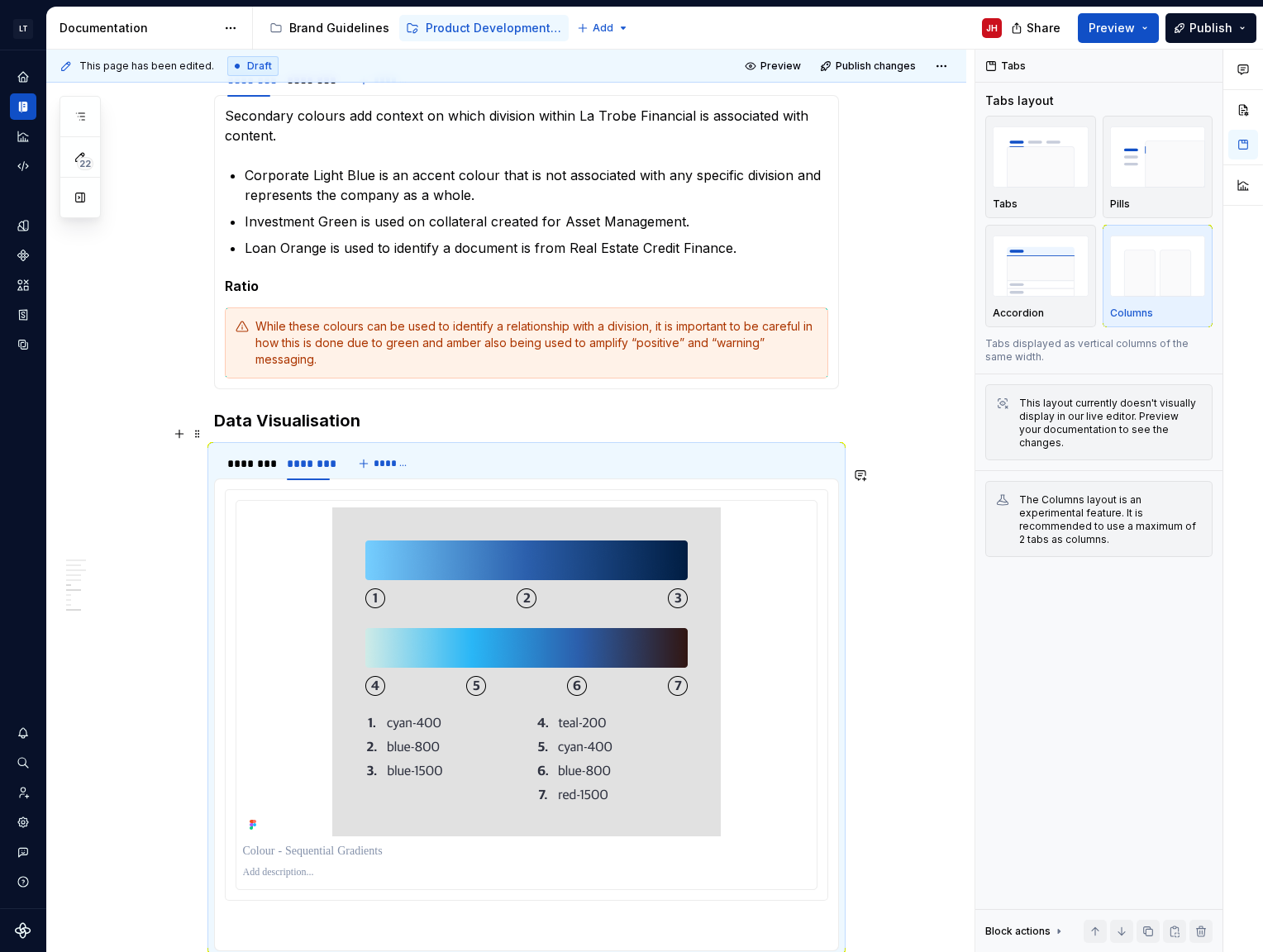 scroll, scrollTop: 1388, scrollLeft: 0, axis: vertical 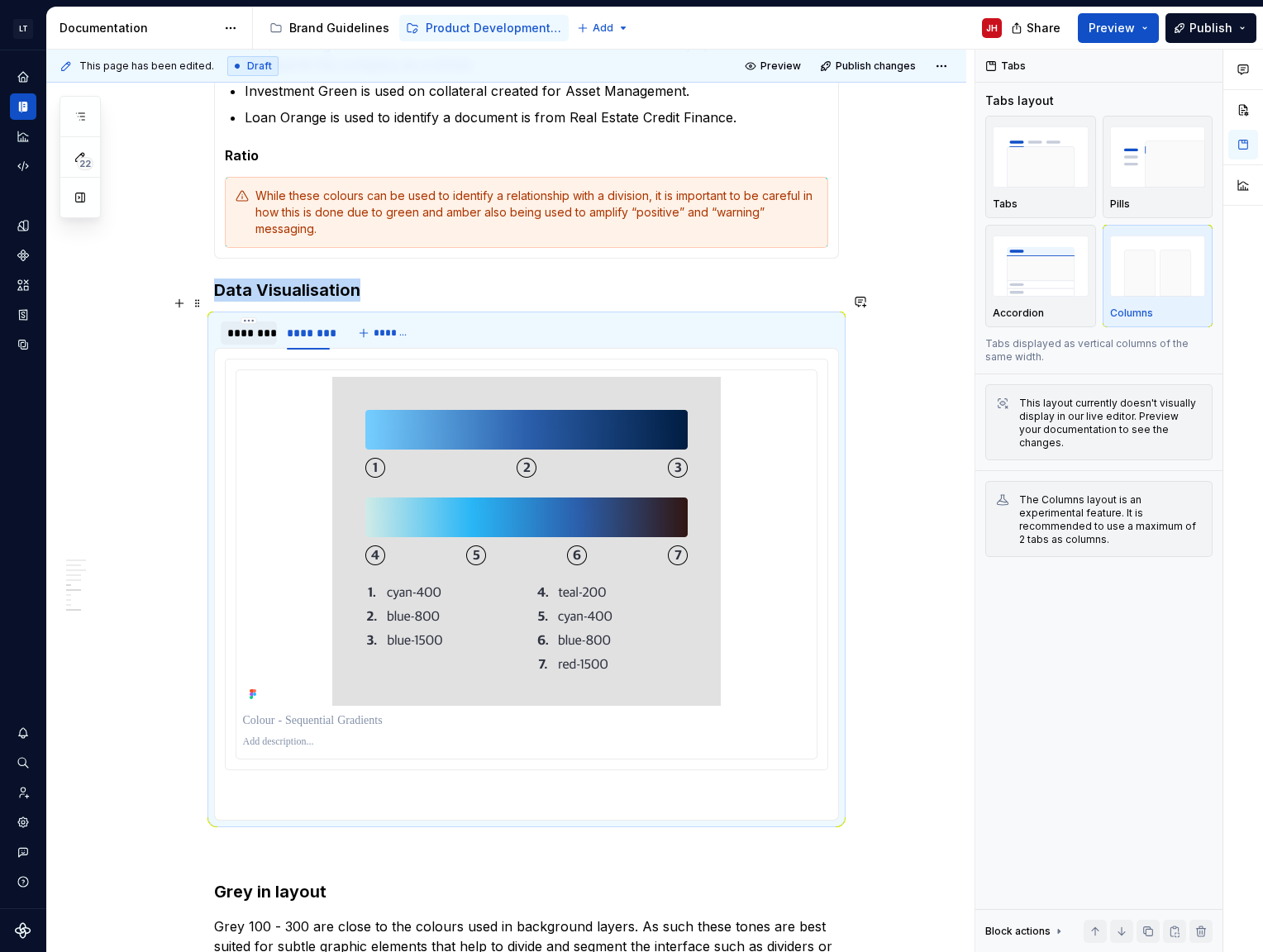 click on "********" at bounding box center (249, 333) 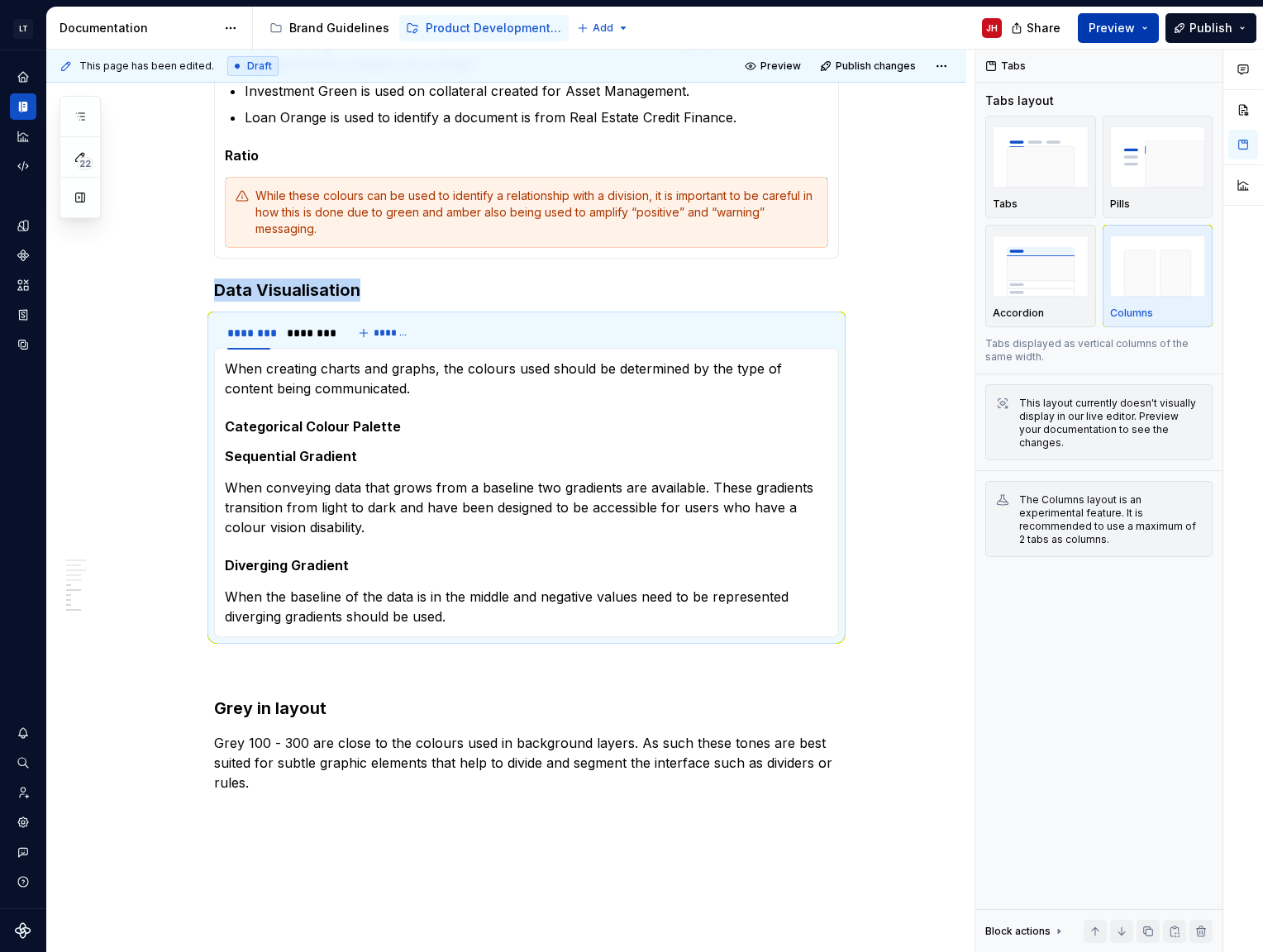 click on "Preview" at bounding box center (1112, 28) 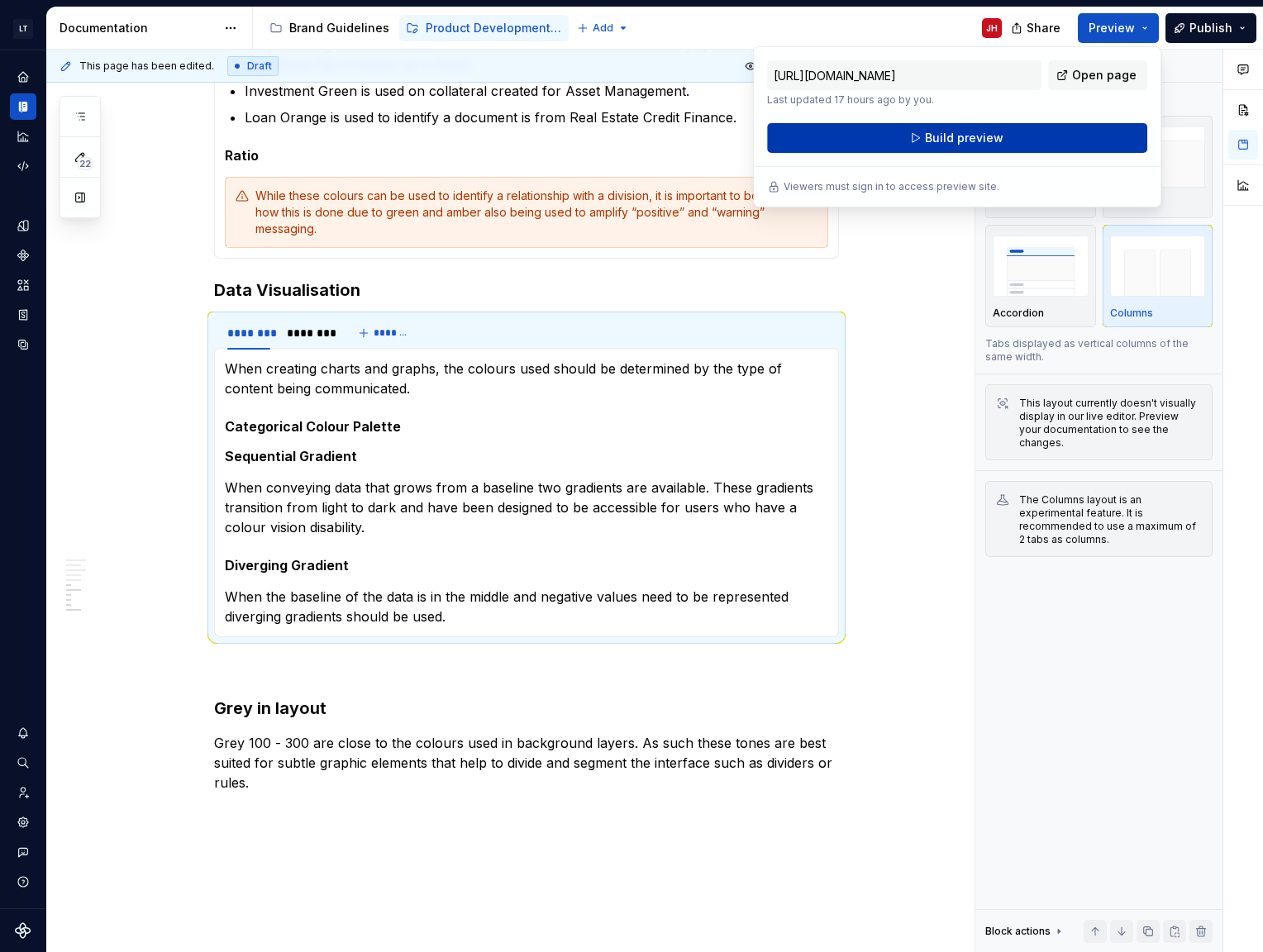 drag, startPoint x: 1102, startPoint y: 26, endPoint x: 987, endPoint y: 136, distance: 159.1383 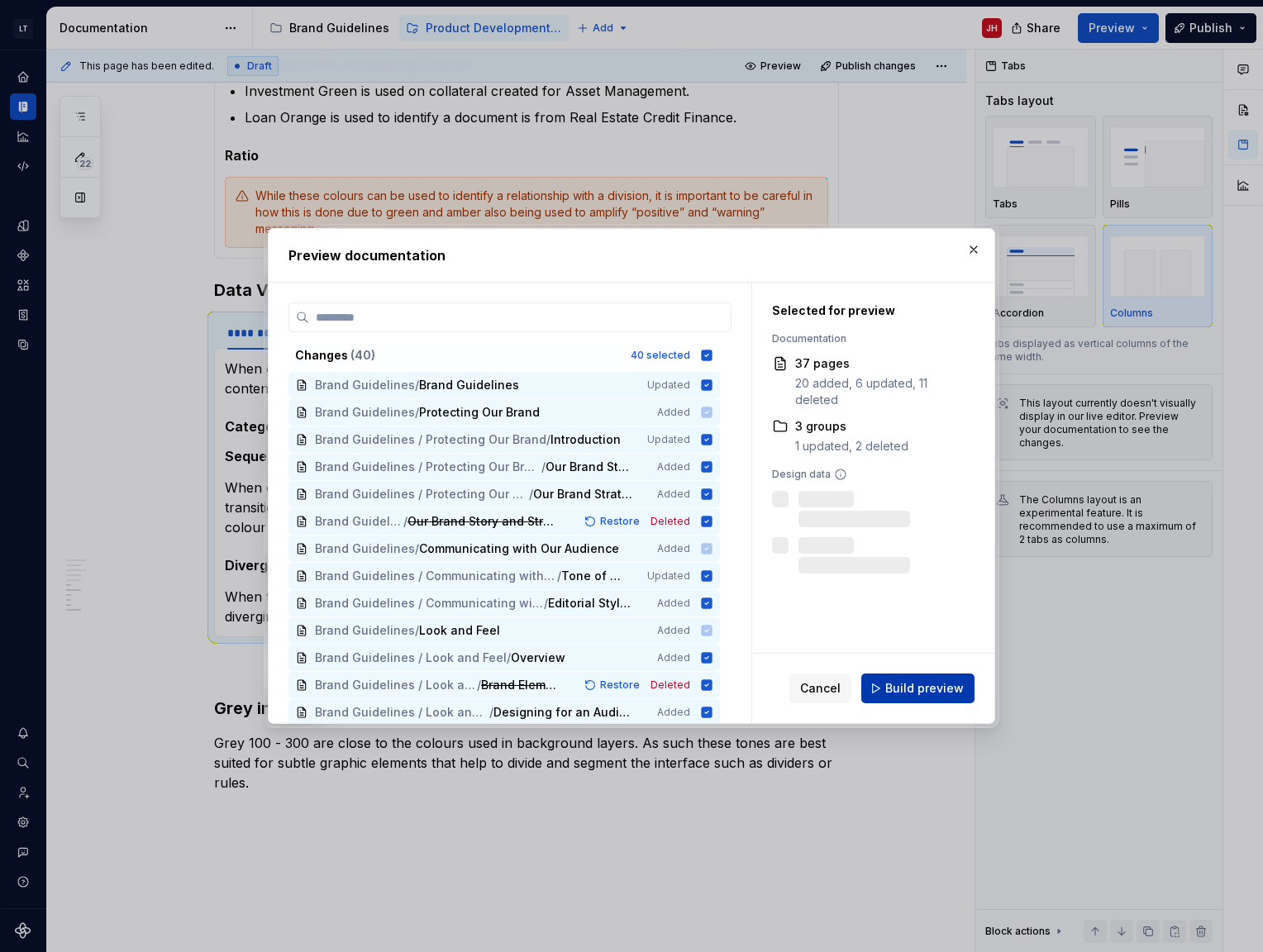 click on "Build preview" at bounding box center (917, 688) 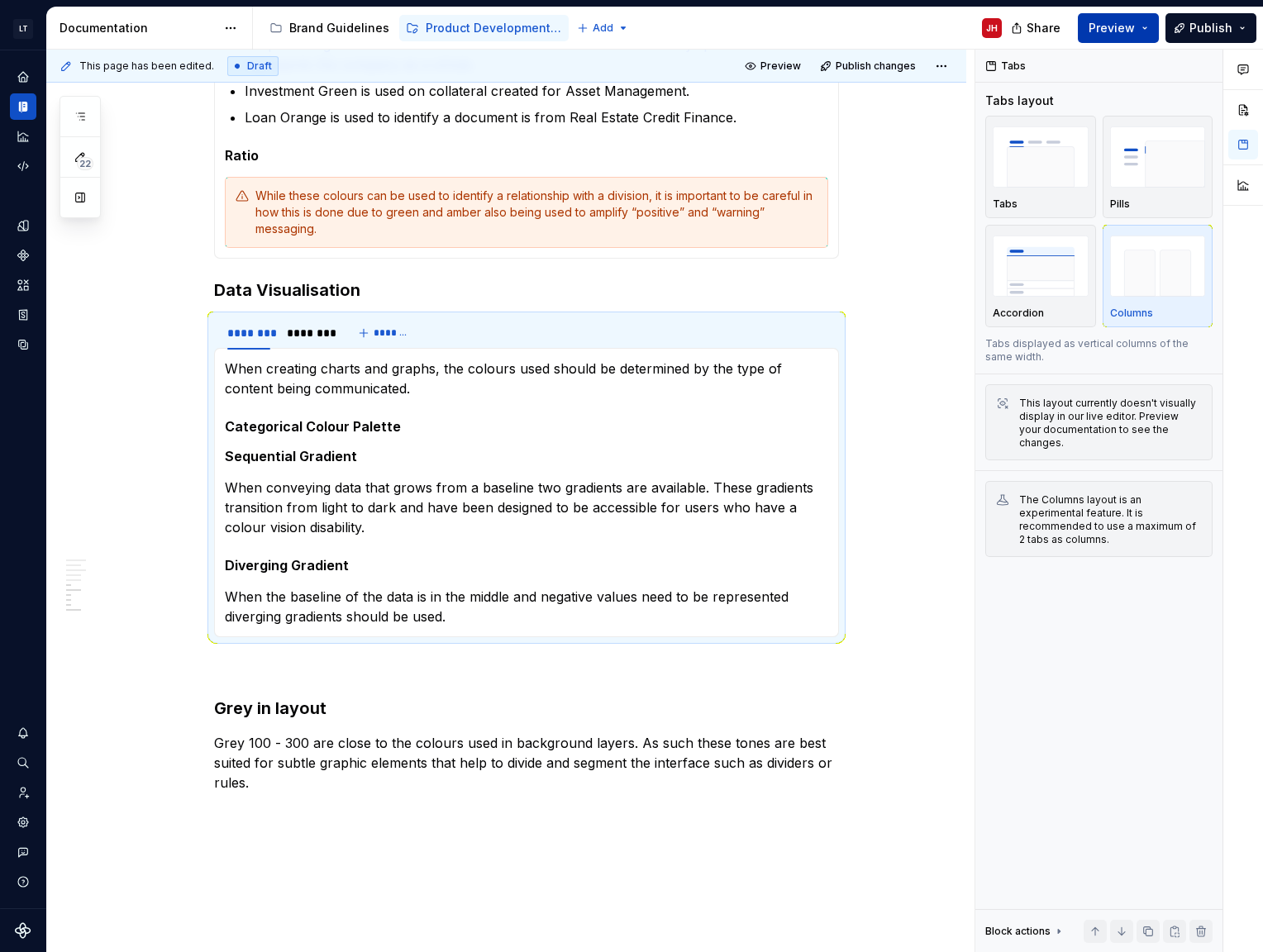 click on "Preview" at bounding box center (1112, 28) 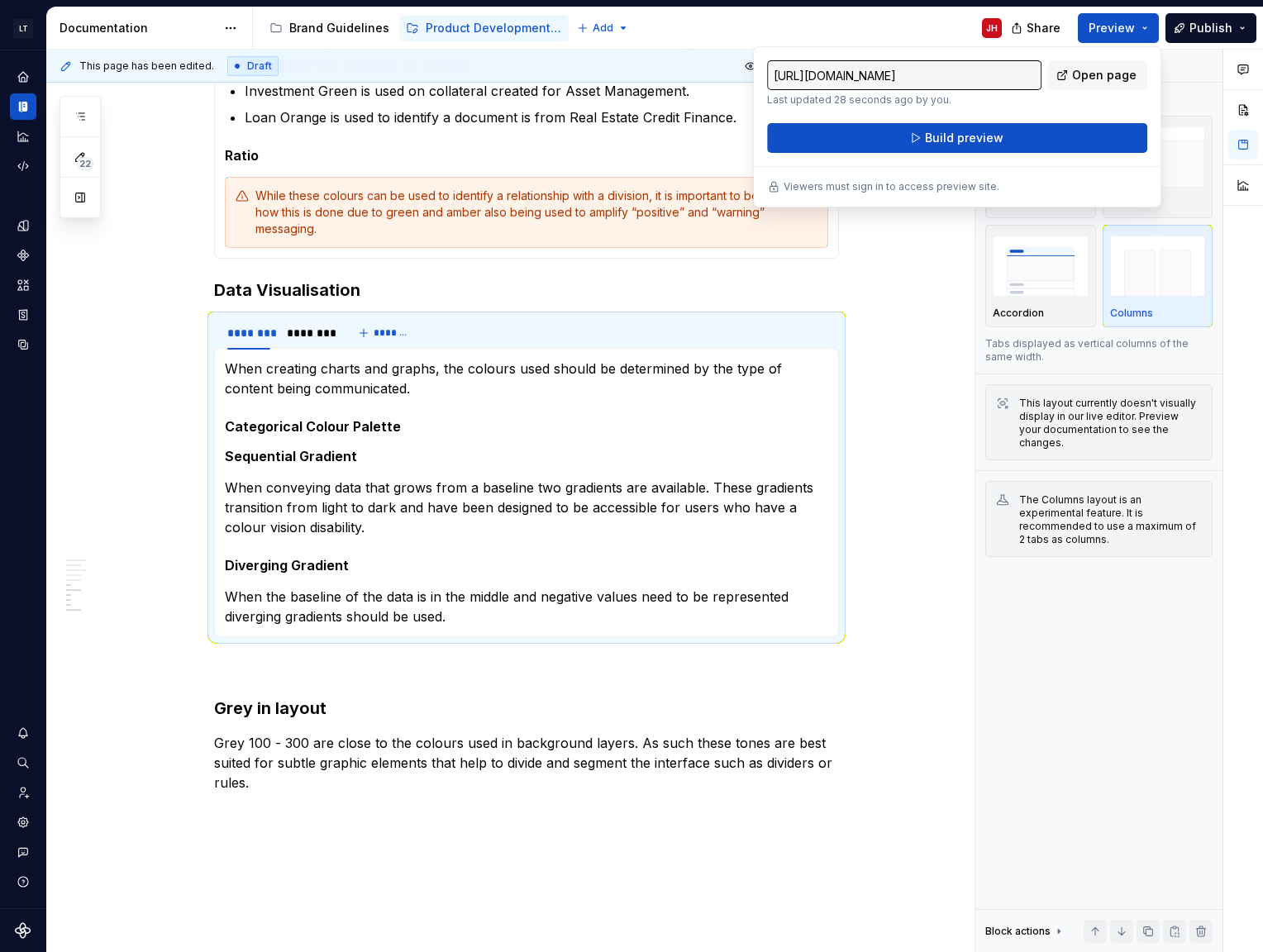 click on "Ratio" at bounding box center (527, 155) 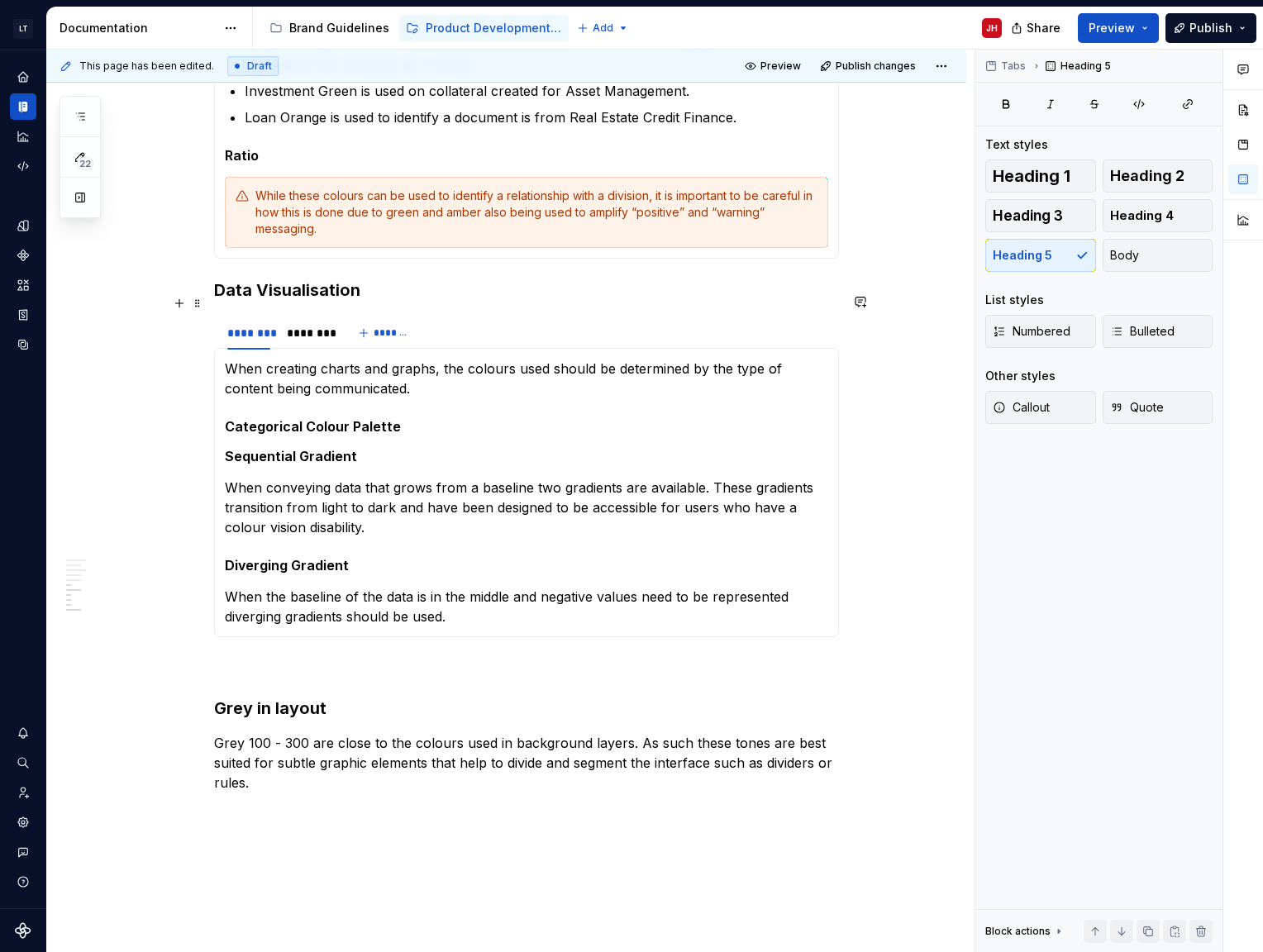 click on "******** ******** *******" at bounding box center [316, 333] 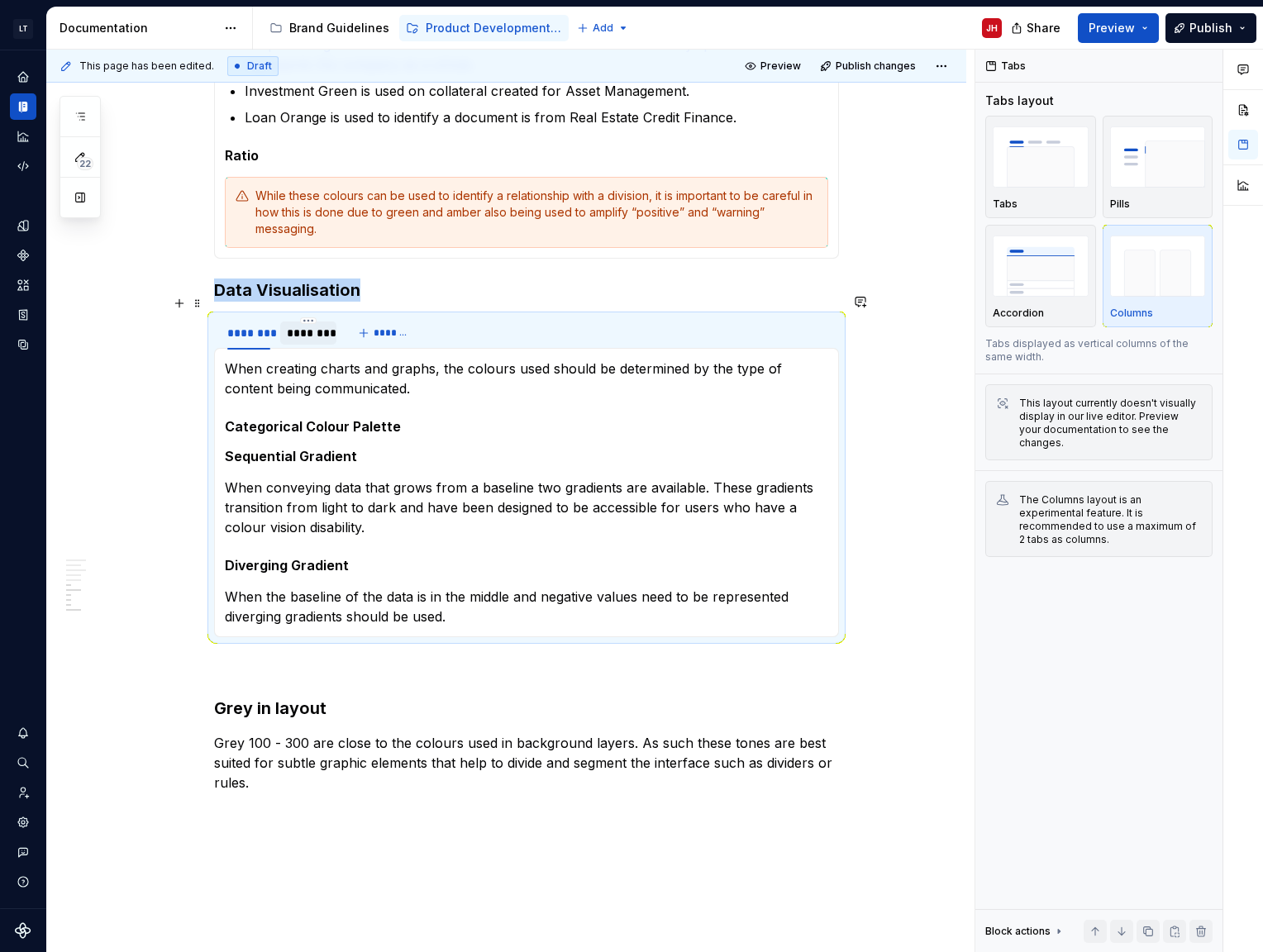 click on "********" at bounding box center (308, 333) 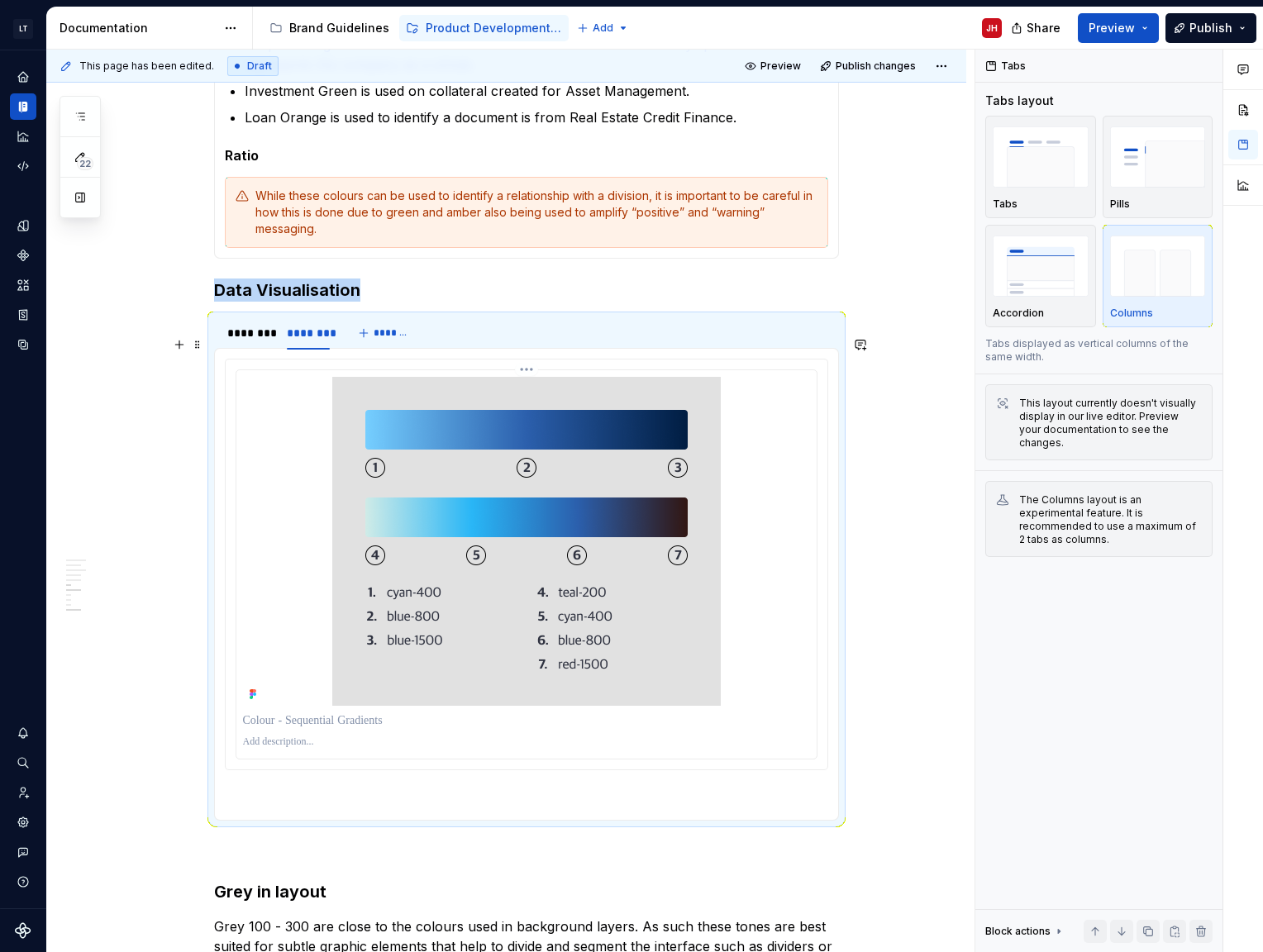click at bounding box center [527, 541] 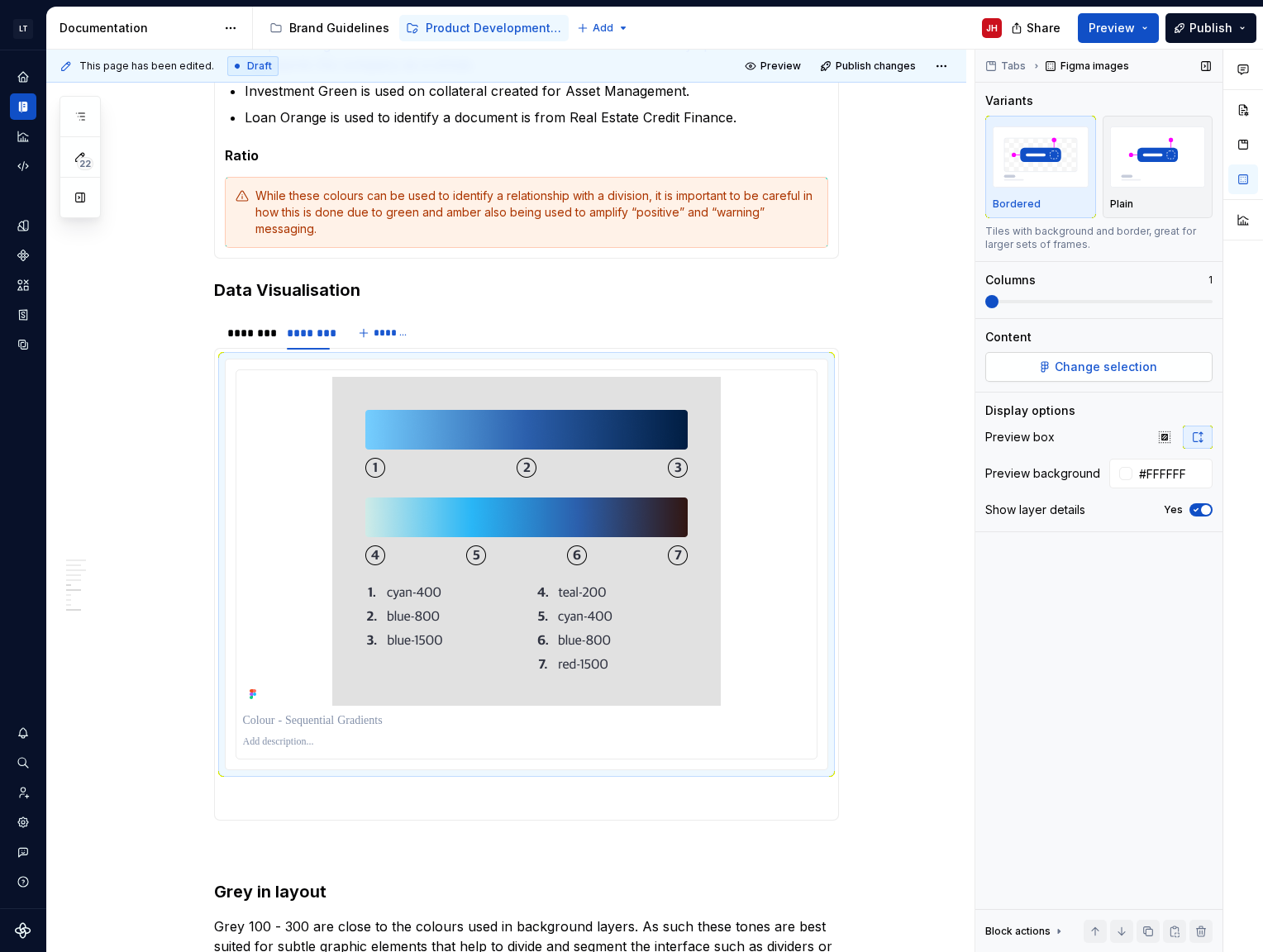 click on "Change selection" at bounding box center [1099, 367] 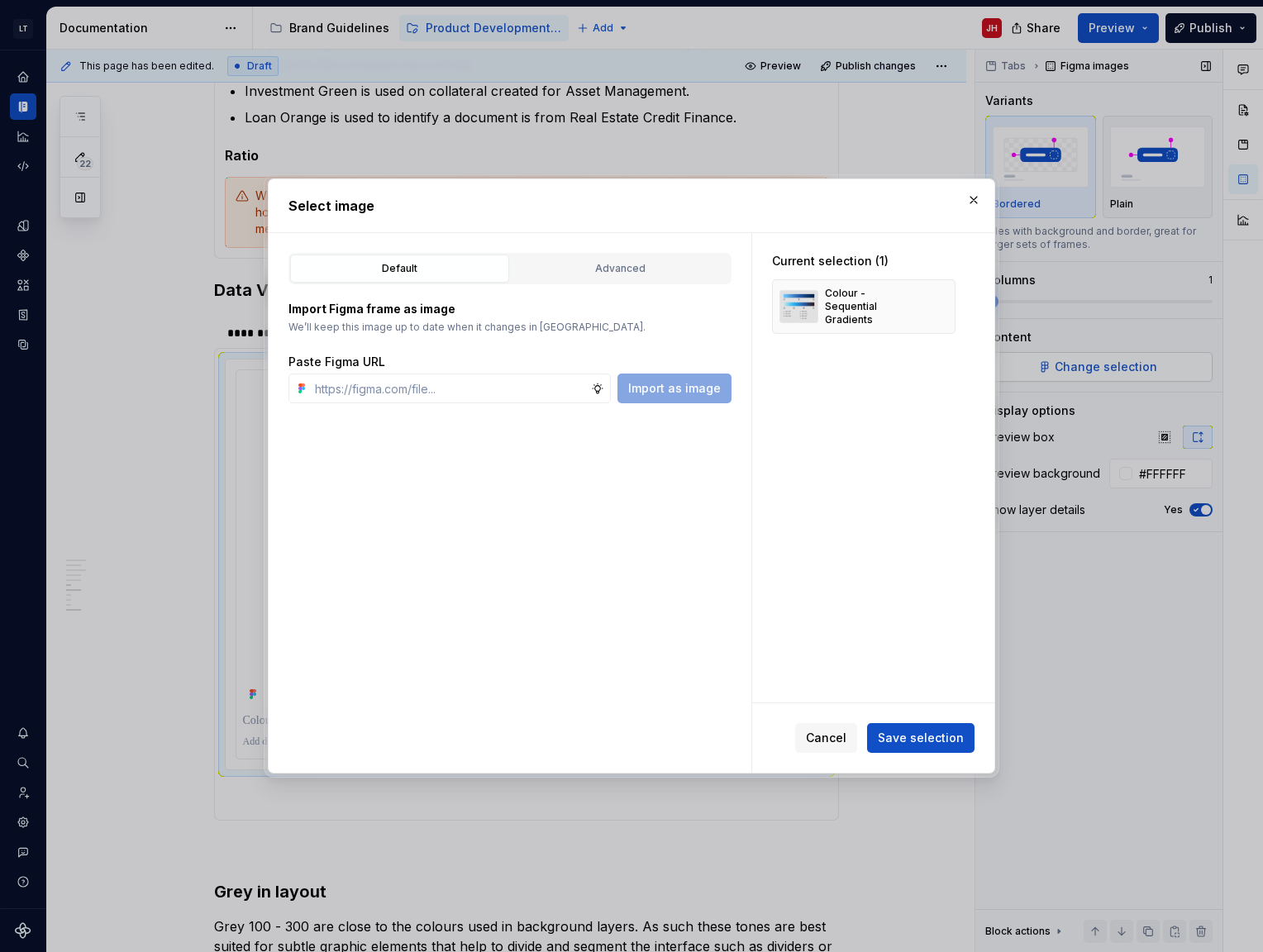 type on "*" 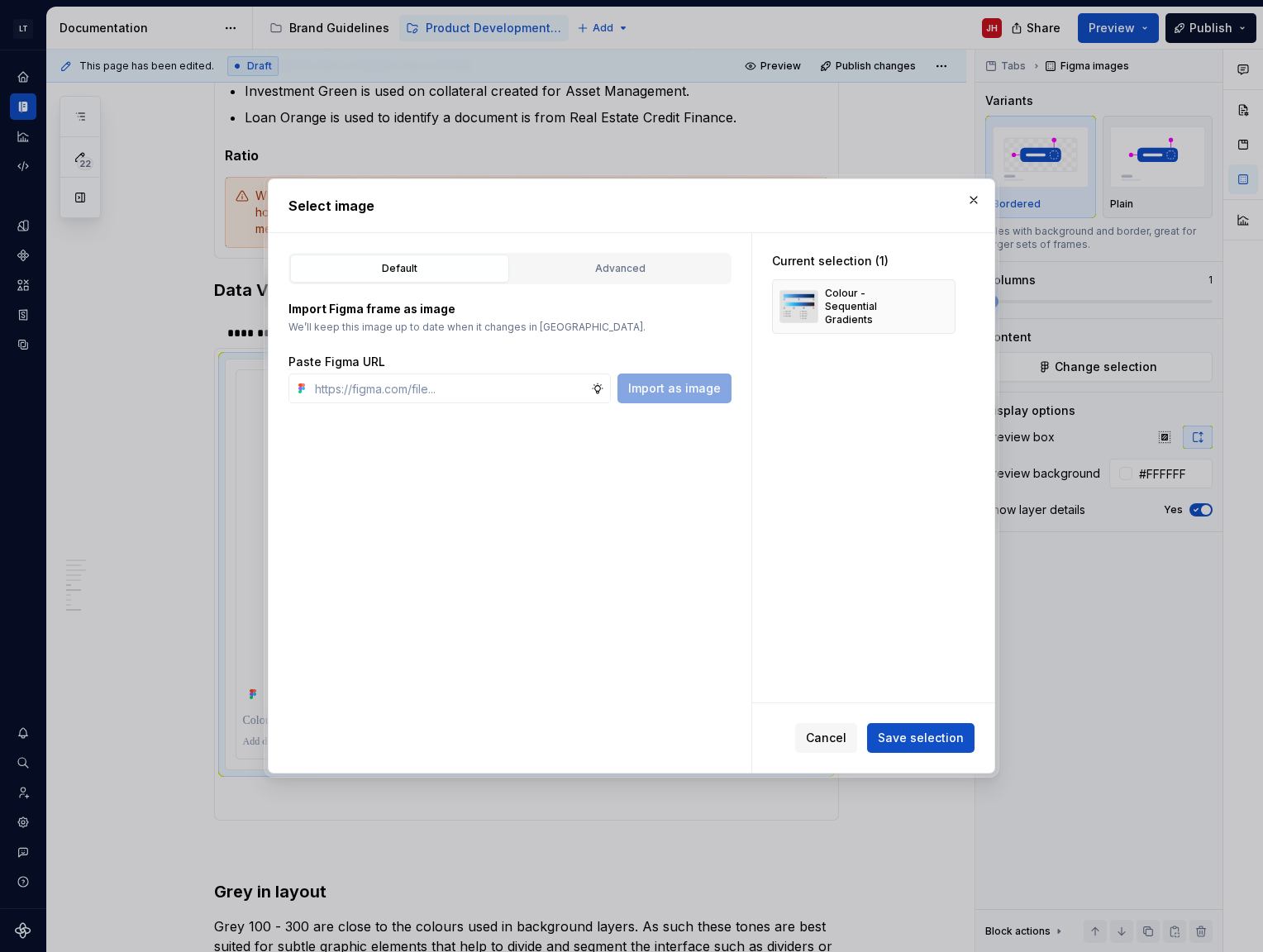type on "[URL][DOMAIN_NAME][DATE]" 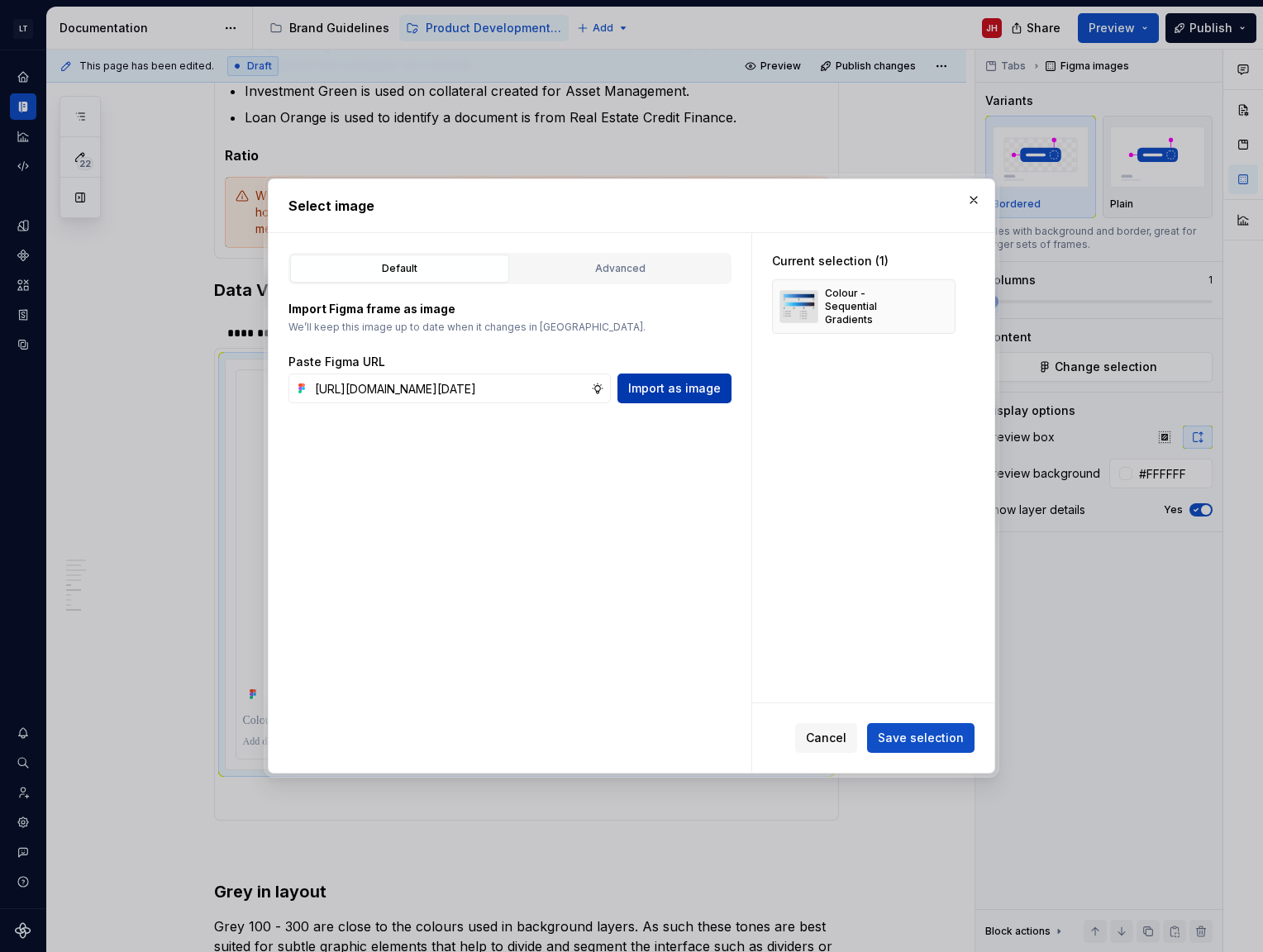 scroll, scrollTop: 0, scrollLeft: 362, axis: horizontal 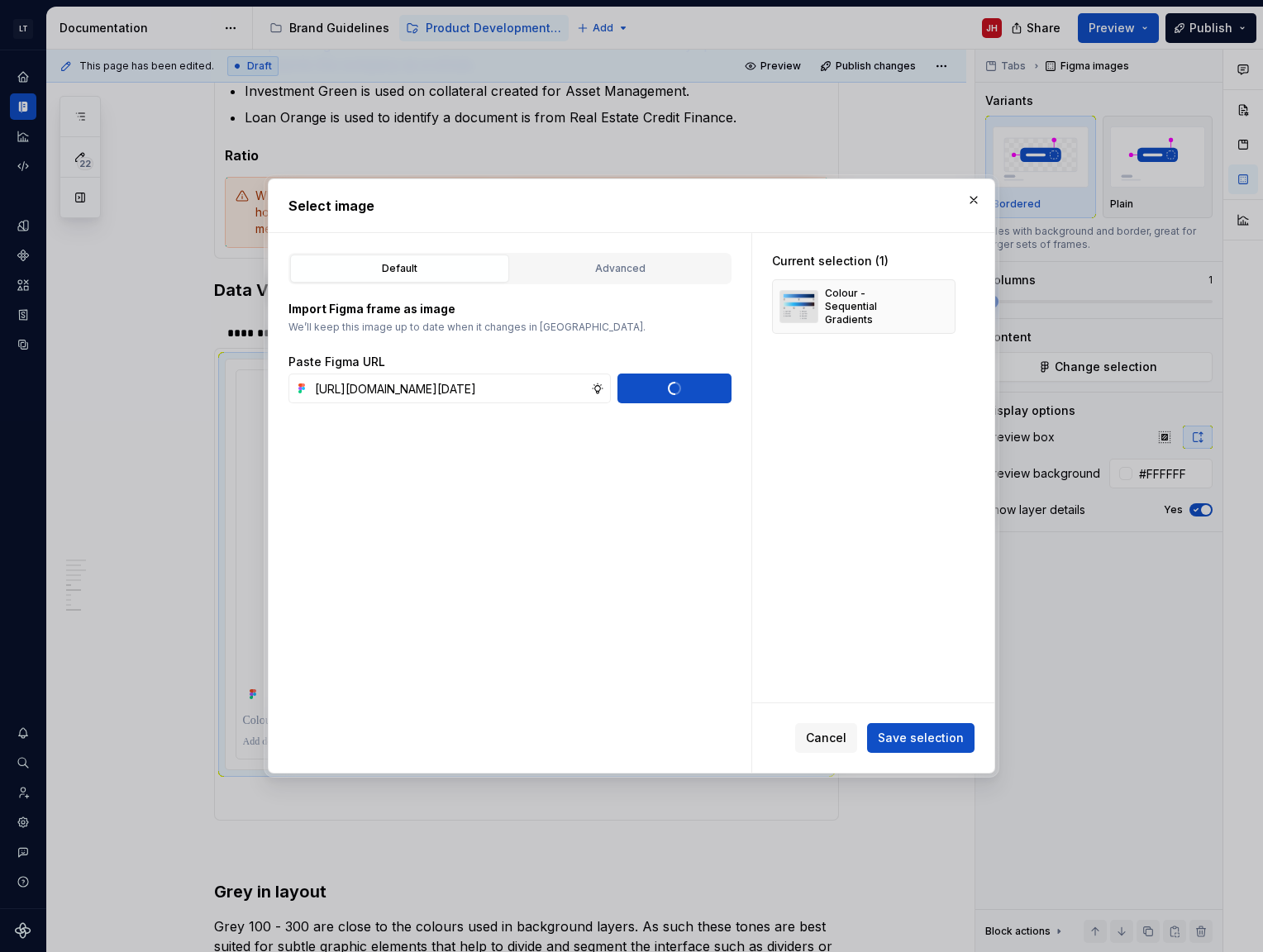 type on "*" 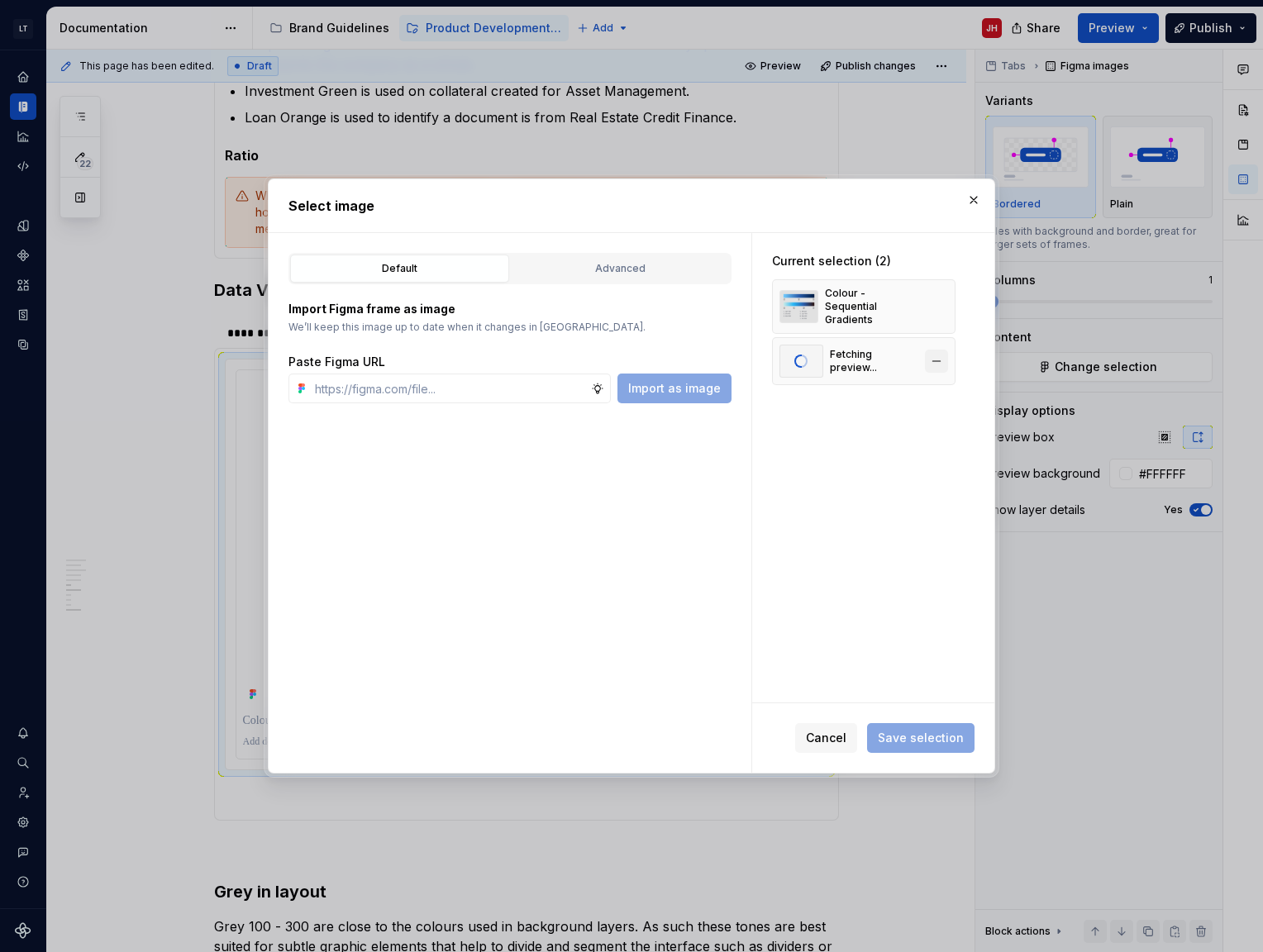click at bounding box center (937, 307) 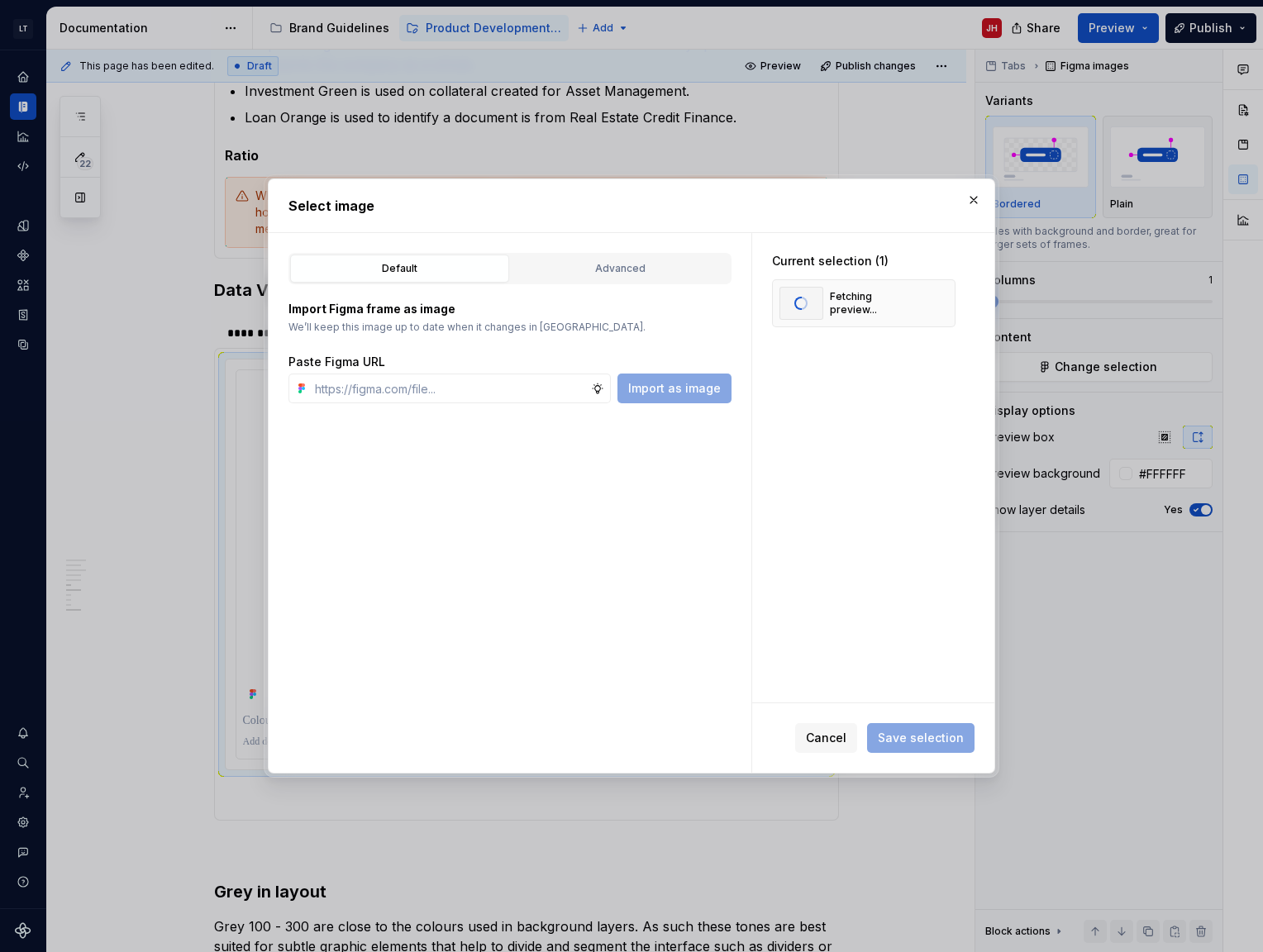 click on "Cancel Save selection" at bounding box center (873, 738) 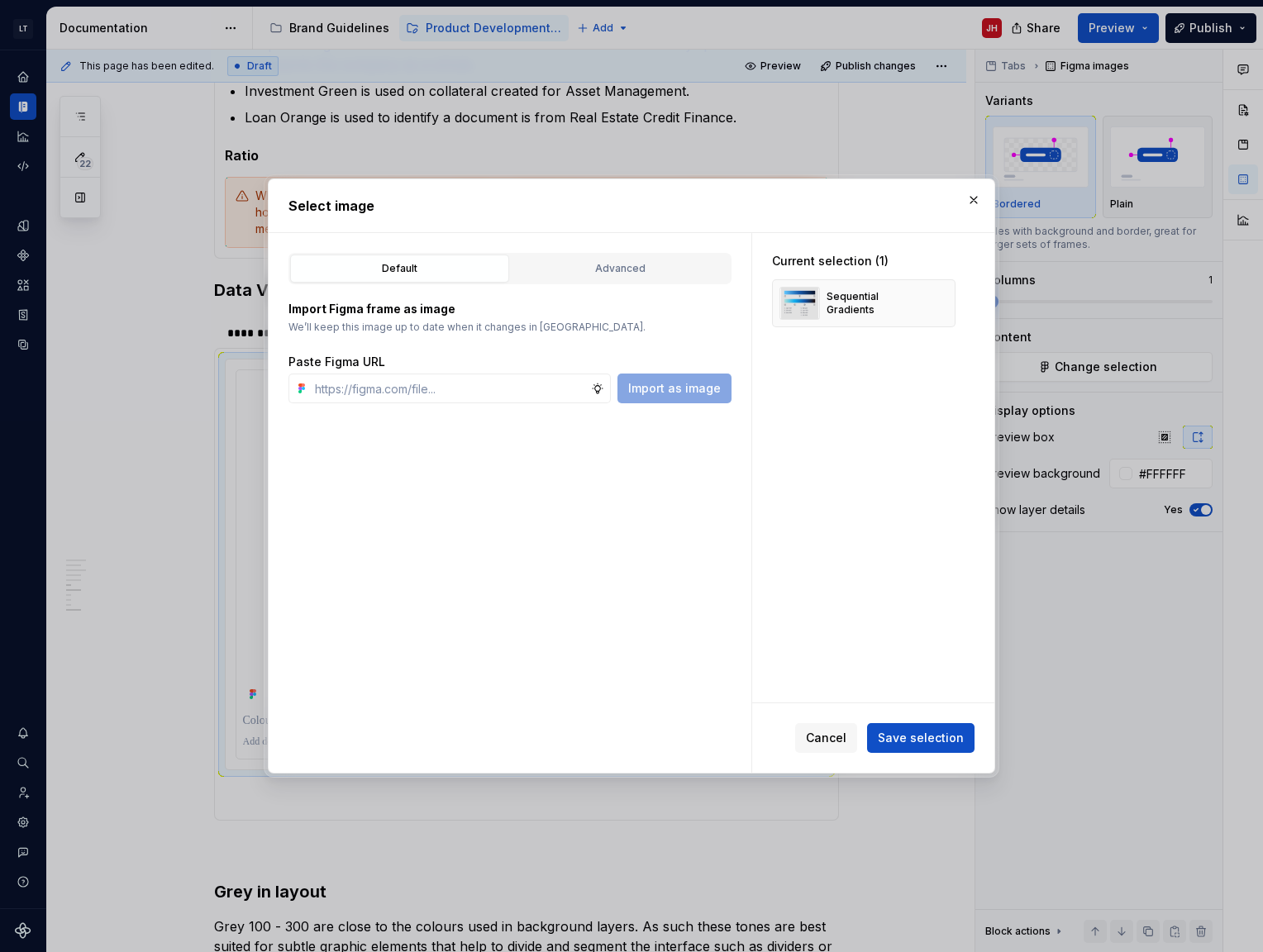 click on "Save selection" at bounding box center (921, 738) 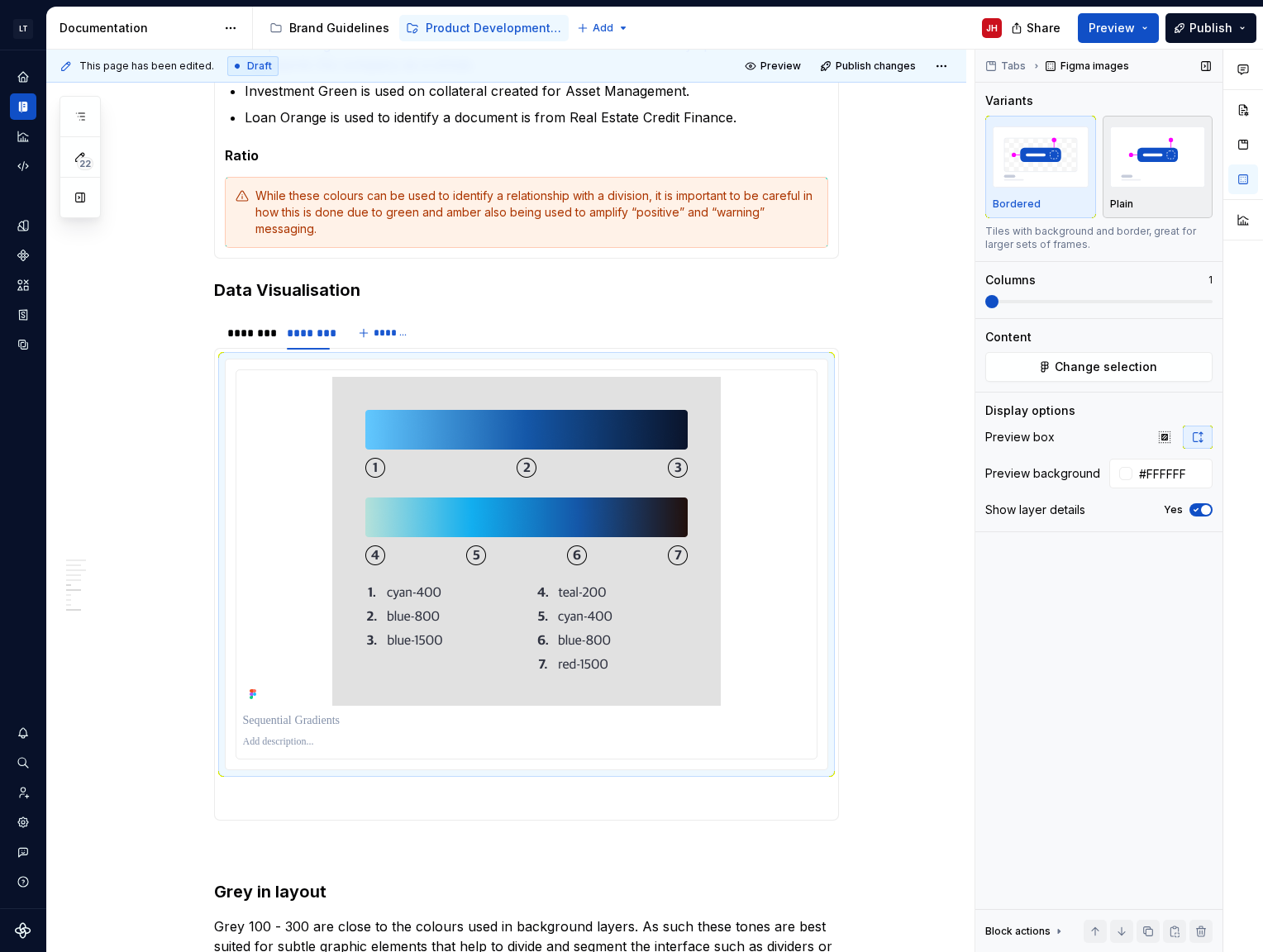 click at bounding box center (1158, 156) 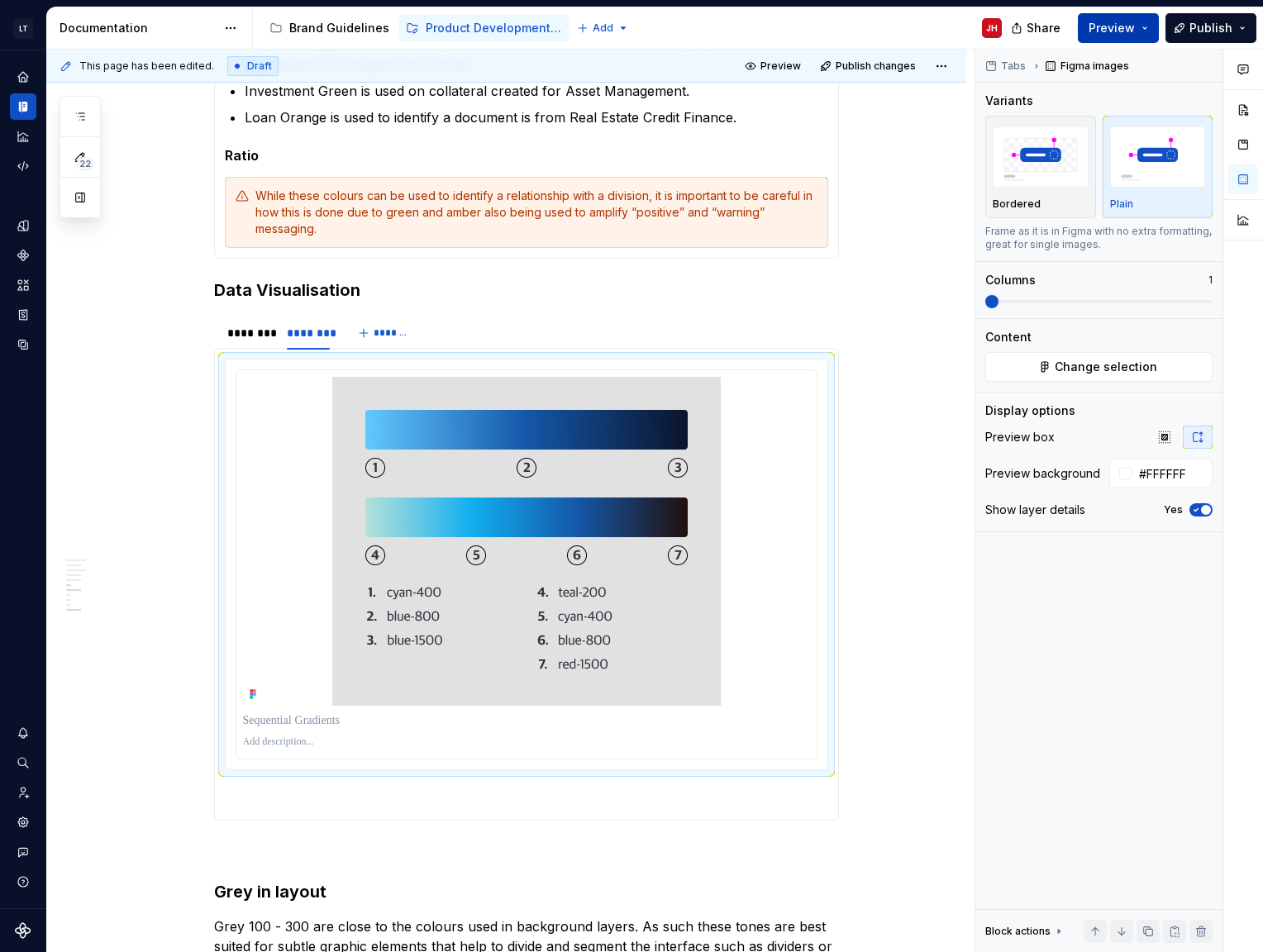 click on "Preview" at bounding box center (1112, 28) 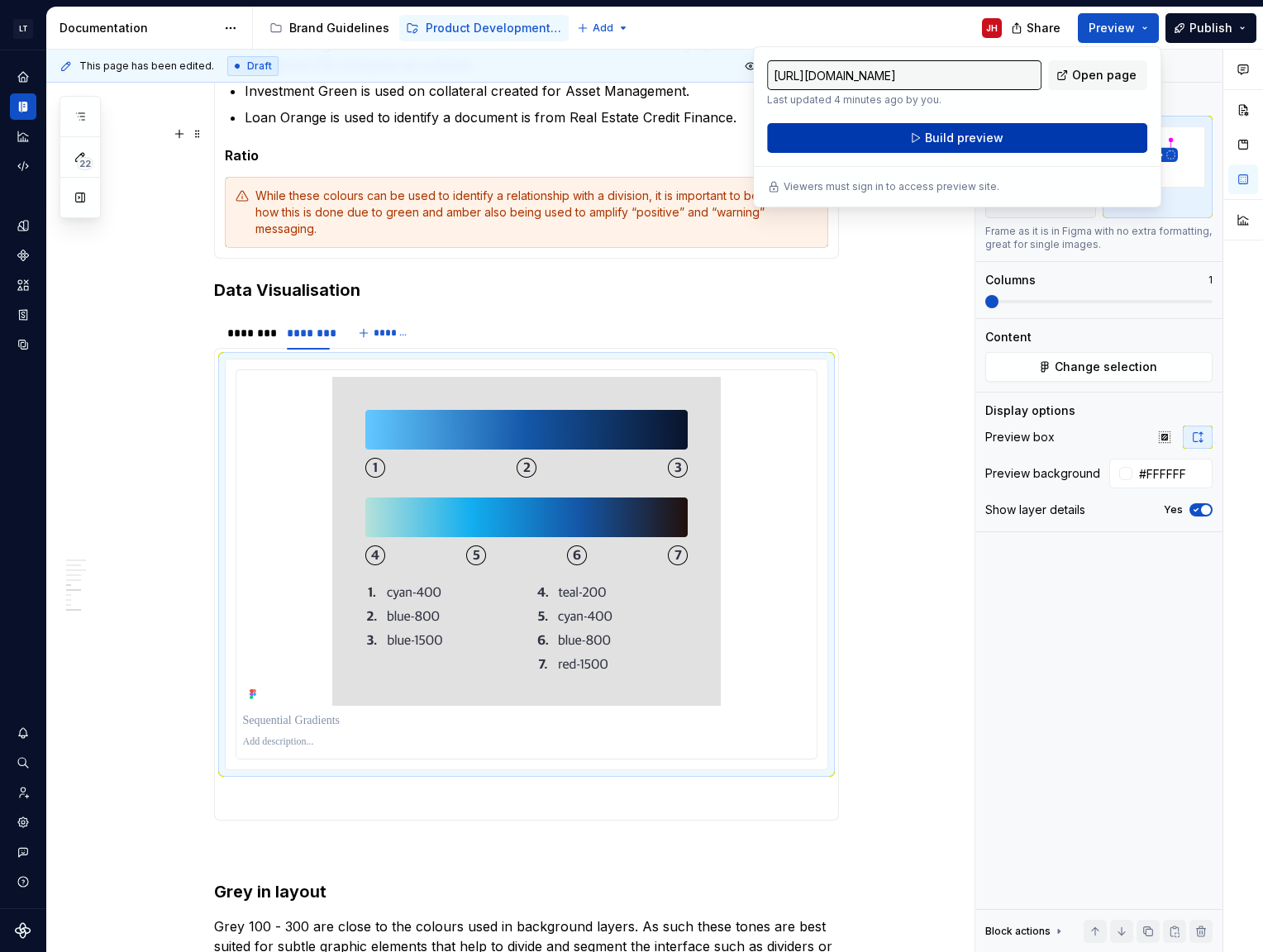 click on "Build preview" at bounding box center (957, 138) 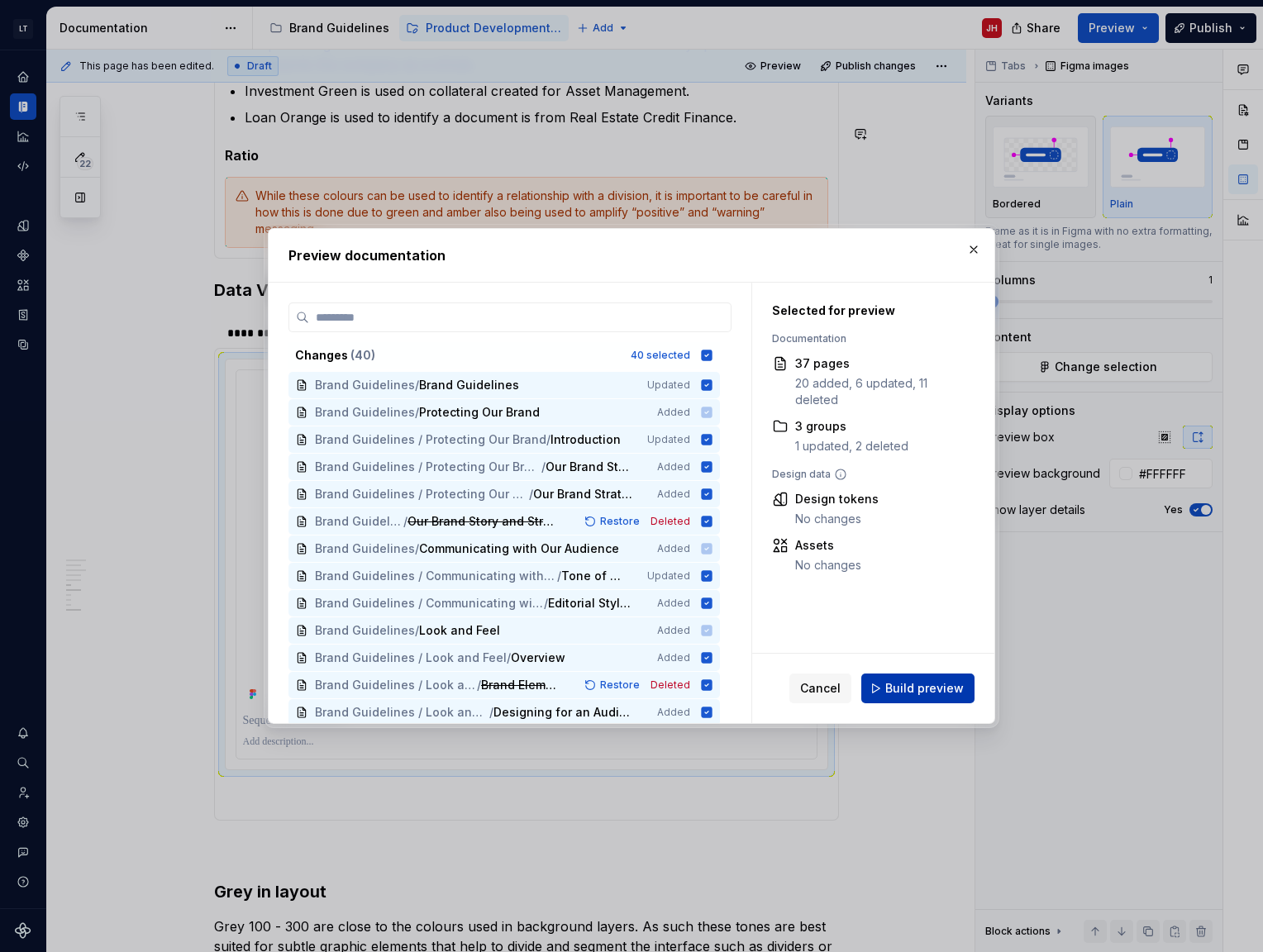 click on "Build preview" at bounding box center (924, 688) 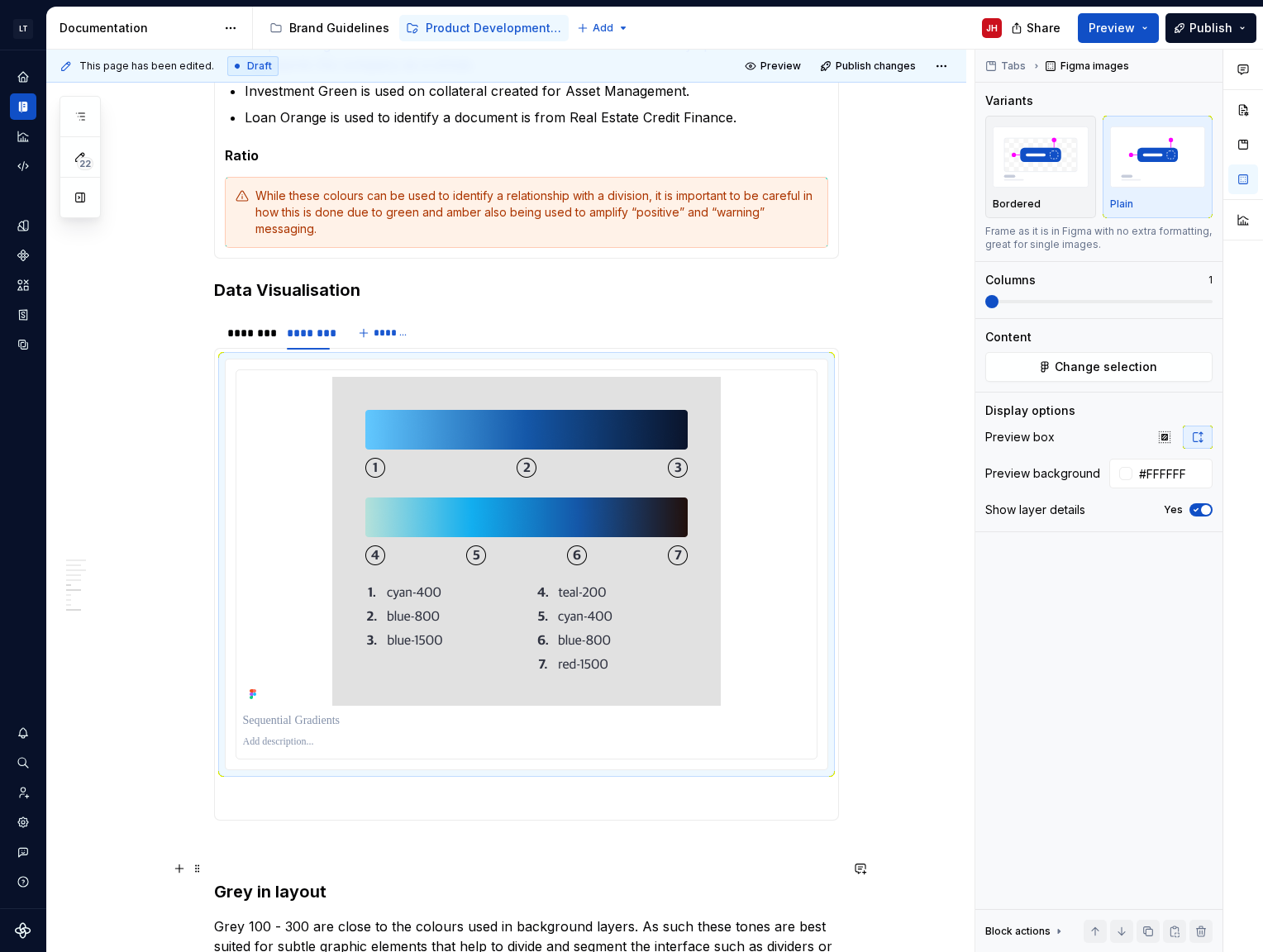 click on "Grey in layout" at bounding box center [527, 892] 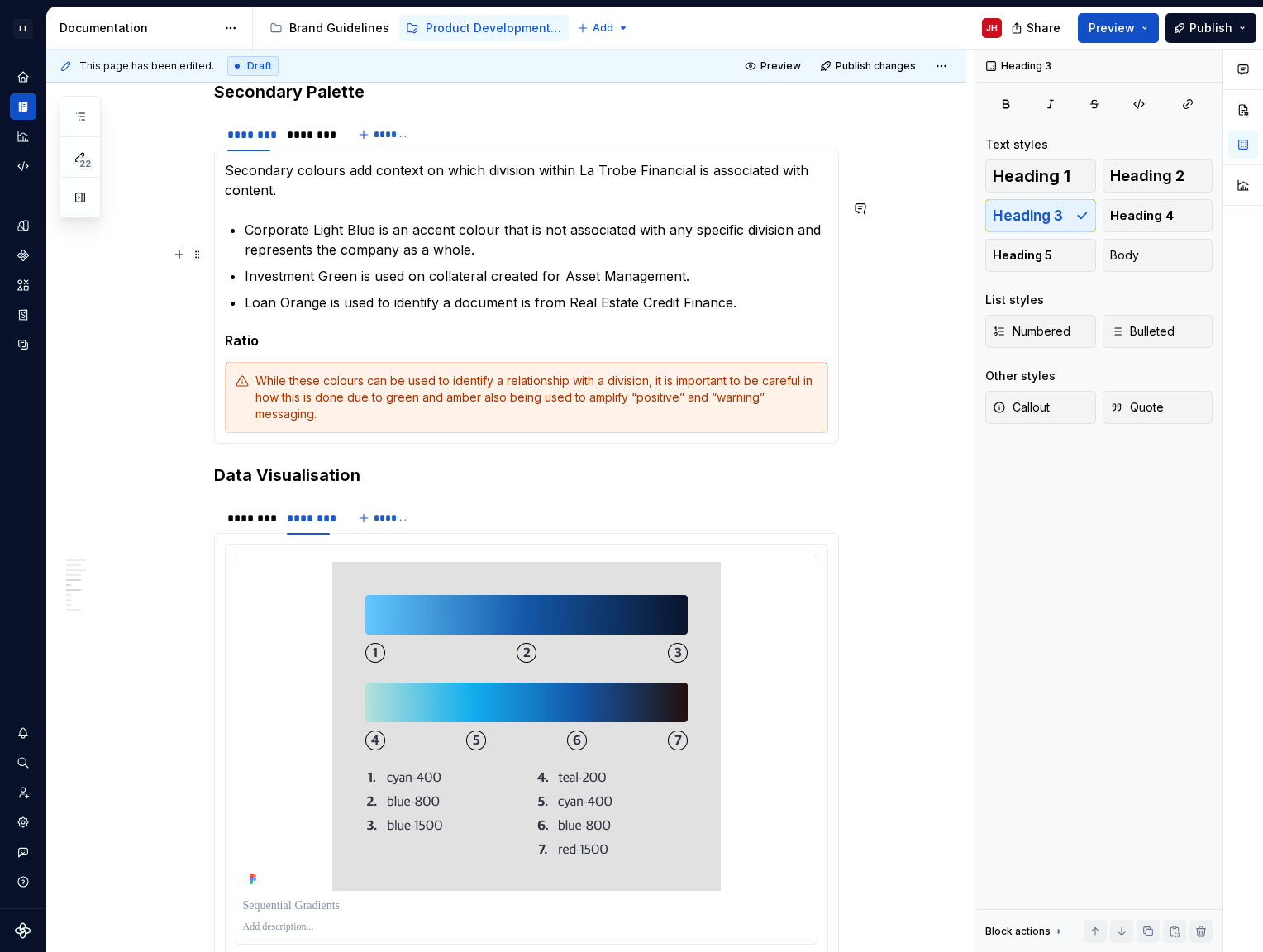 scroll, scrollTop: 1190, scrollLeft: 0, axis: vertical 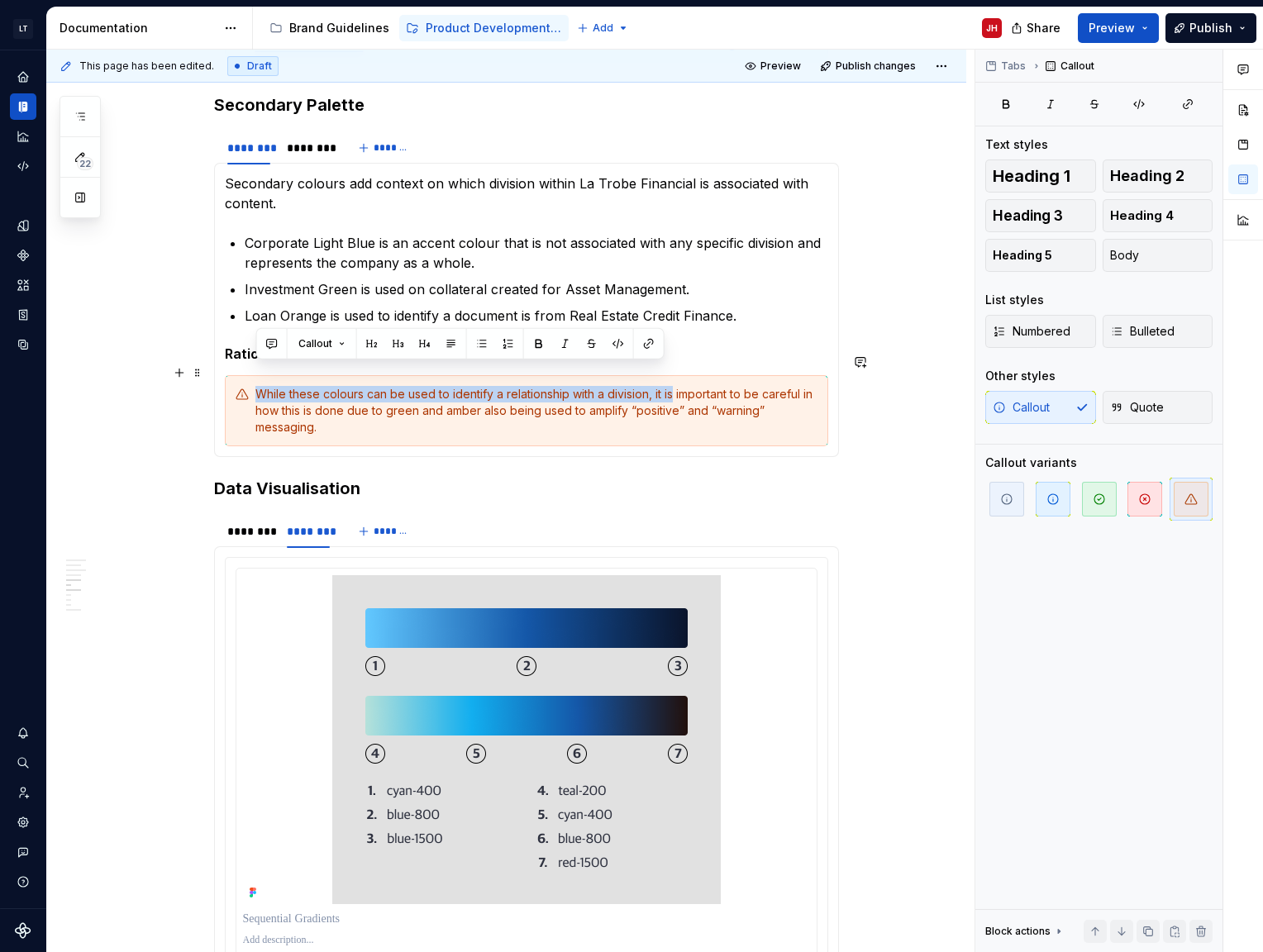 drag, startPoint x: 674, startPoint y: 367, endPoint x: 252, endPoint y: 374, distance: 422.05805 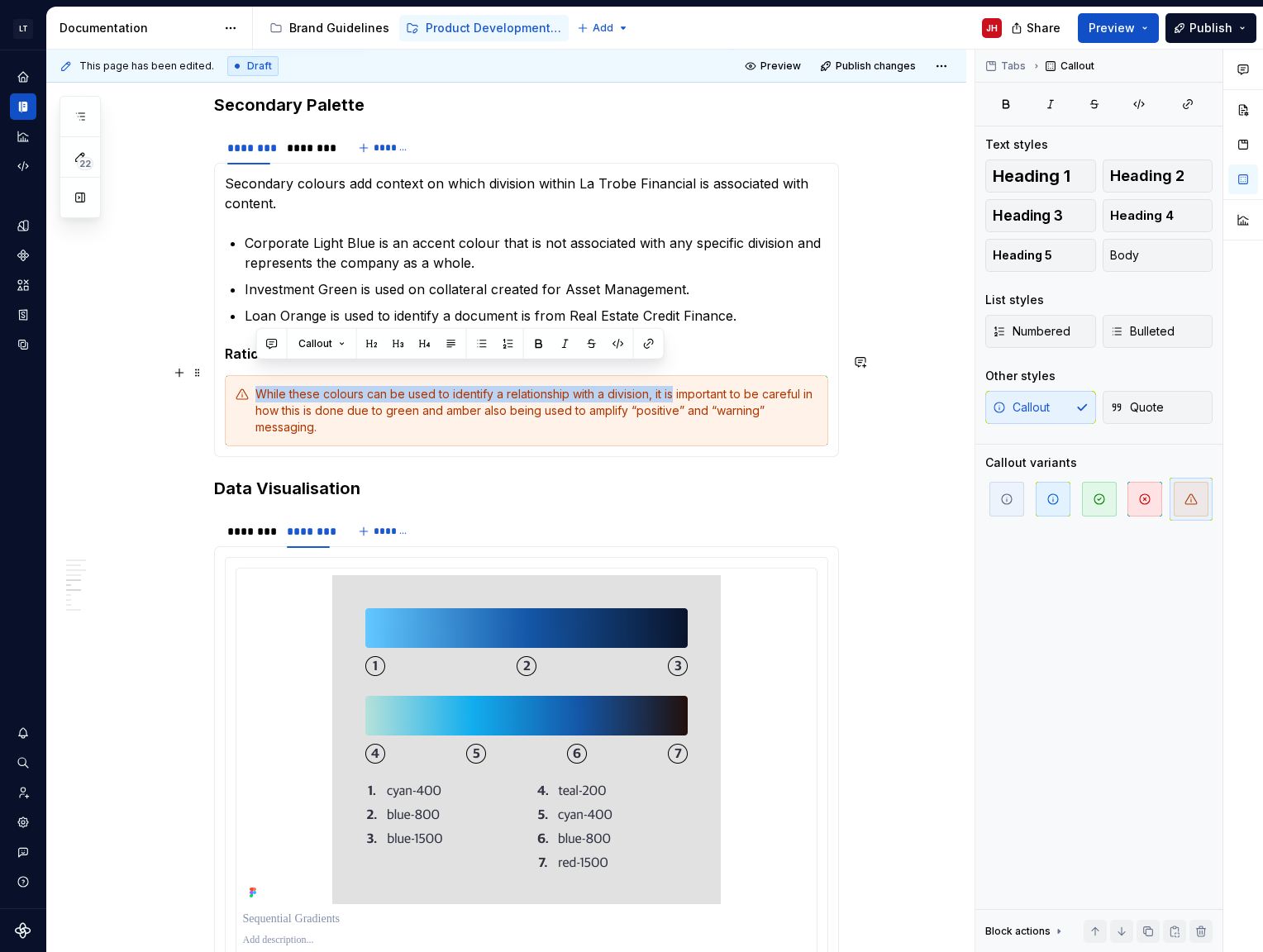 click on "While these colours can be used to identify a relationship with a division, it is important to be careful in how this is done due to green and amber also being used to amplify “positive” and “warning” messaging." at bounding box center [527, 411] 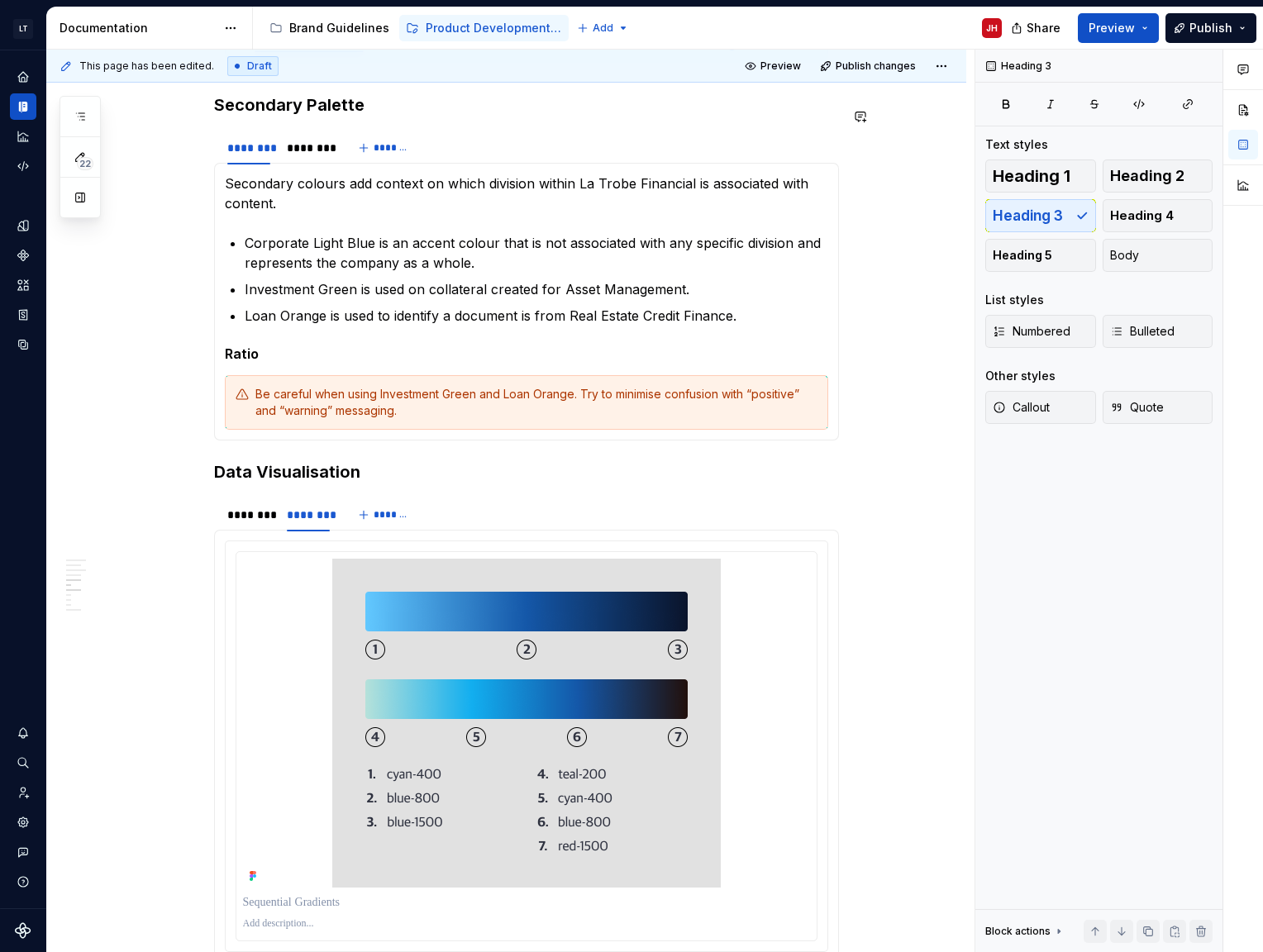 click on "Available Palette The Cobalt colour system offers 15 tints and shades for each of 10 colours (including grey) for each colour theme. Use of these colours should reinforce the La Trobe Financial brand while creating visual hierarchy and assisting users to achieve their goals. ******** ******** ******* Colour Semantics Cobalt uses traffic light colours to communicate positive (green), warning (amber), and negative (red) semantic meanings. Blue is used as an accent to highlight important information or calls to action. Within different cultures, colours can be associated with different meanings. For instance, western cultures often associate red with passion and danger, while eastern cultures associate it with success and good fortune.  La Trobe Financial Brand Primary Palette ******** ******** ******* Certain colours are strongly associated with the La Trobe Financial brand. As such these should feature heavily in any designs created for the company.  Static colour tokens Secondary Palette ******** ********" at bounding box center [527, 206] 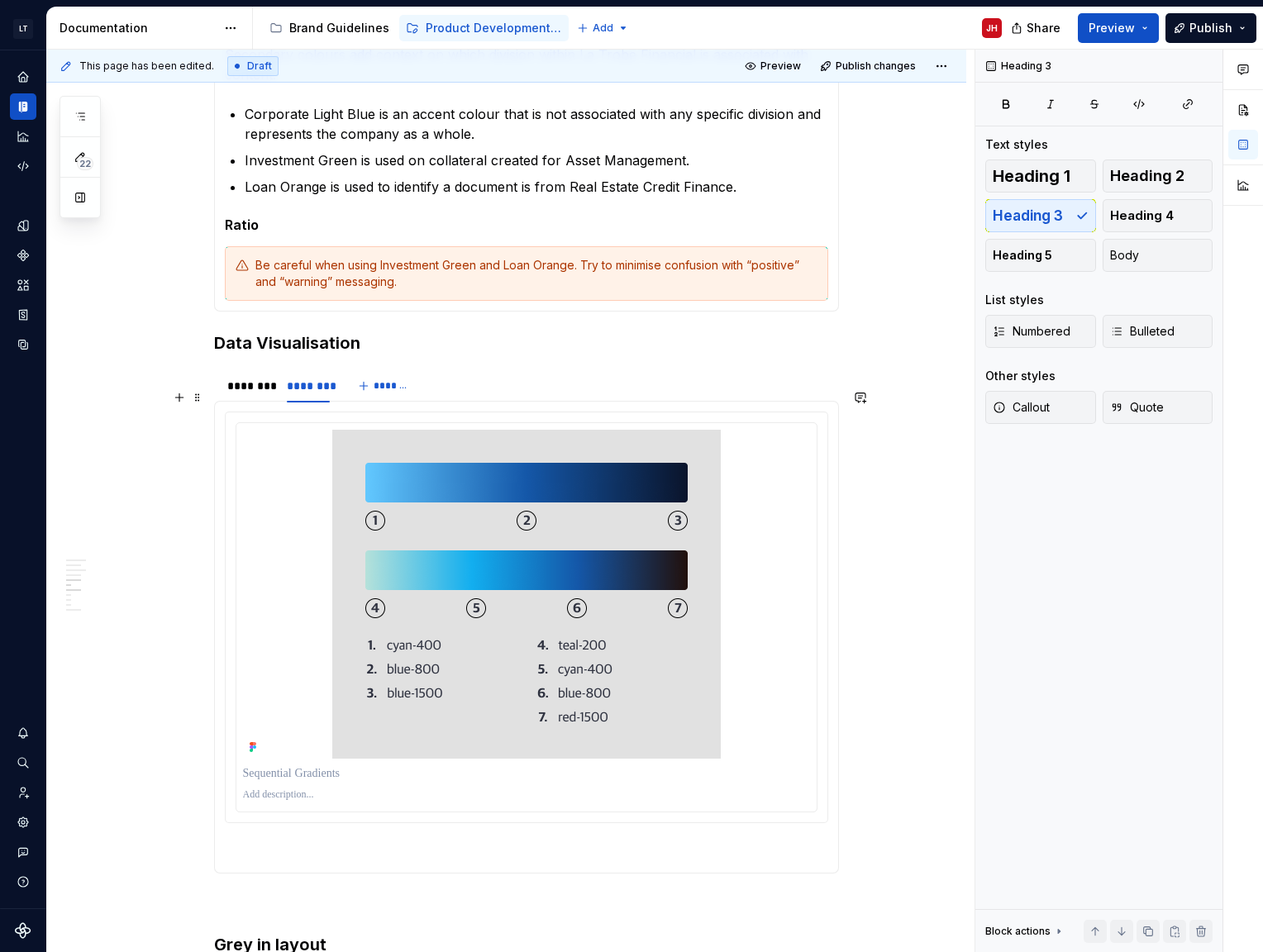 scroll, scrollTop: 1190, scrollLeft: 0, axis: vertical 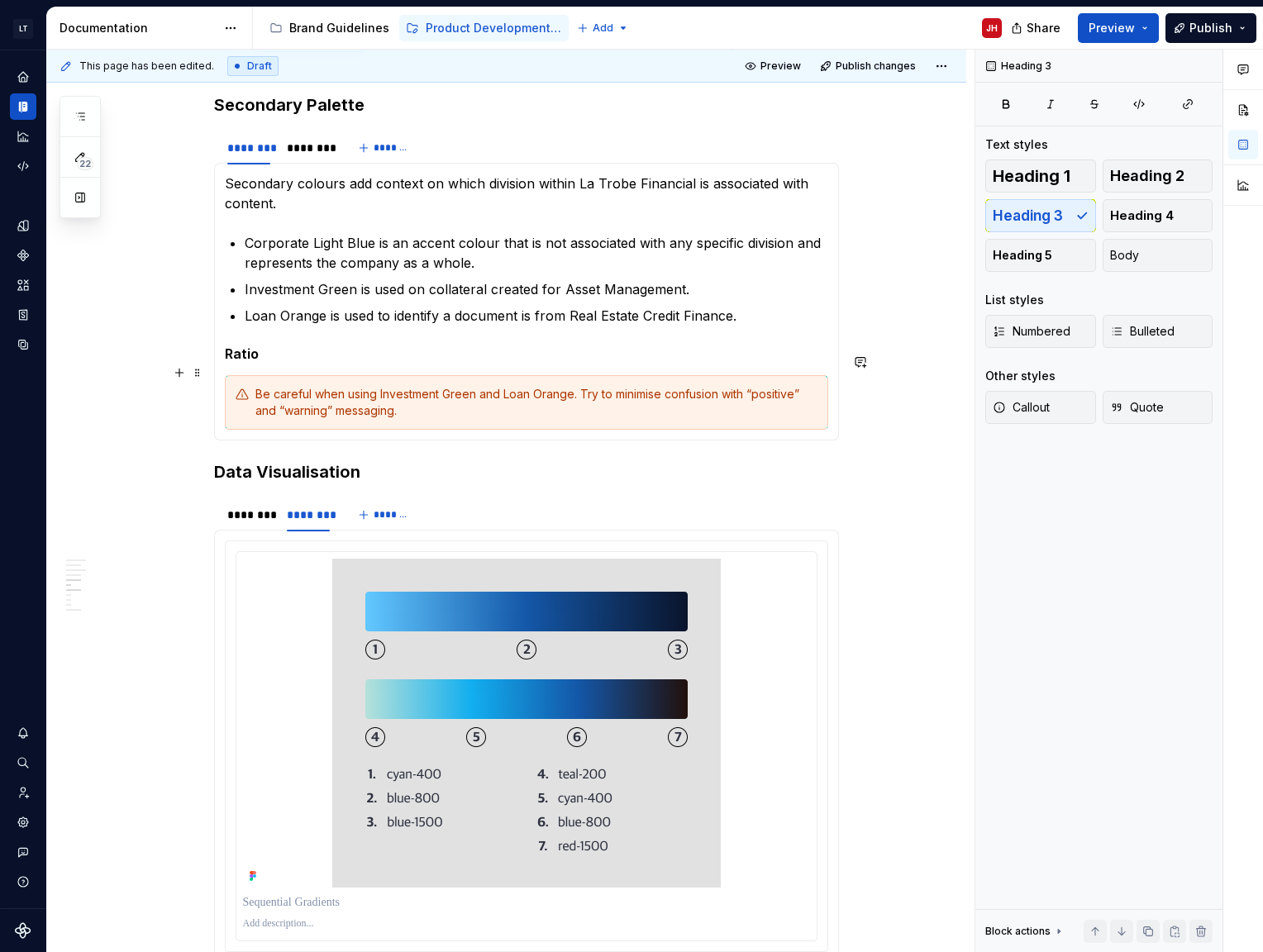 click on "Be careful when using Investment Green and Loan Orange. Try to minimise confusion with “positive” and “warning” messaging." at bounding box center [536, 402] 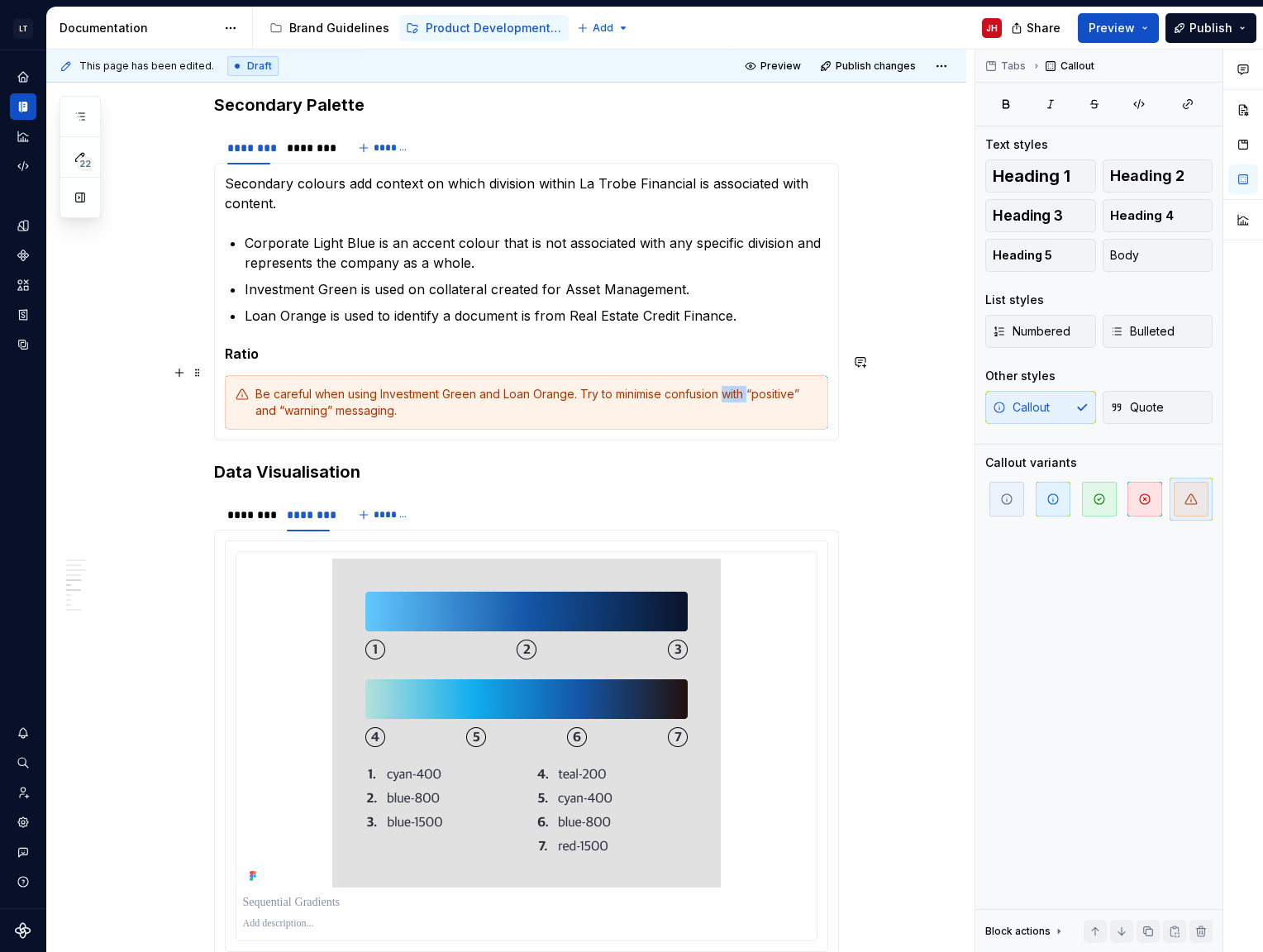 click on "Be careful when using Investment Green and Loan Orange. Try to minimise confusion with “positive” and “warning” messaging." at bounding box center (536, 402) 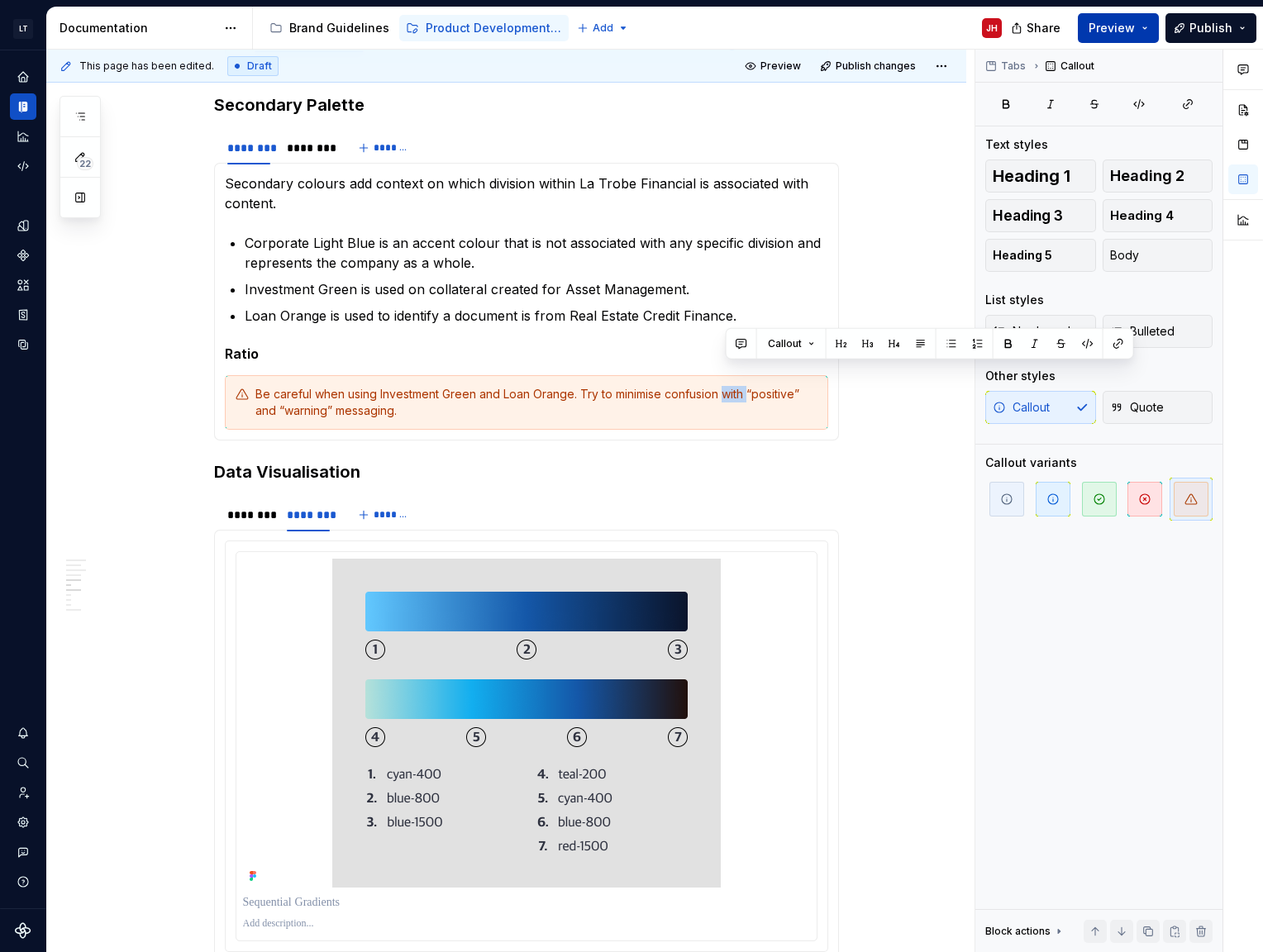 click on "Preview" at bounding box center (1112, 28) 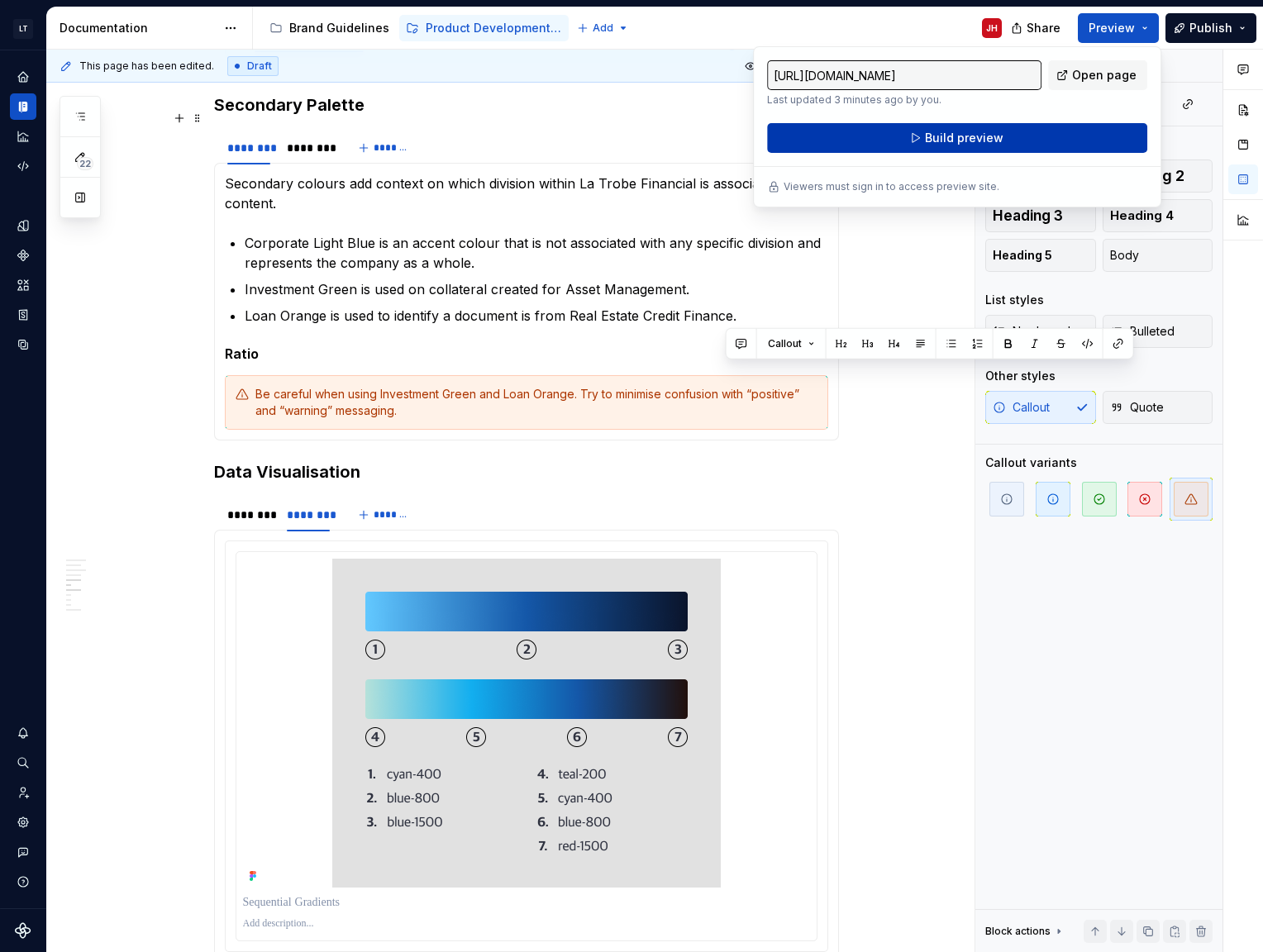 click on "Build preview" at bounding box center [964, 138] 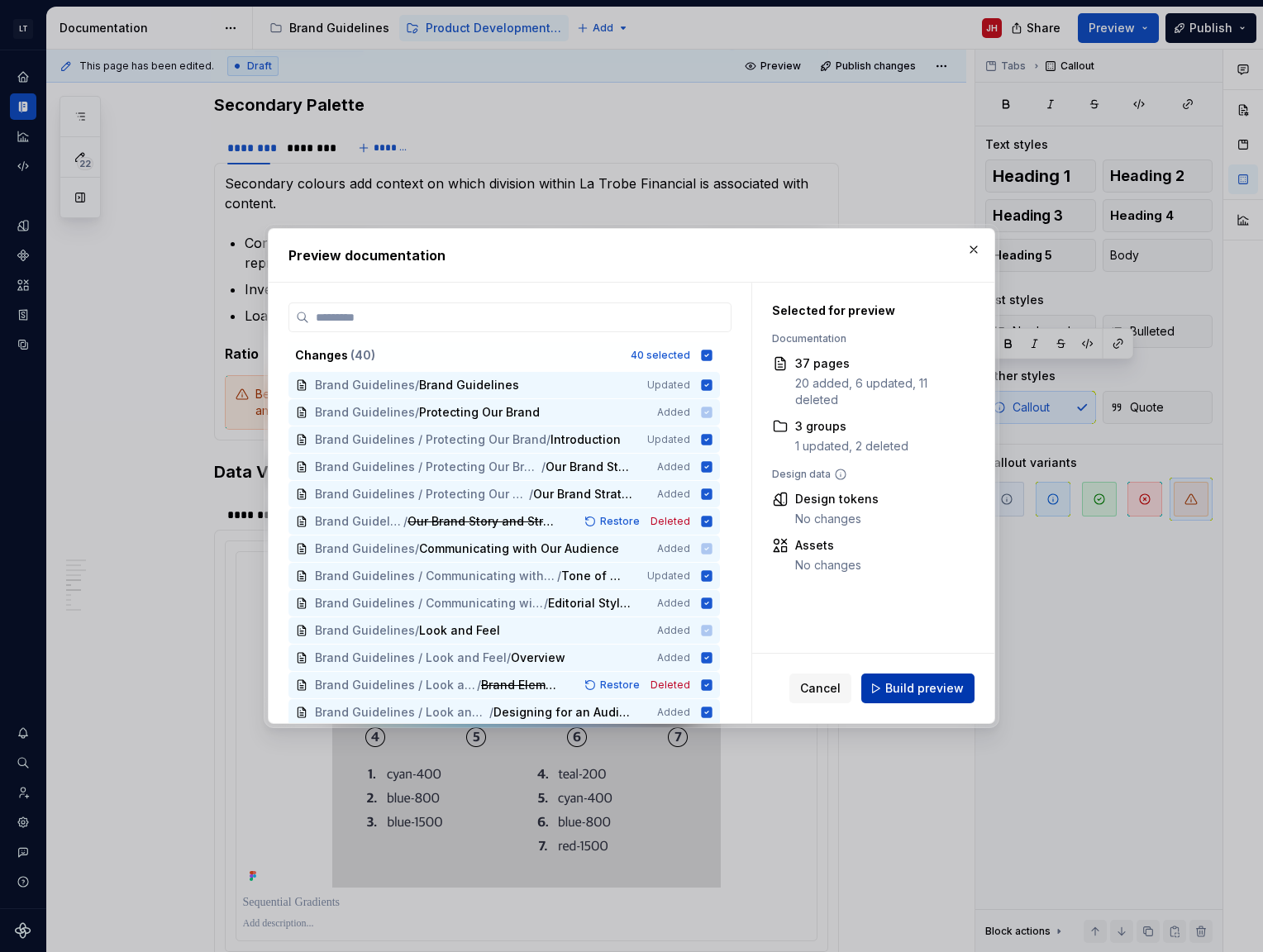 click on "Build preview" at bounding box center (924, 688) 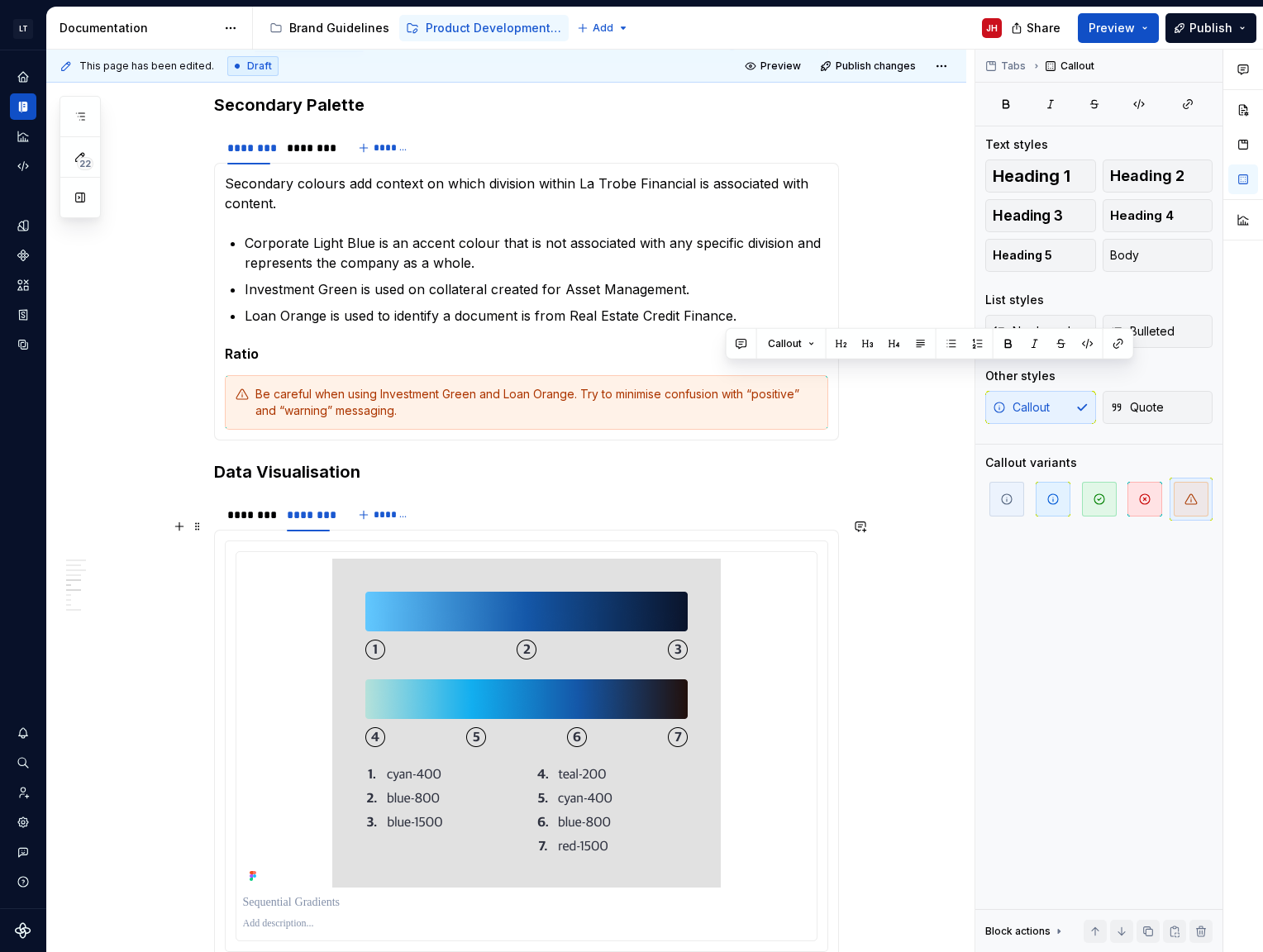 click on "******** ******** ******* When creating charts and graphs, the colours used should be determined by the type of content being communicated. Categorical Colour Palette Sequential Gradient When conveying data that grows from a baseline two gradients are available. These gradients transition from light to dark and have been designed to be accessible for users who have a colour vision disability. Diverging Gradient When the baseline of the data is in the middle and negative values need to be represented diverging gradients should be used." at bounding box center [527, 750] 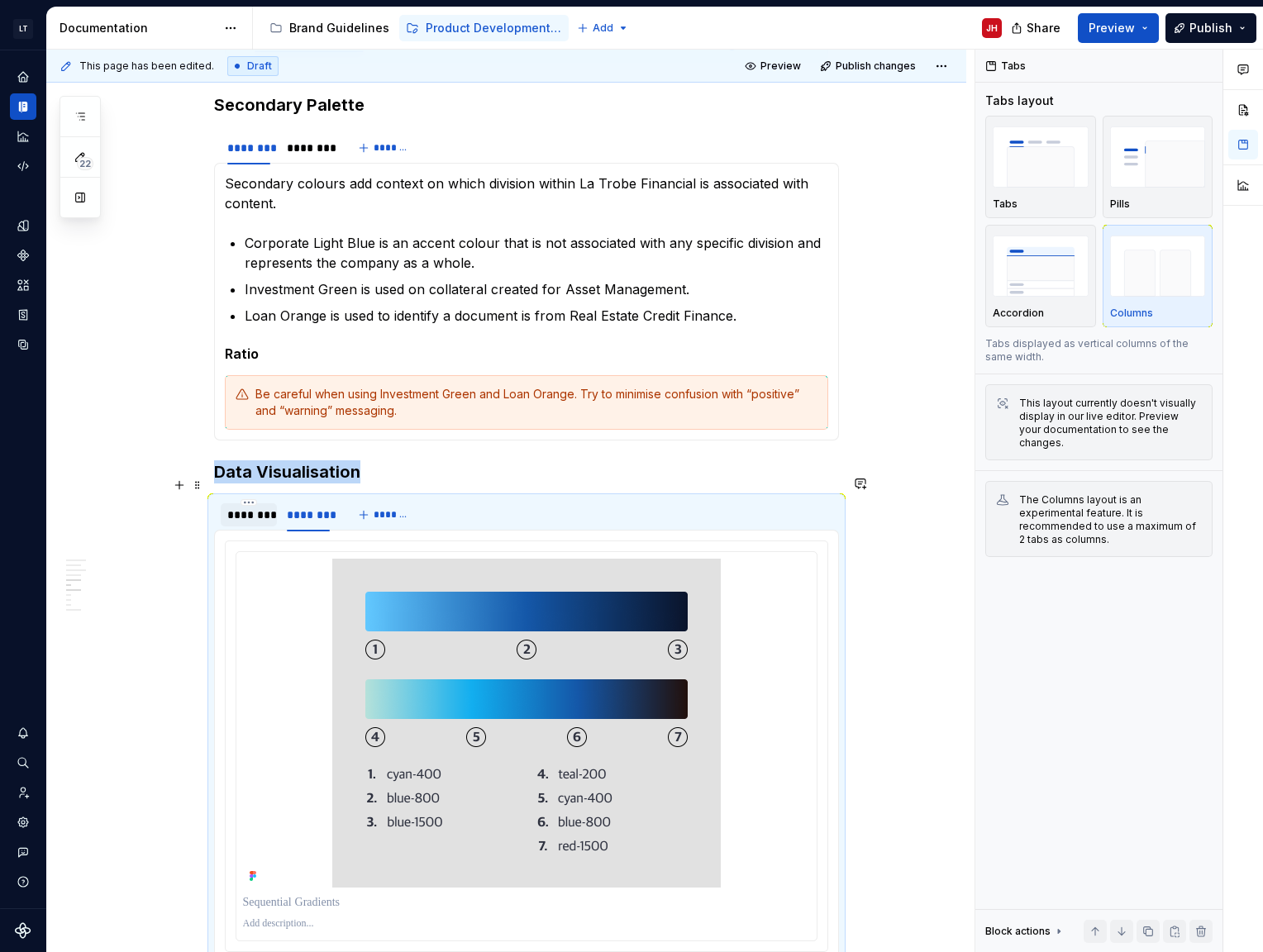 click on "********" at bounding box center [249, 515] 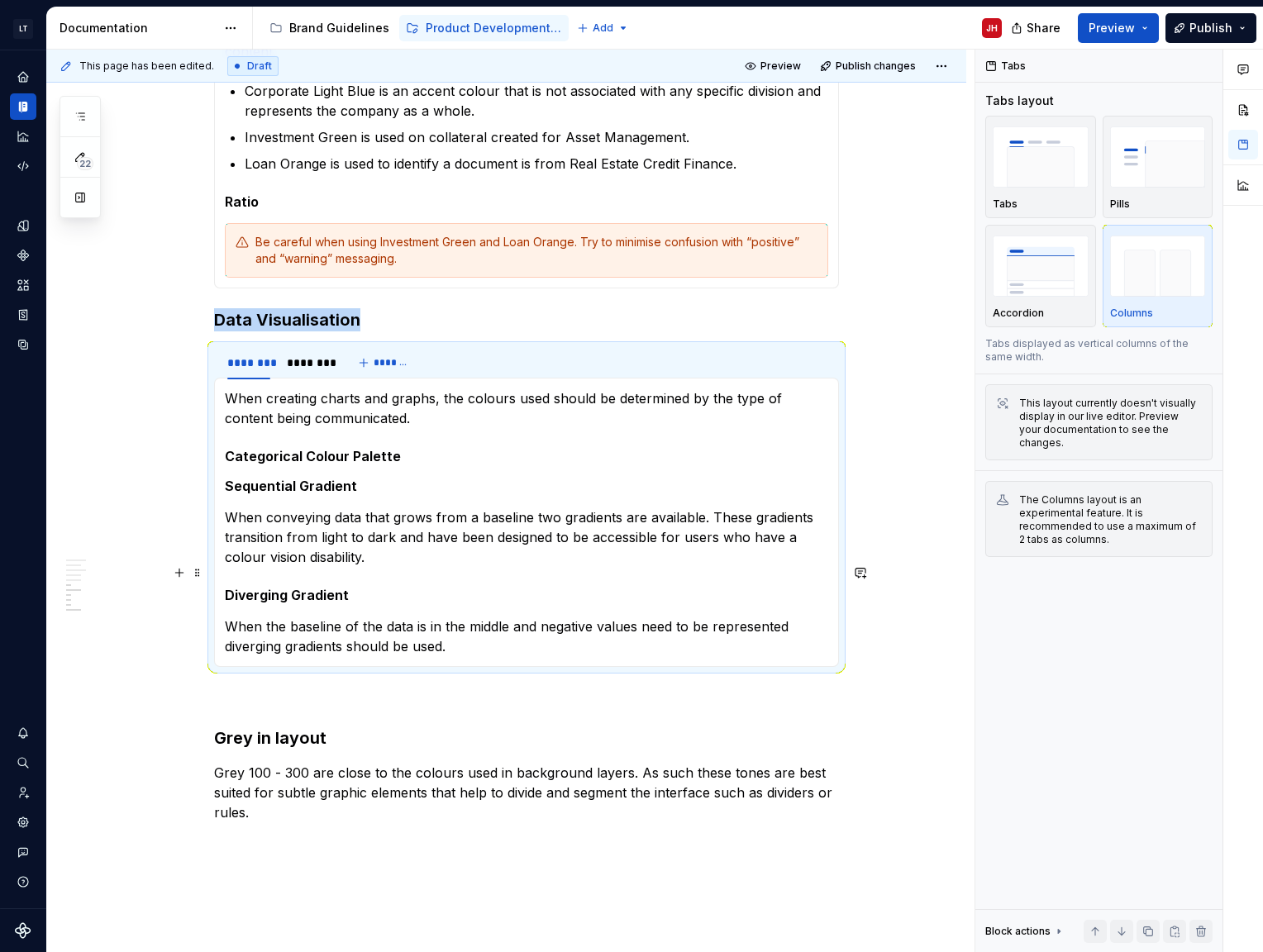 scroll, scrollTop: 1322, scrollLeft: 0, axis: vertical 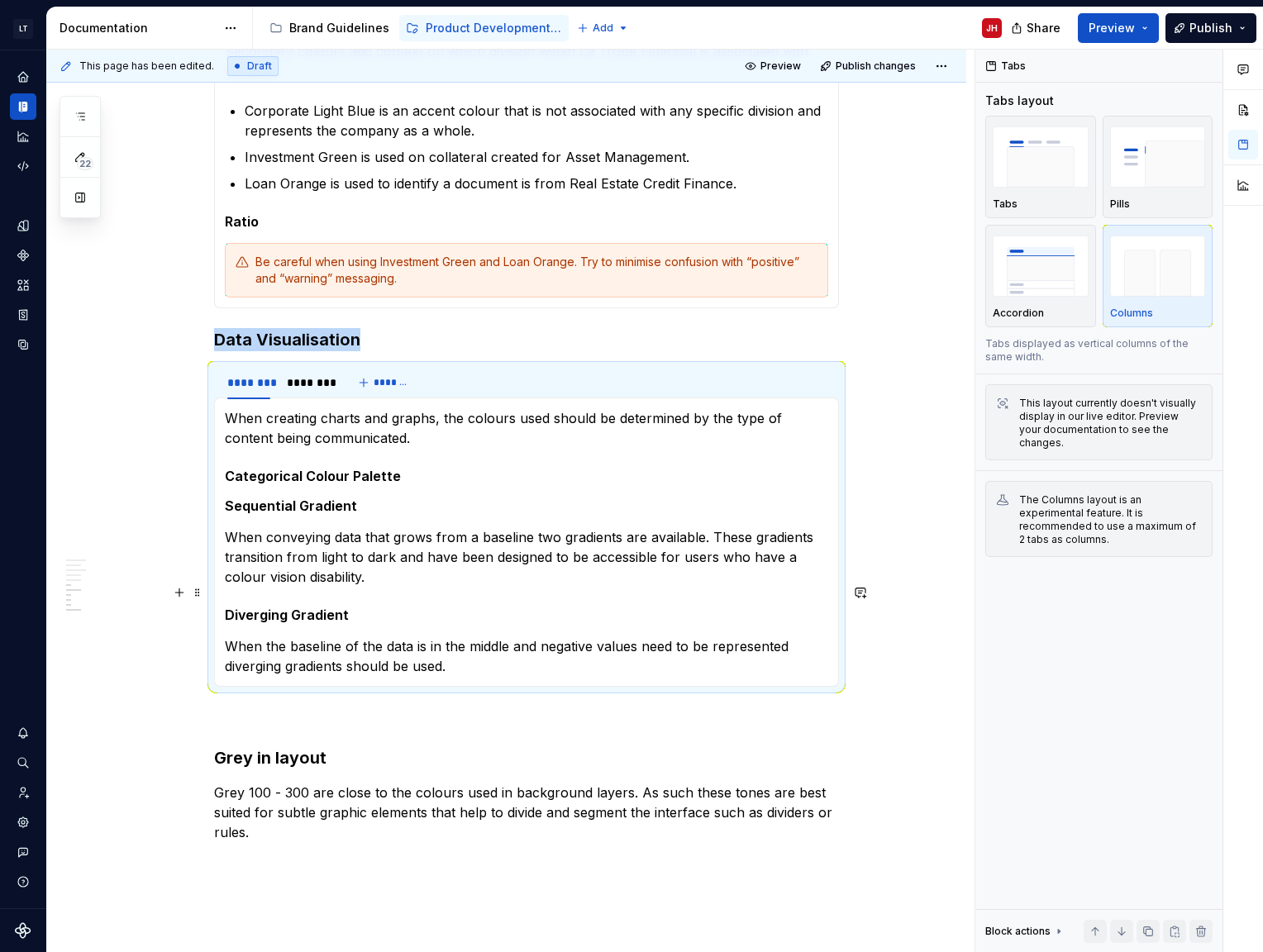 click on "When creating charts and graphs, the colours used should be determined by the type of content being communicated. Categorical Colour Palette Sequential Gradient When conveying data that grows from a baseline two gradients are available. These gradients transition from light to dark and have been designed to be accessible for users who have a colour vision disability. Diverging Gradient When the baseline of the data is in the middle and negative values need to be represented diverging gradients should be used." at bounding box center [527, 542] 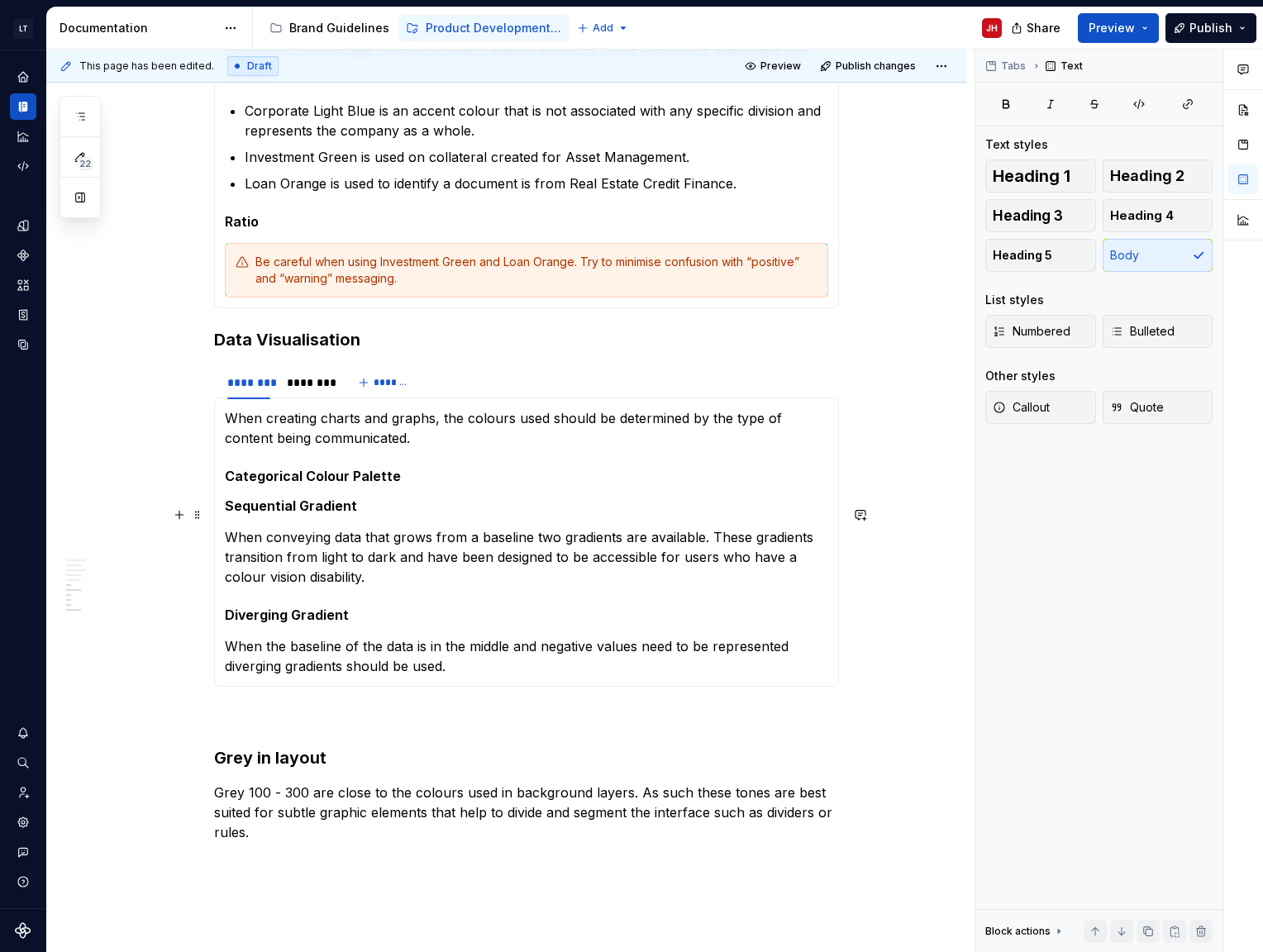 click on "When conveying data that grows from a baseline two gradients are available. These gradients transition from light to dark and have been designed to be accessible for users who have a colour vision disability." at bounding box center [527, 557] 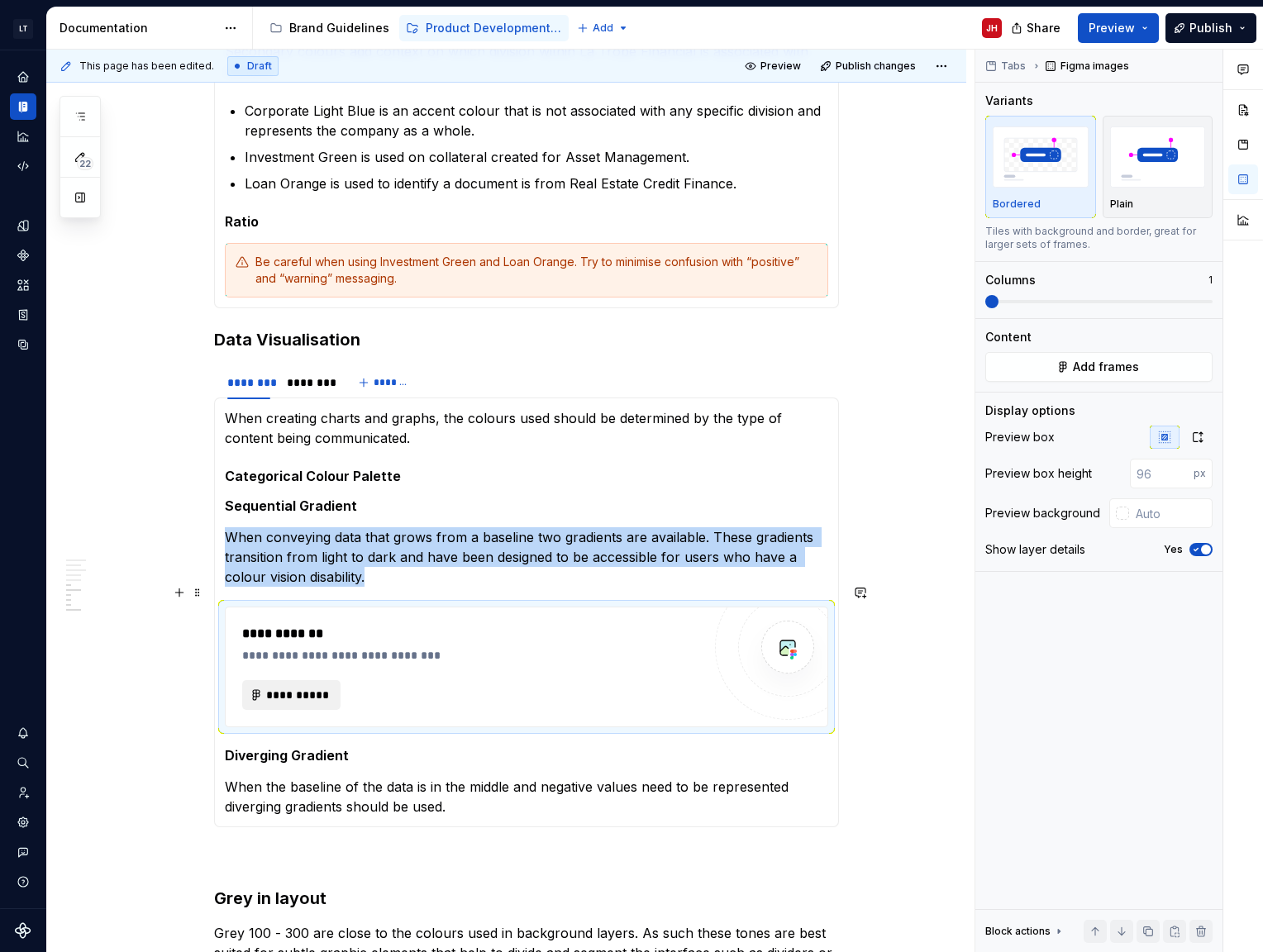 click on "**********" at bounding box center (298, 695) 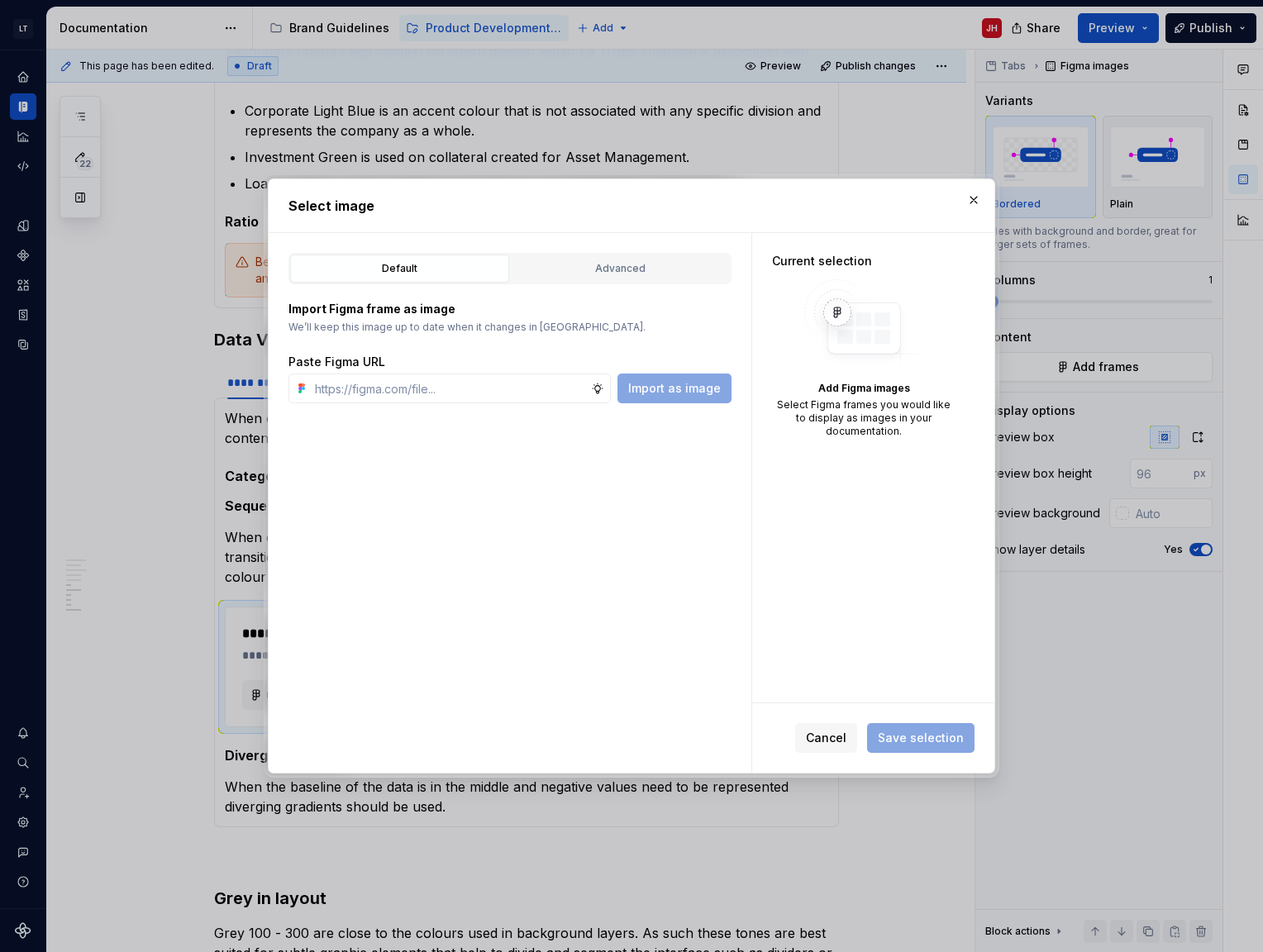 type on "*" 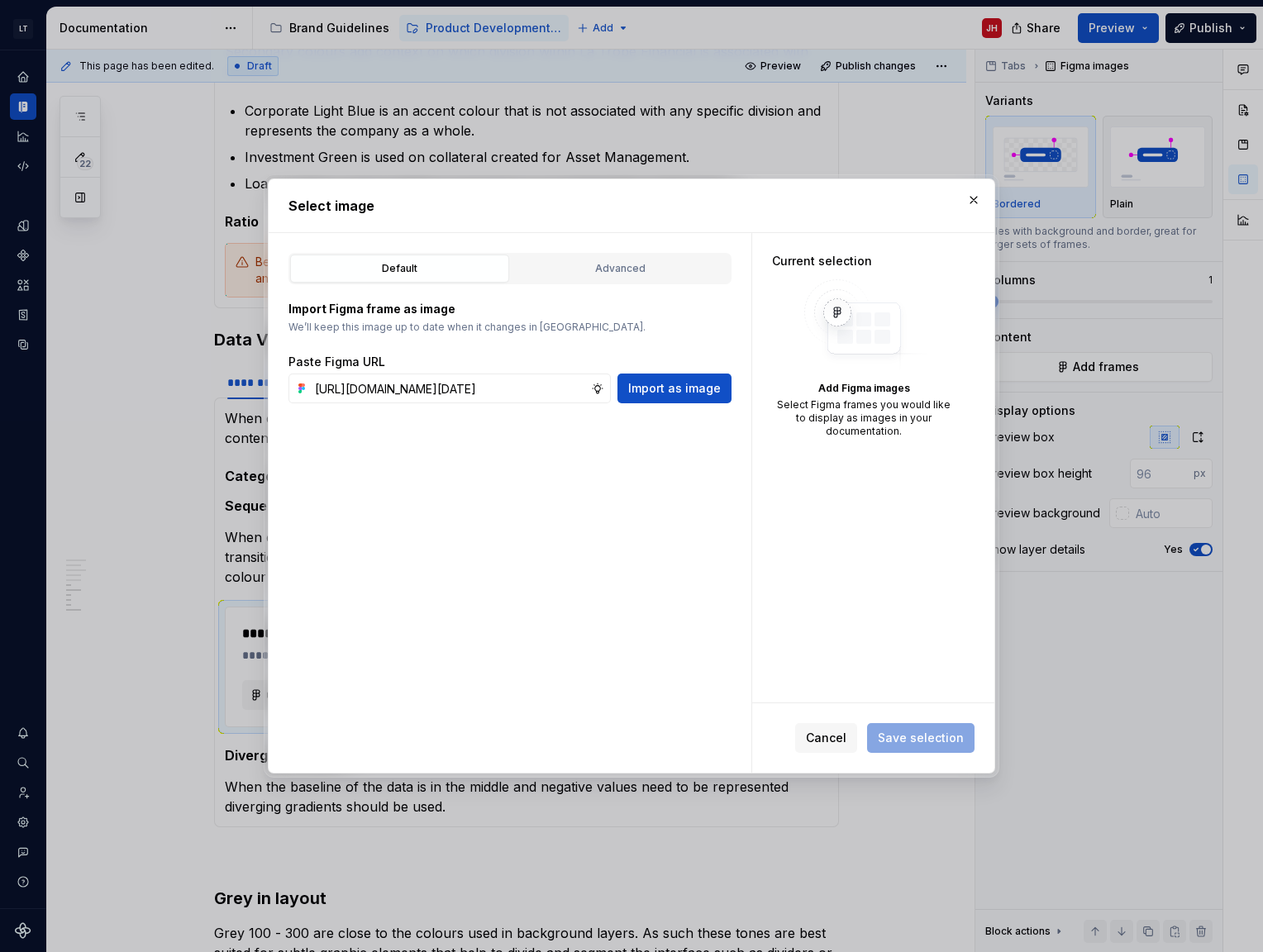 scroll, scrollTop: 0, scrollLeft: 362, axis: horizontal 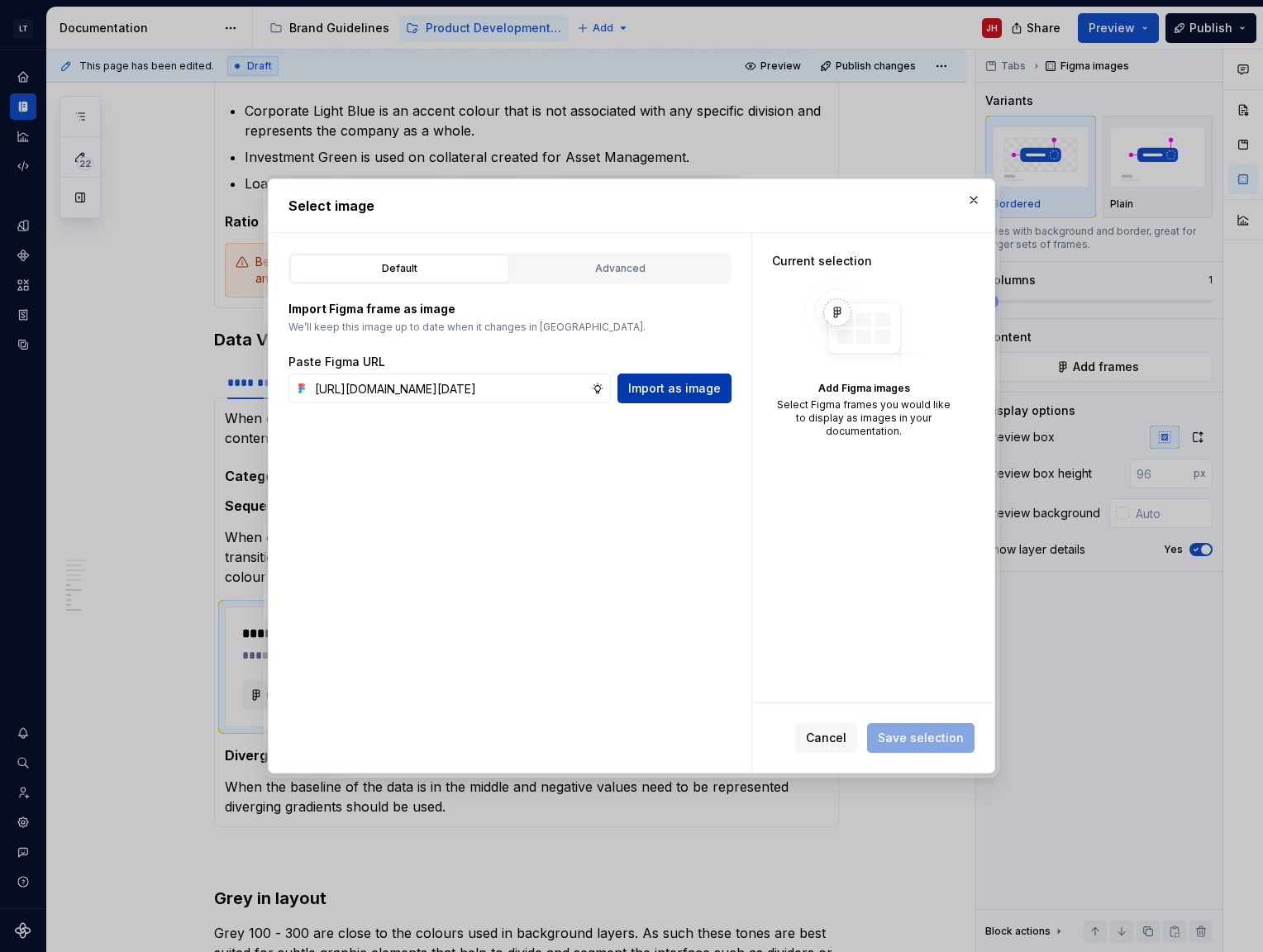 type on "[URL][DOMAIN_NAME][DATE]" 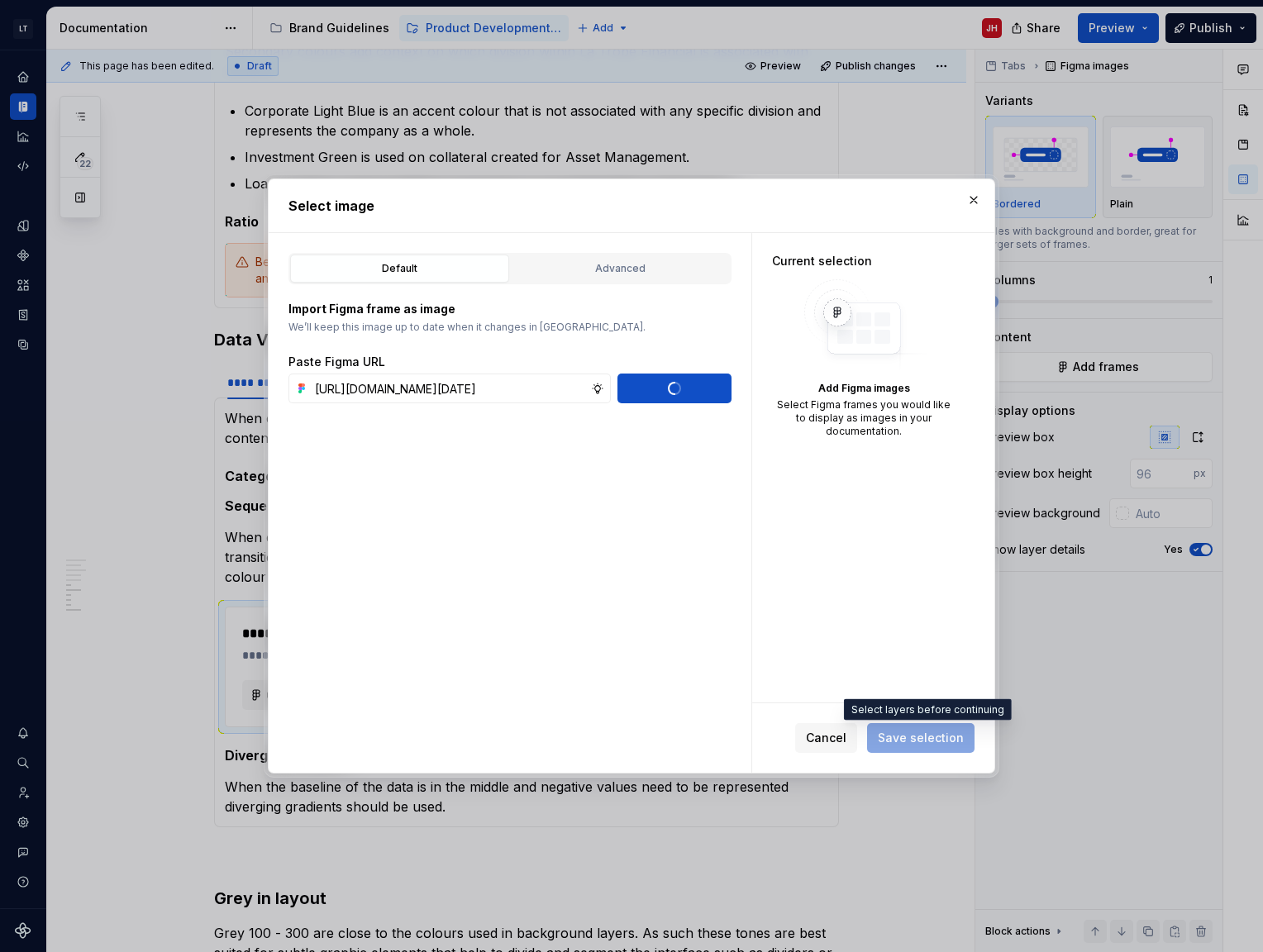 type 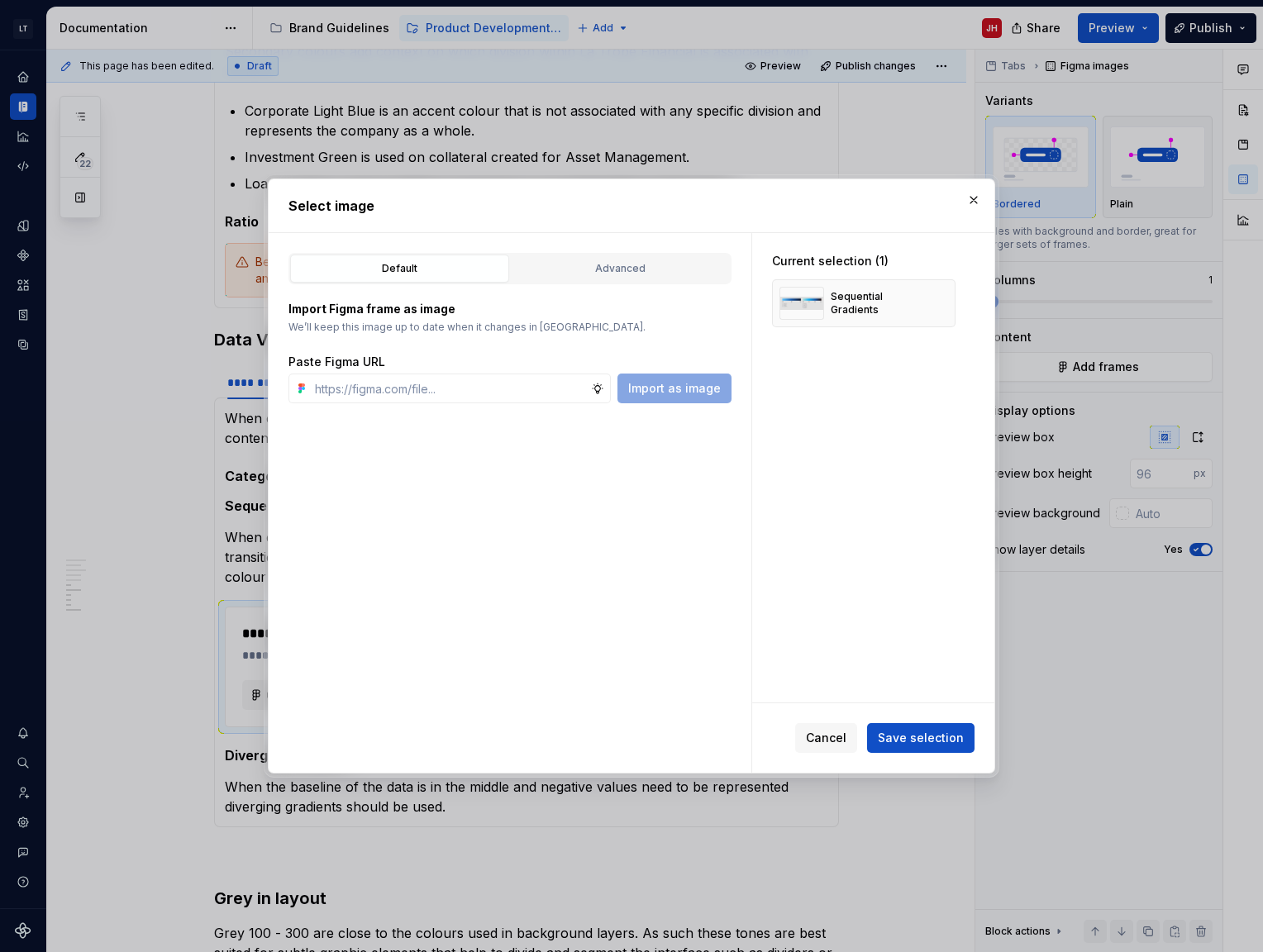 click on "Save selection" at bounding box center [921, 738] 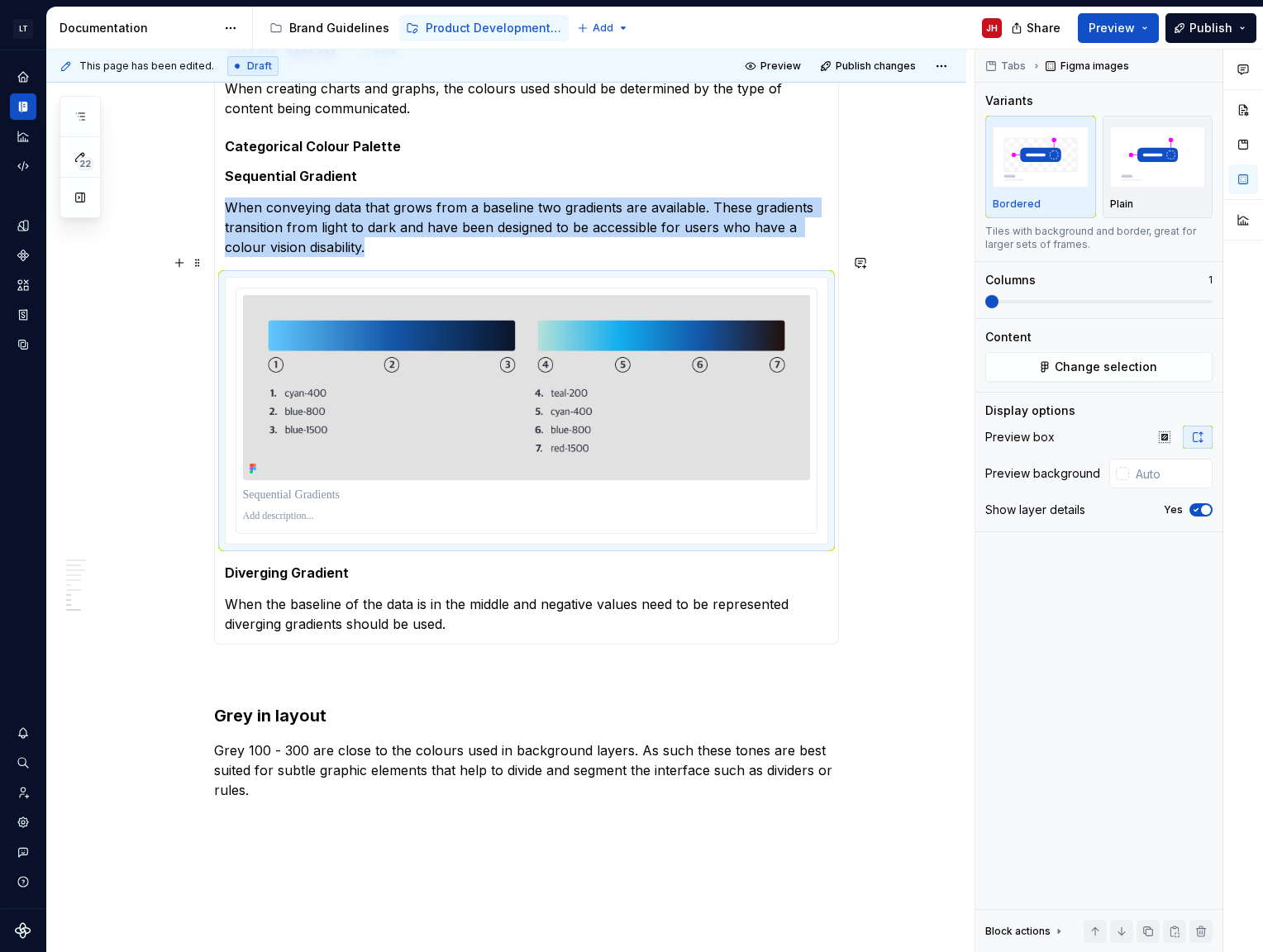 scroll, scrollTop: 1653, scrollLeft: 0, axis: vertical 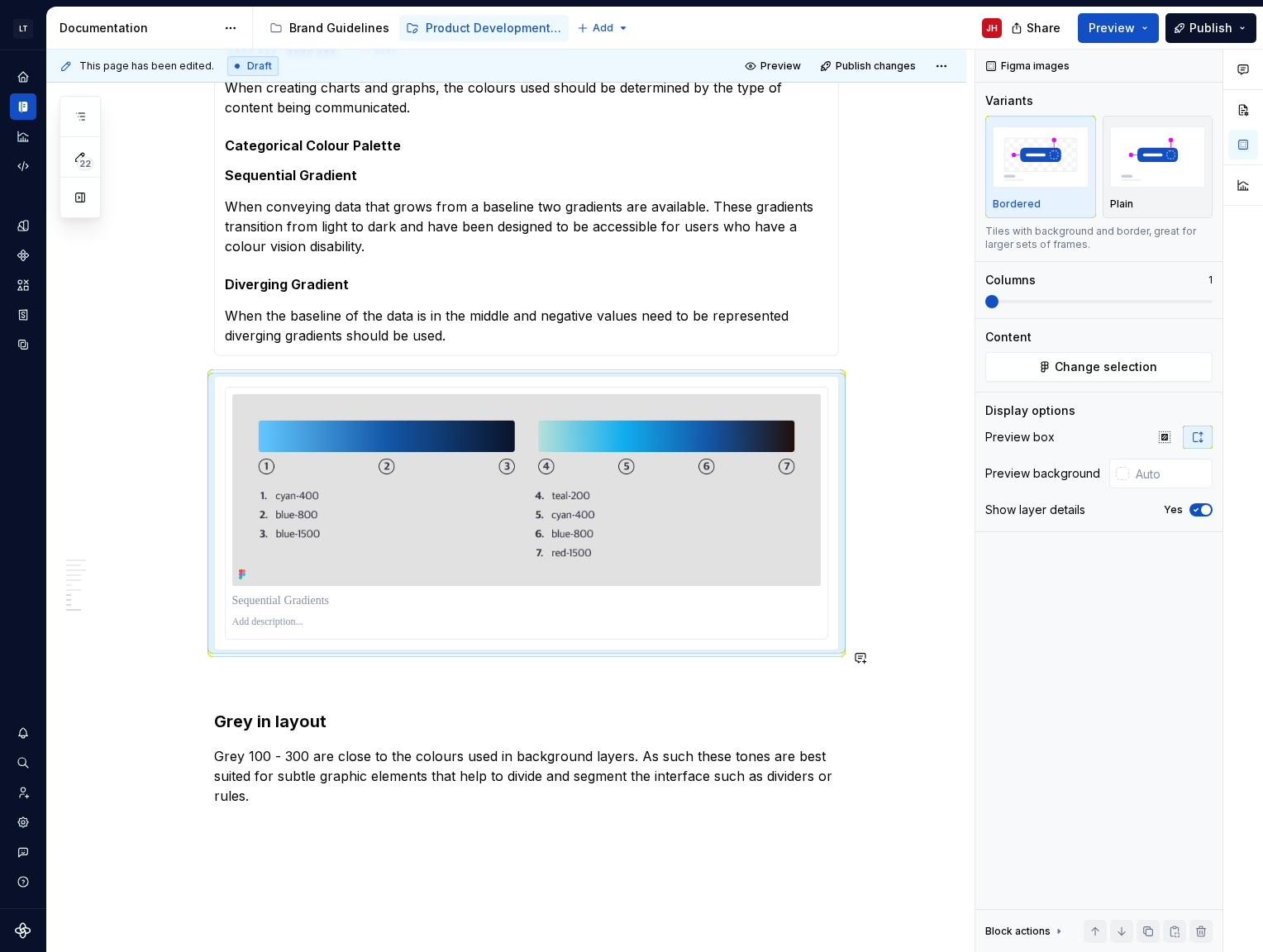 click on "Available Palette The Cobalt colour system offers 15 tints and shades for each of 10 colours (including grey) for each colour theme. Use of these colours should reinforce the La Trobe Financial brand while creating visual hierarchy and assisting users to achieve their goals. ******** ******** ******* Colour Semantics Cobalt uses traffic light colours to communicate positive (green), warning (amber), and negative (red) semantic meanings. Blue is used as an accent to highlight important information or calls to action. Within different cultures, colours can be associated with different meanings. For instance, western cultures often associate red with passion and danger, while eastern cultures associate it with success and good fortune.  La Trobe Financial Brand Primary Palette ******** ******** ******* Certain colours are strongly associated with the La Trobe Financial brand. As such these should feature heavily in any designs created for the company.  Static colour tokens Secondary Palette ******** ********" at bounding box center [527, -202] 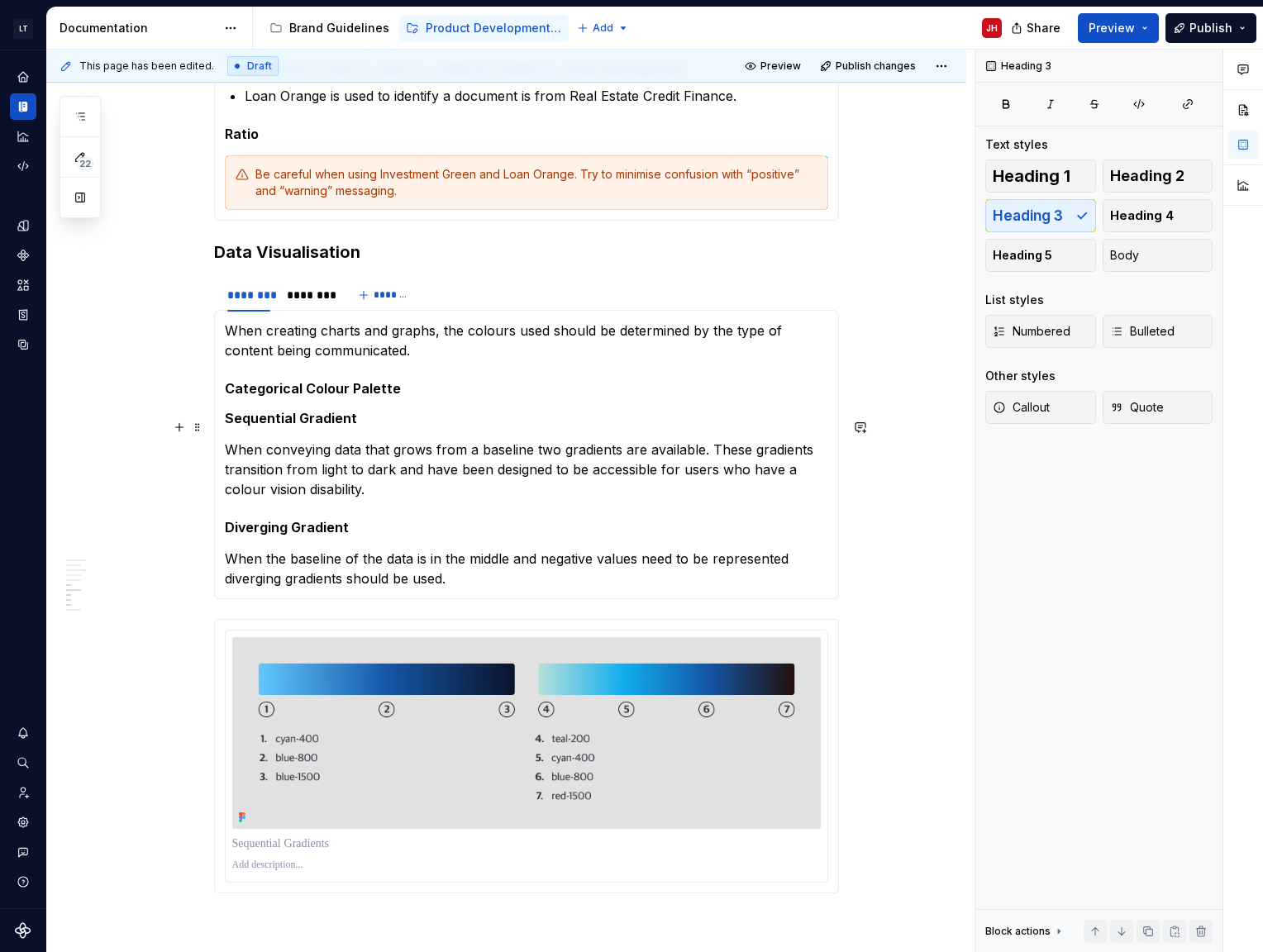 scroll, scrollTop: 1322, scrollLeft: 0, axis: vertical 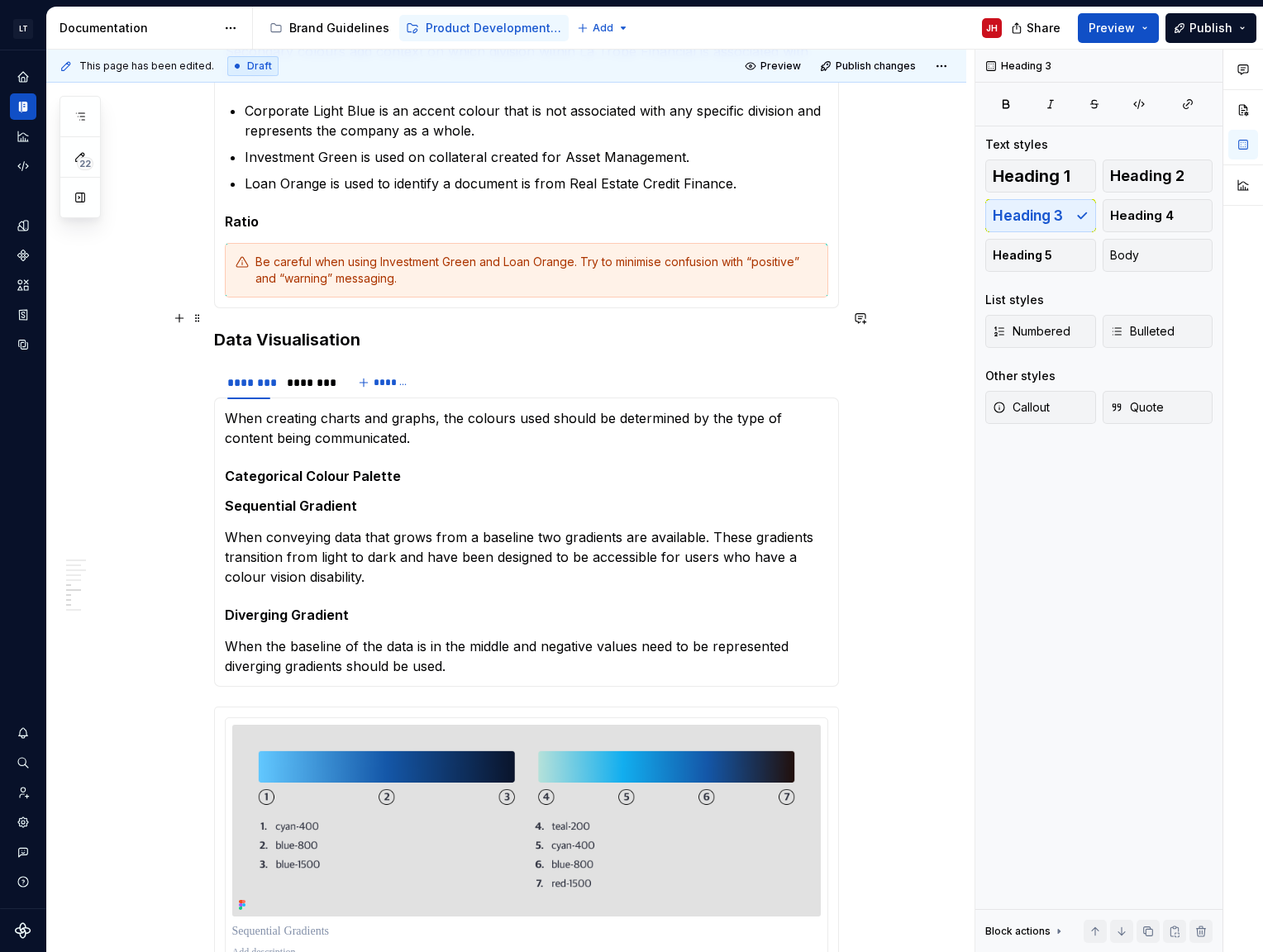 drag, startPoint x: 222, startPoint y: 317, endPoint x: 209, endPoint y: 321, distance: 13.601471 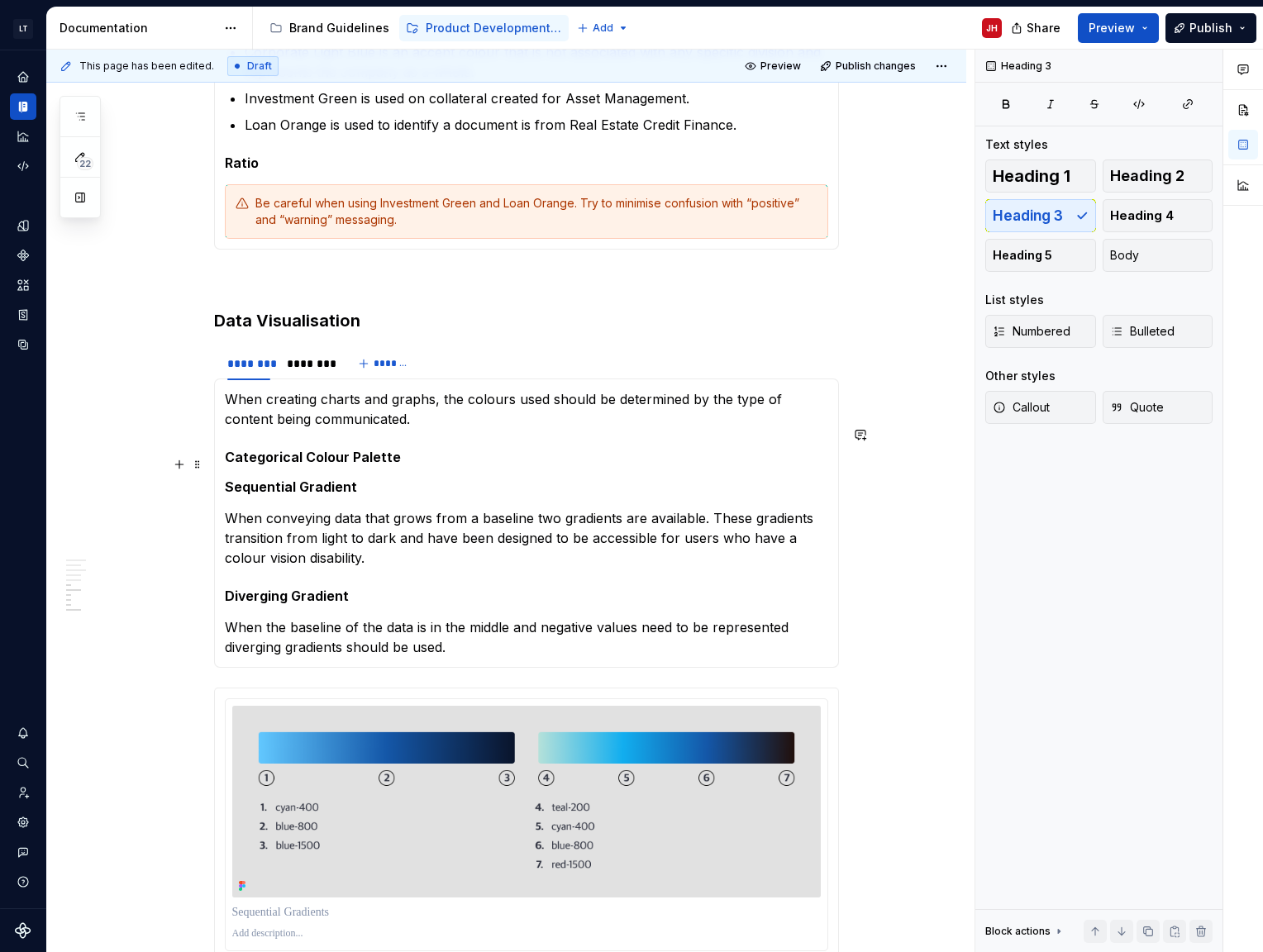 scroll, scrollTop: 1454, scrollLeft: 0, axis: vertical 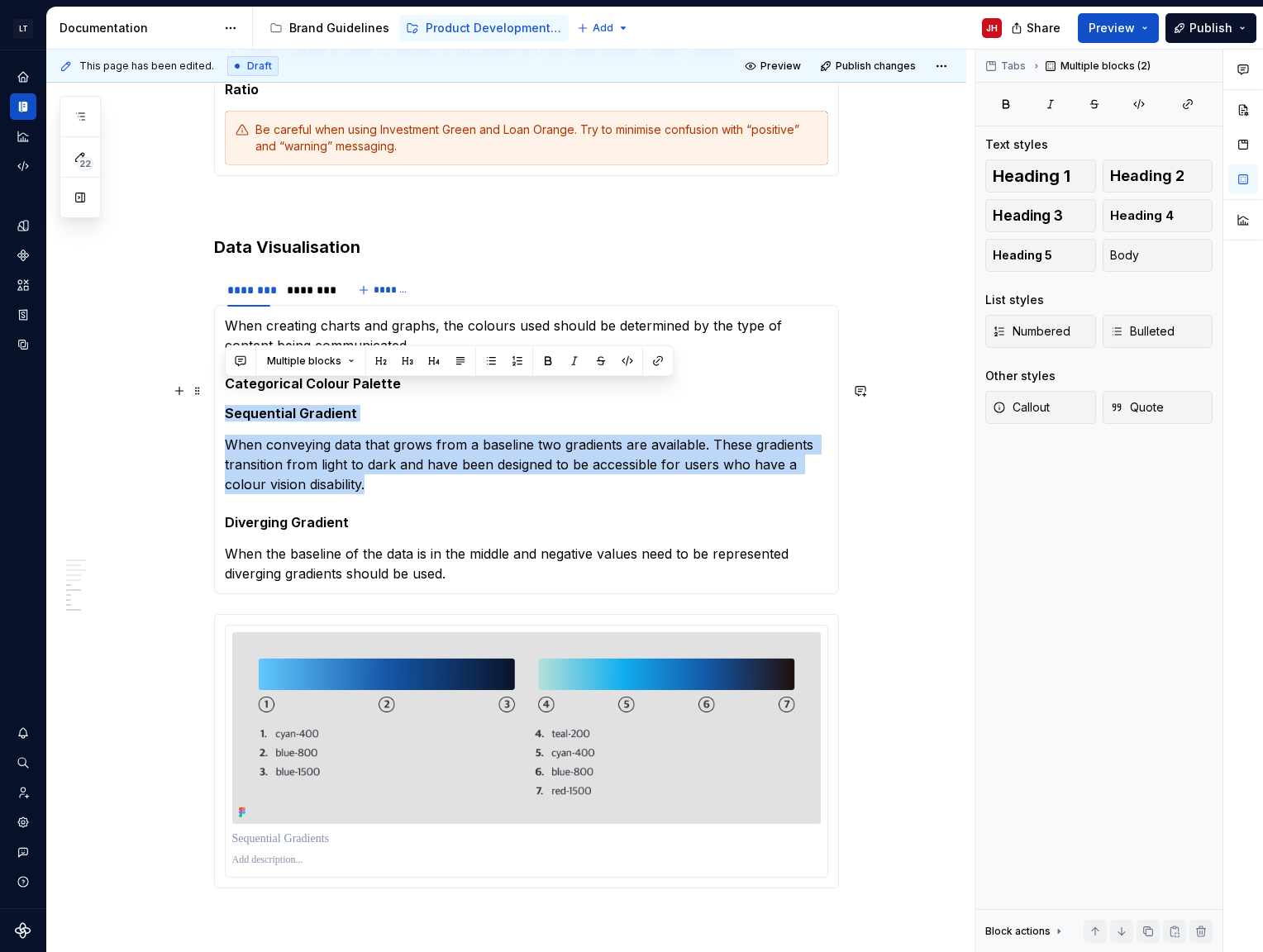 drag, startPoint x: 343, startPoint y: 448, endPoint x: 225, endPoint y: 389, distance: 131.92801 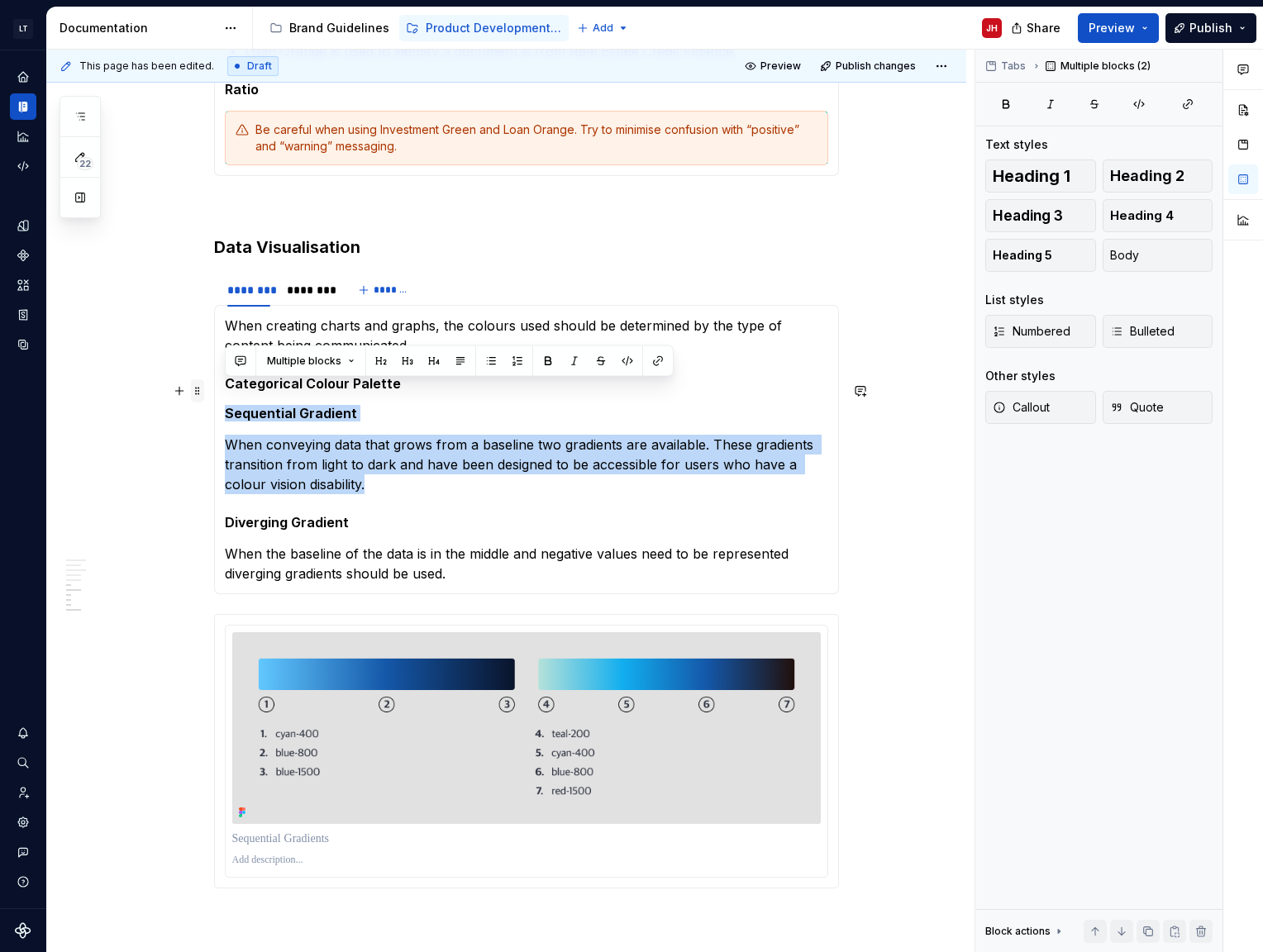 click at bounding box center (198, 391) 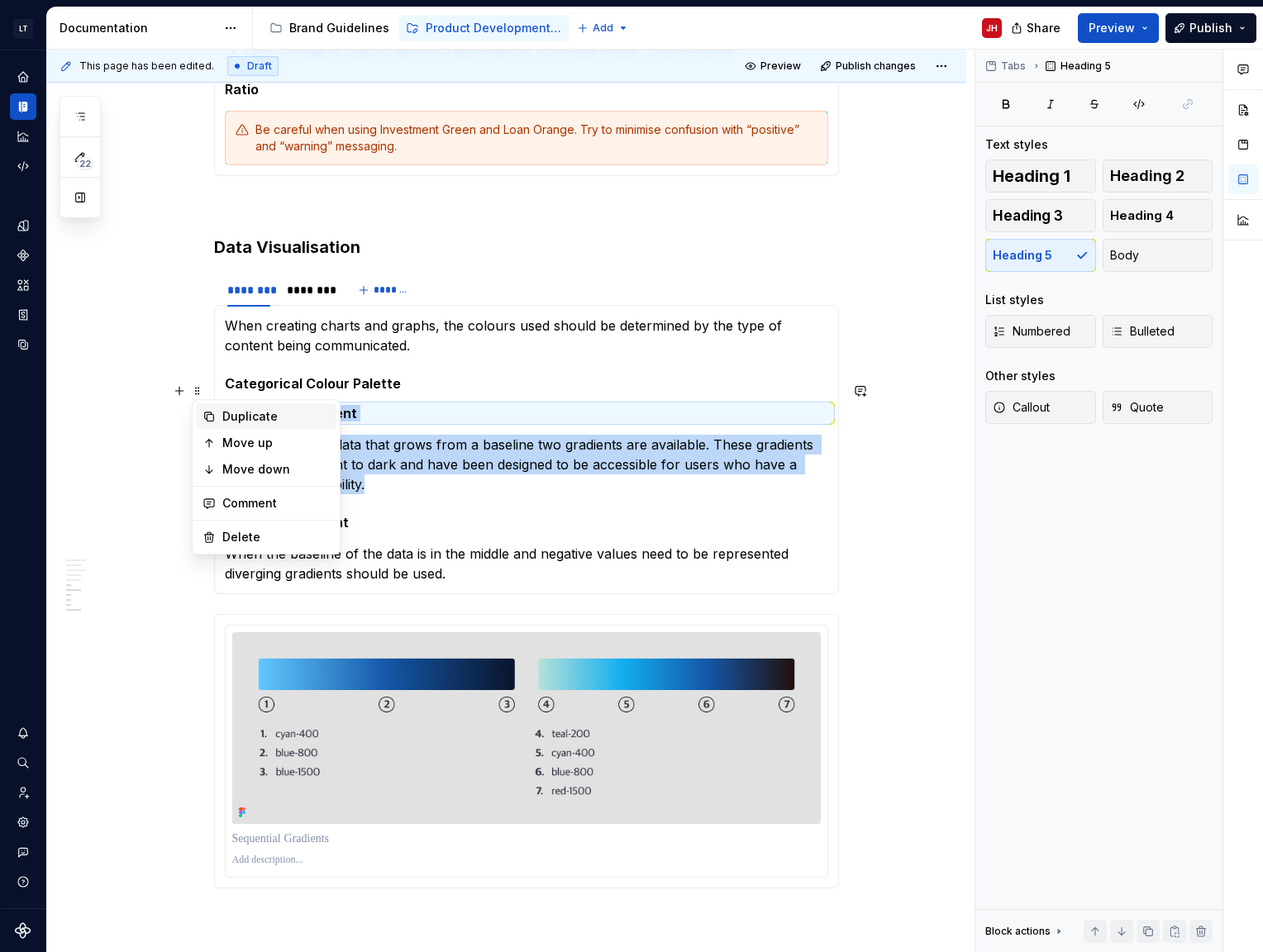 click on "Duplicate" at bounding box center (276, 416) 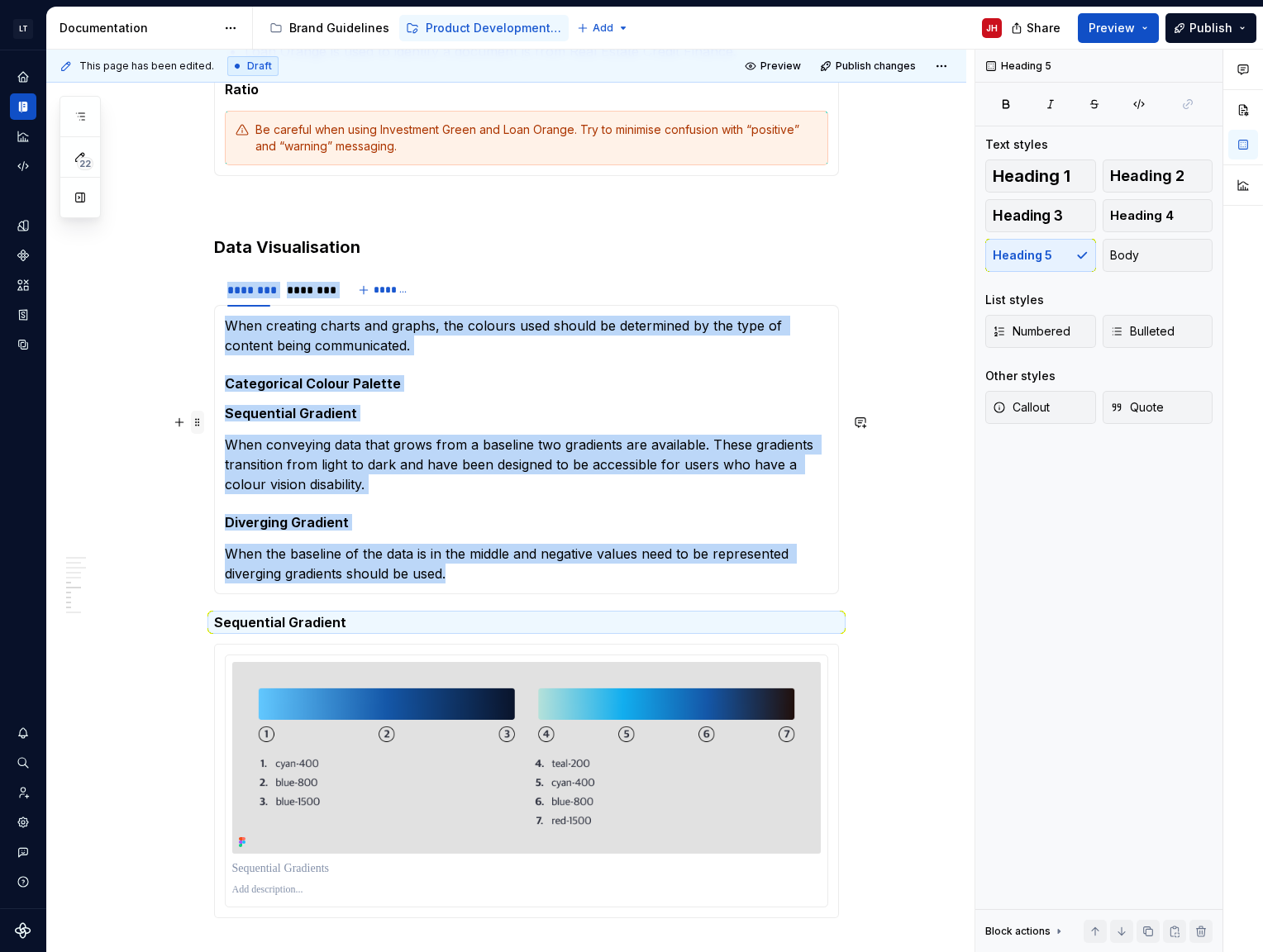 click at bounding box center [198, 422] 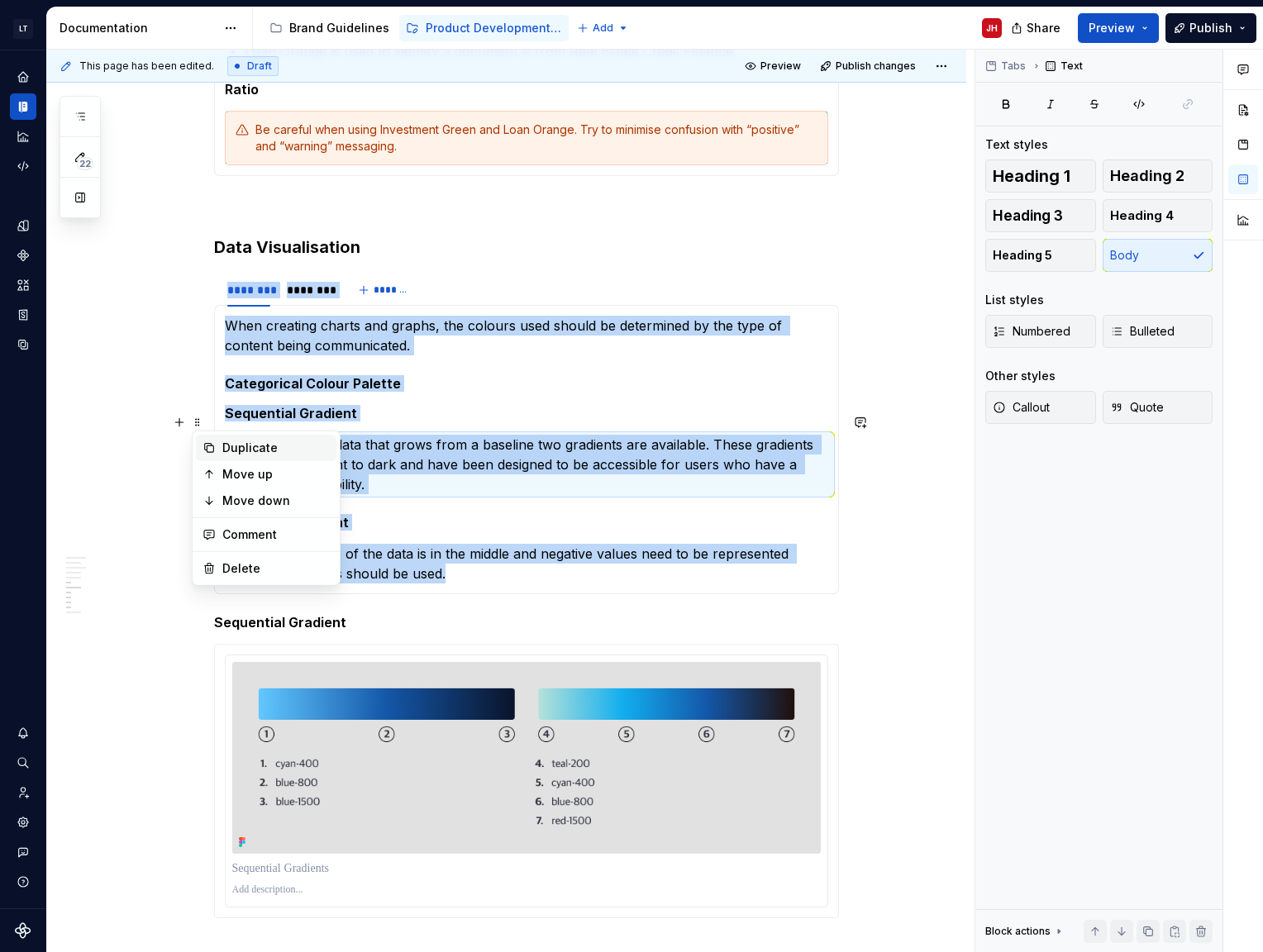 click on "Duplicate" at bounding box center [266, 448] 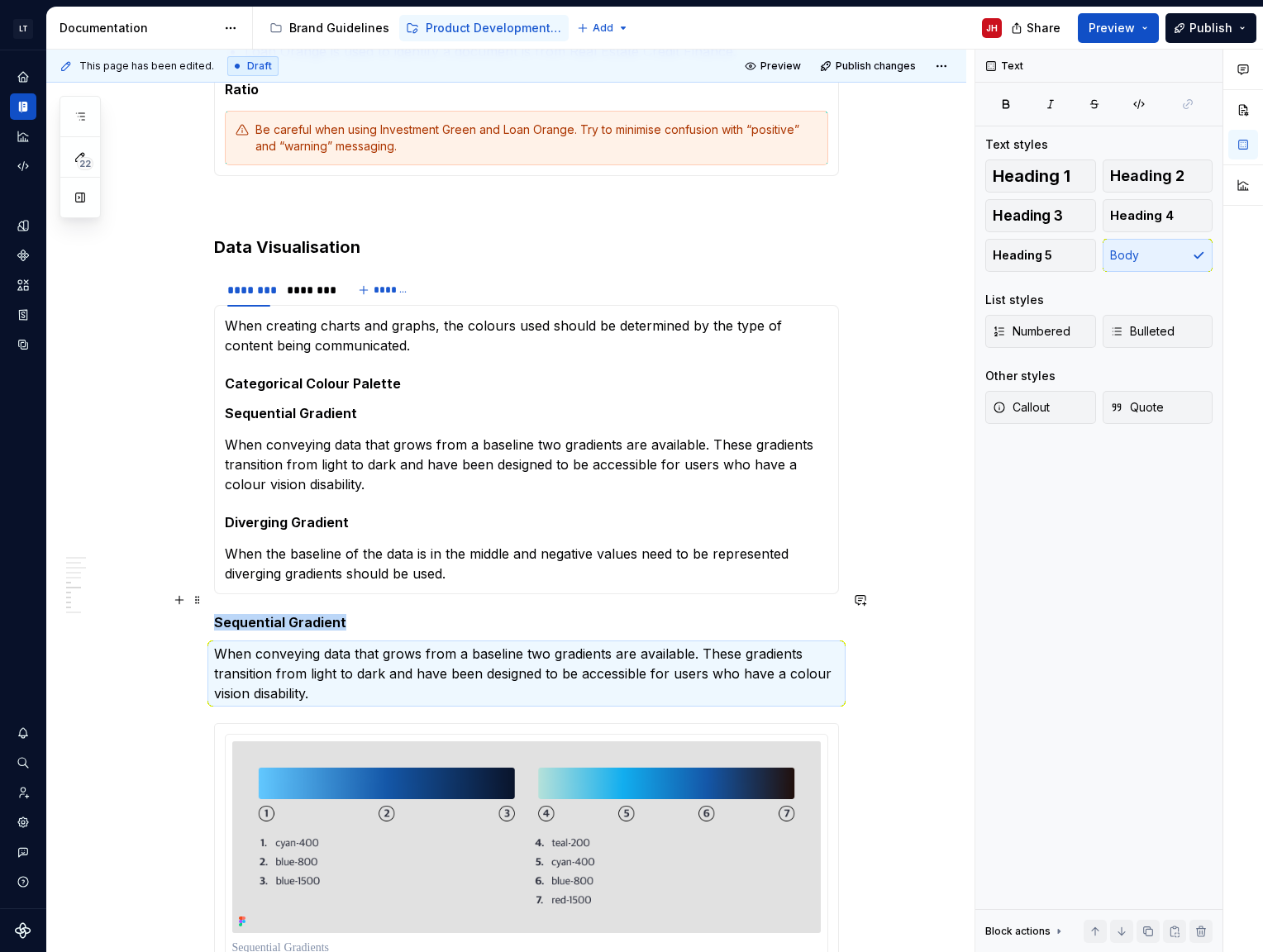 click on "This page has been edited. Draft Preview Publish changes Colour The following guidelines are written to ensure we provide consistent and engaging user experiences across the suite of La Trobe Financial services. Colour is an integral part of design that feeds into the design principles of hierarchy and balance, and plays a major role in determining accessibility. Edit header Glossary Colour System Using Colour Developing the Colour System Available Palette Colour Semantics La Trobe Financial Brand Primary Palette Secondary Palette Ratio Data Visualisation Categorical Colour Palette Sequential Gradient Diverging Gradient Sequential Gradient Grey in layout Available Palette The Cobalt colour system offers 15 tints and shades for each of 10 colours (including grey) for each colour theme. Use of these colours should reinforce the La Trobe Financial brand while creating visual hierarchy and assisting users to achieve their goals. ******** ******** ******* Colour Semantics La Trobe Financial Brand Primary Palette" at bounding box center [510, 501] 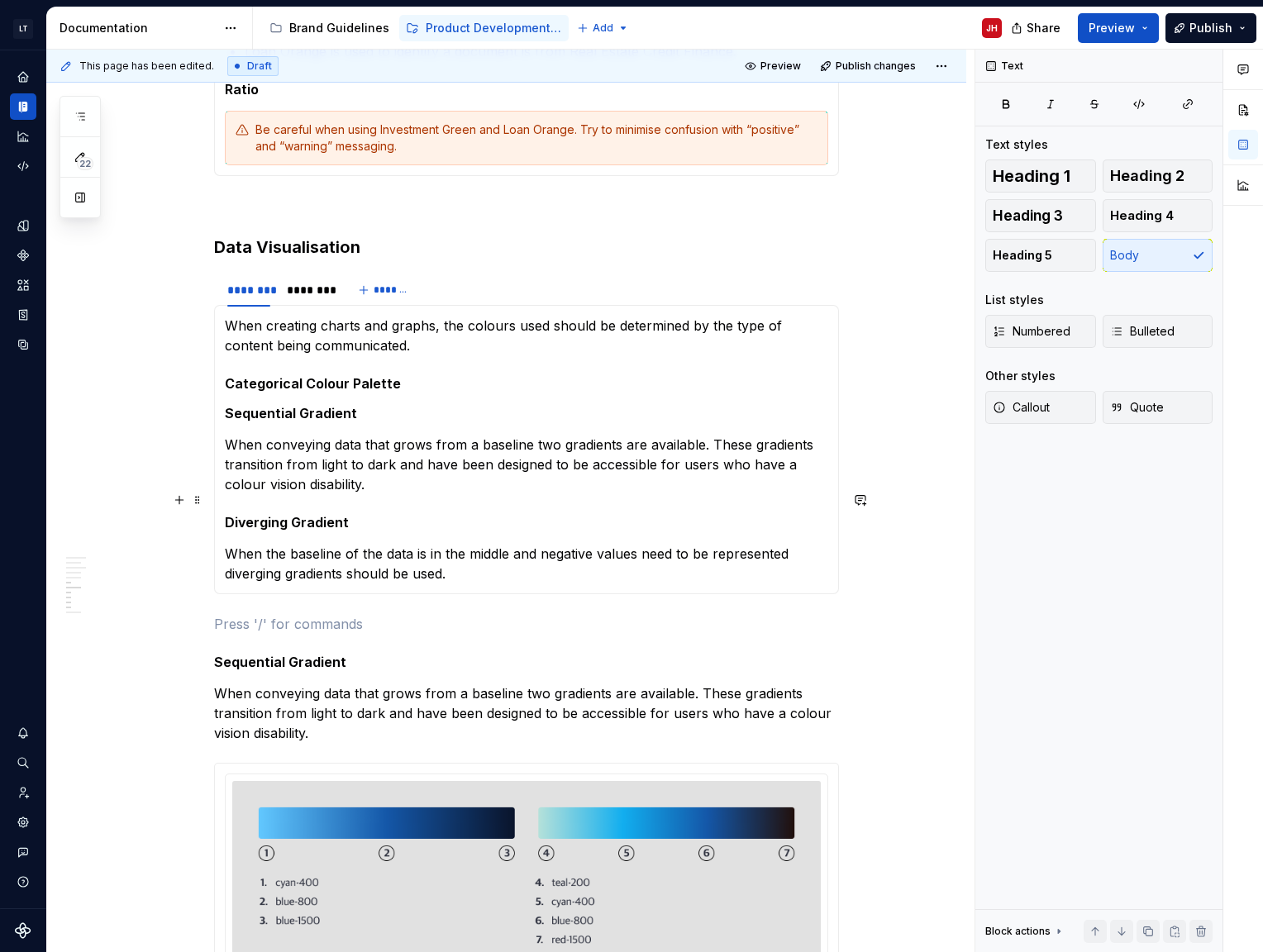 click on "When creating charts and graphs, the colours used should be determined by the type of content being communicated. Categorical Colour Palette Sequential Gradient When conveying data that grows from a baseline two gradients are available. These gradients transition from light to dark and have been designed to be accessible for users who have a colour vision disability. Diverging Gradient When the baseline of the data is in the middle and negative values need to be represented diverging gradients should be used." at bounding box center [527, 450] 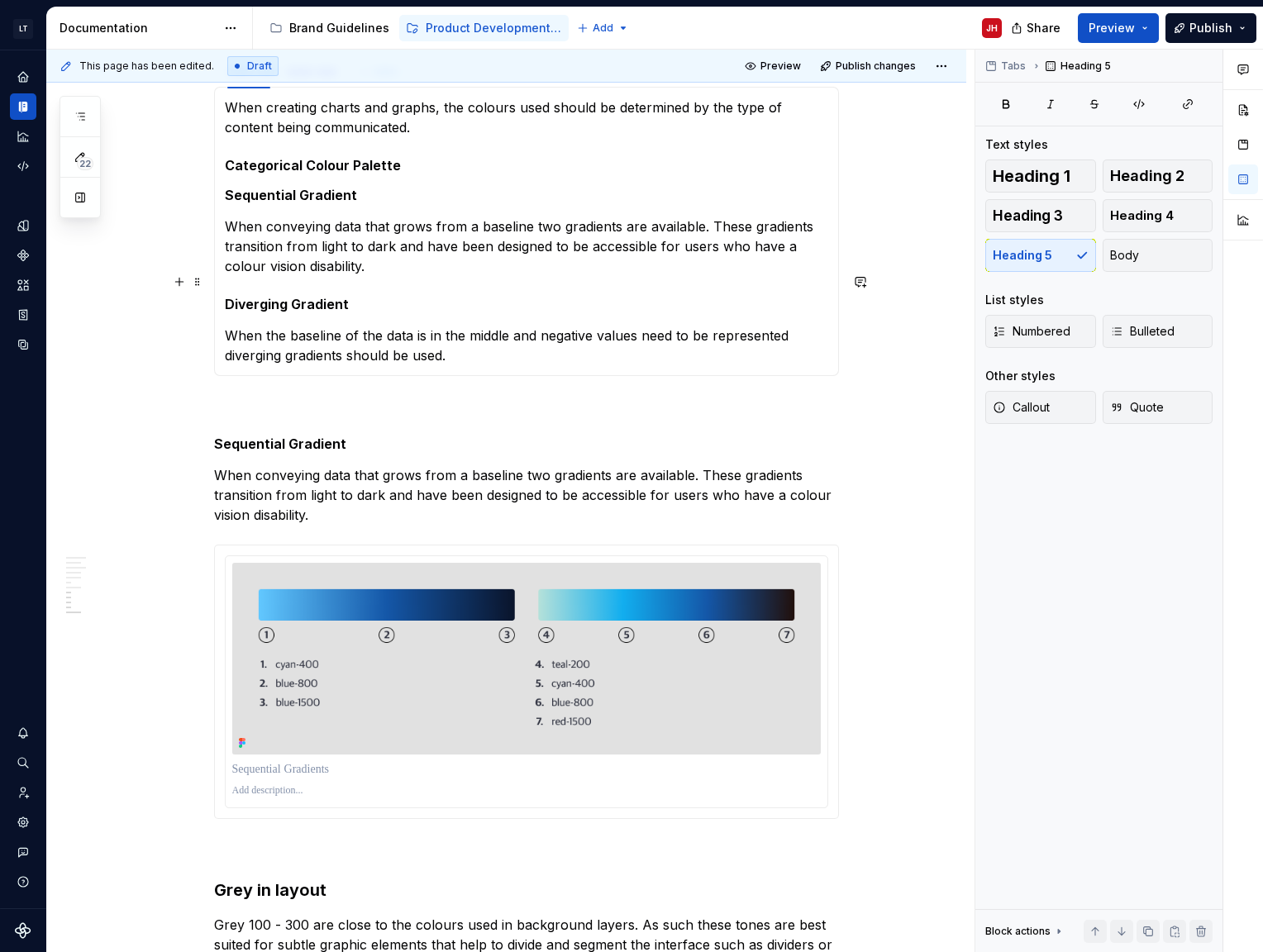 scroll, scrollTop: 1653, scrollLeft: 0, axis: vertical 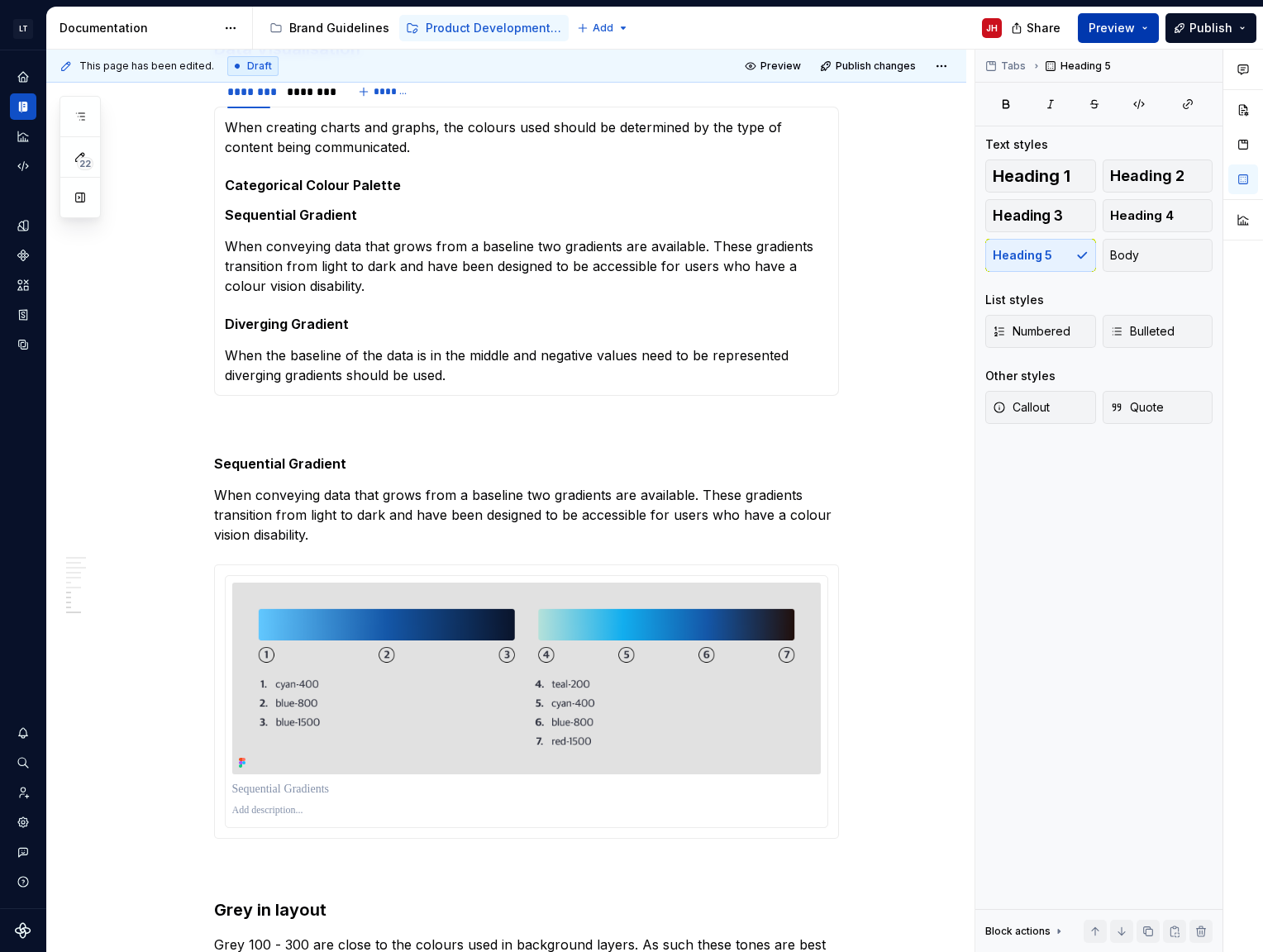 click on "Preview" at bounding box center [1112, 28] 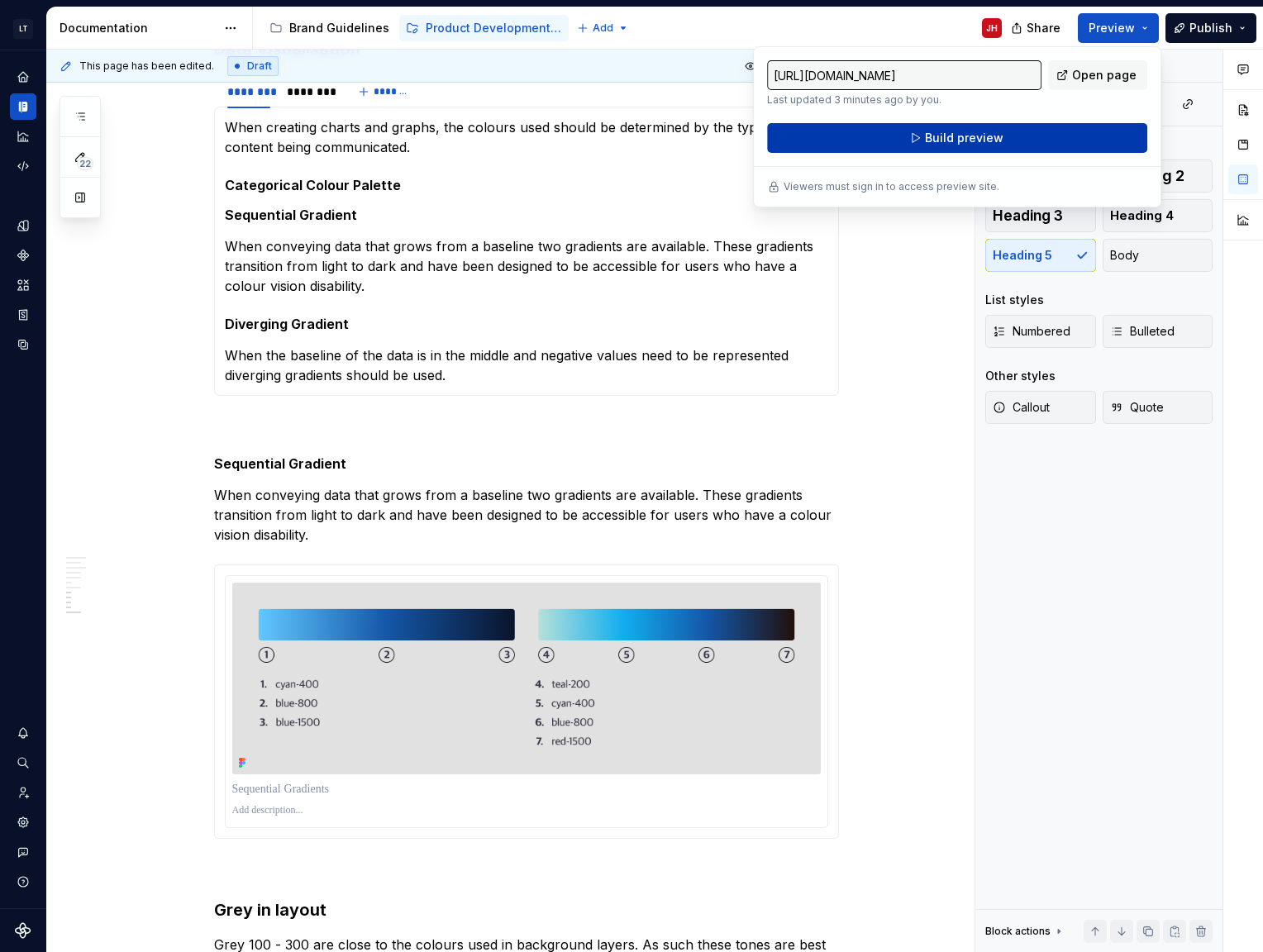 drag, startPoint x: 1114, startPoint y: 23, endPoint x: 987, endPoint y: 126, distance: 163.51758 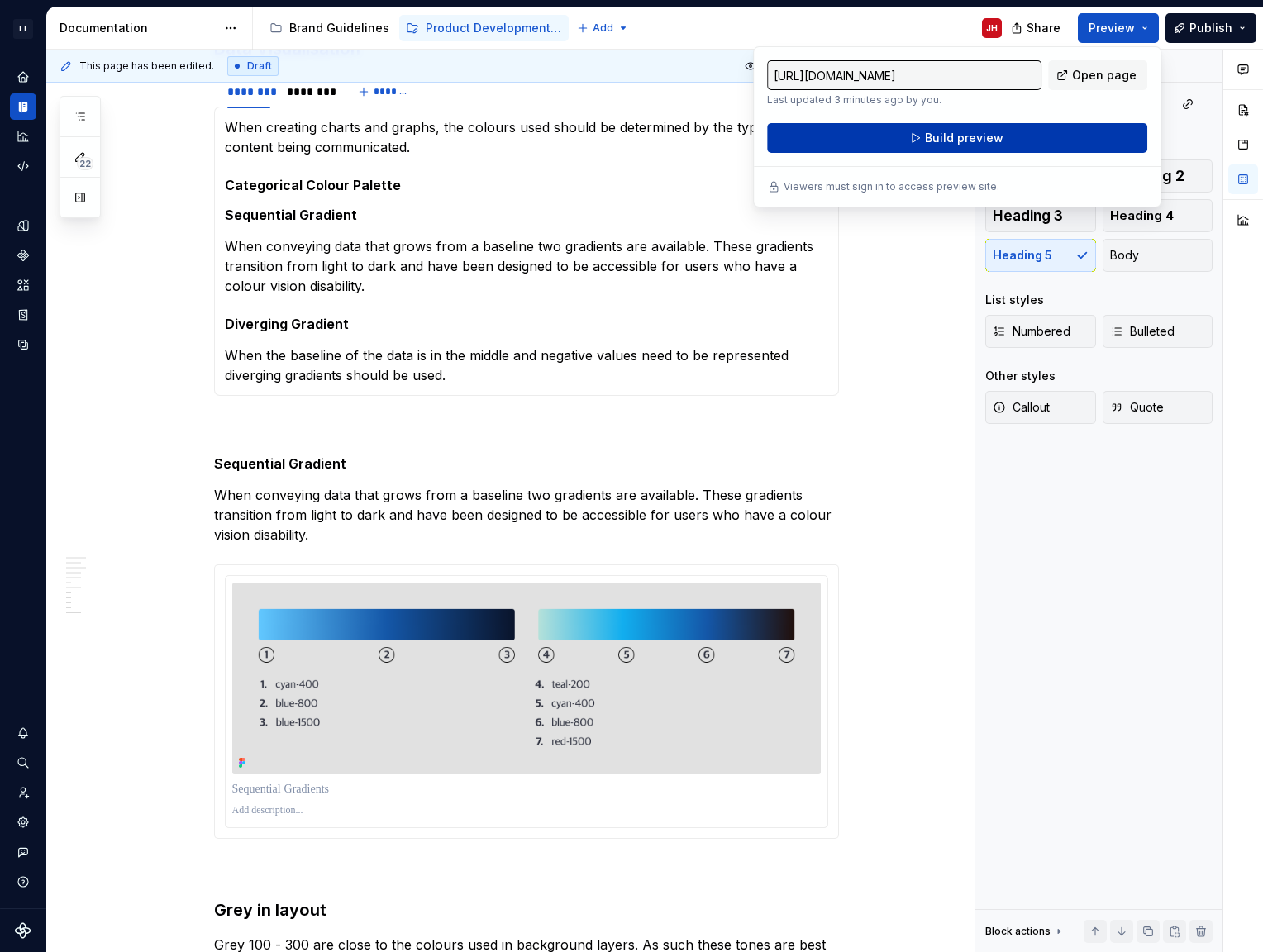 click on "Build preview" at bounding box center [957, 138] 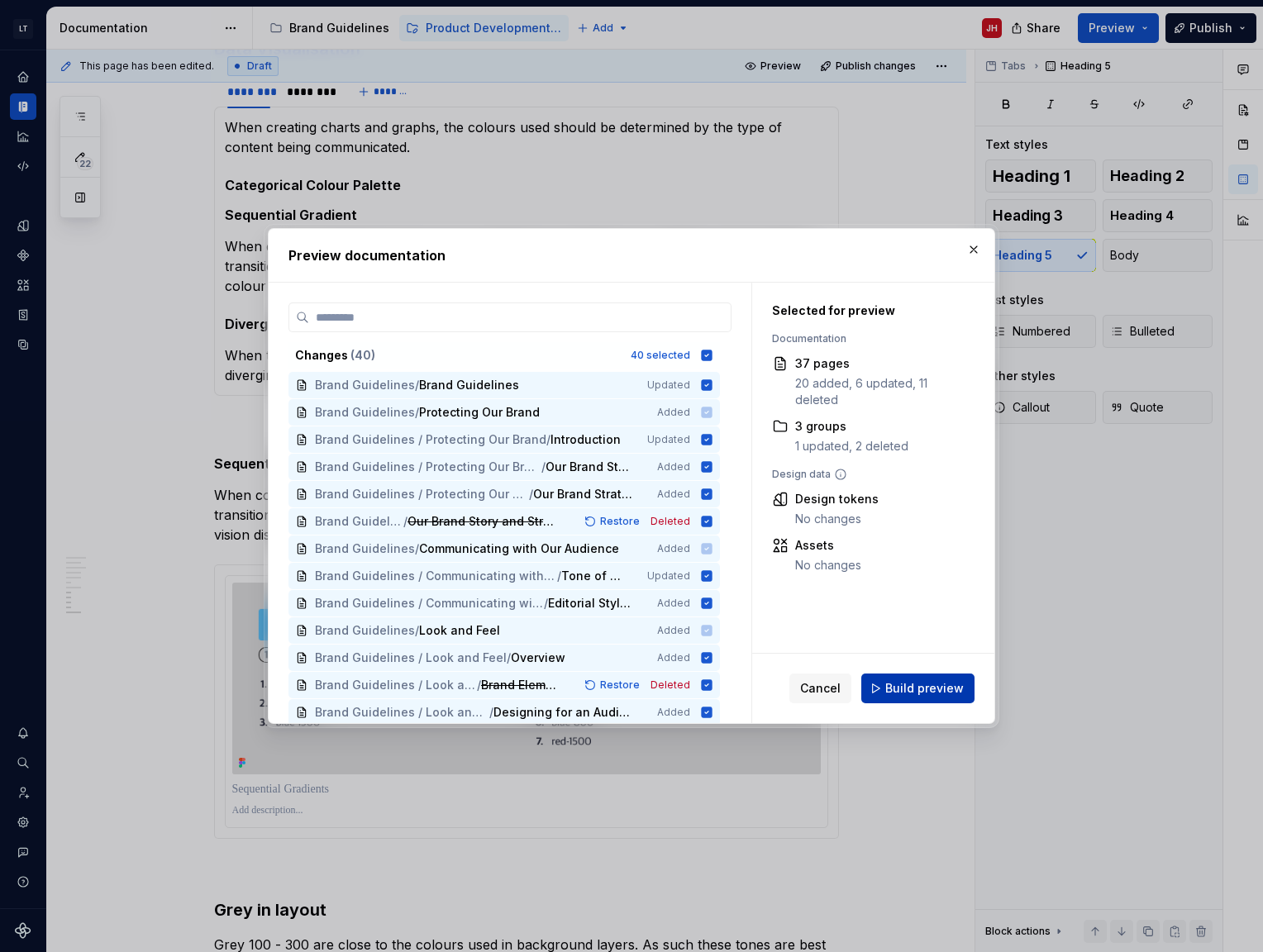 click on "Build preview" at bounding box center (924, 688) 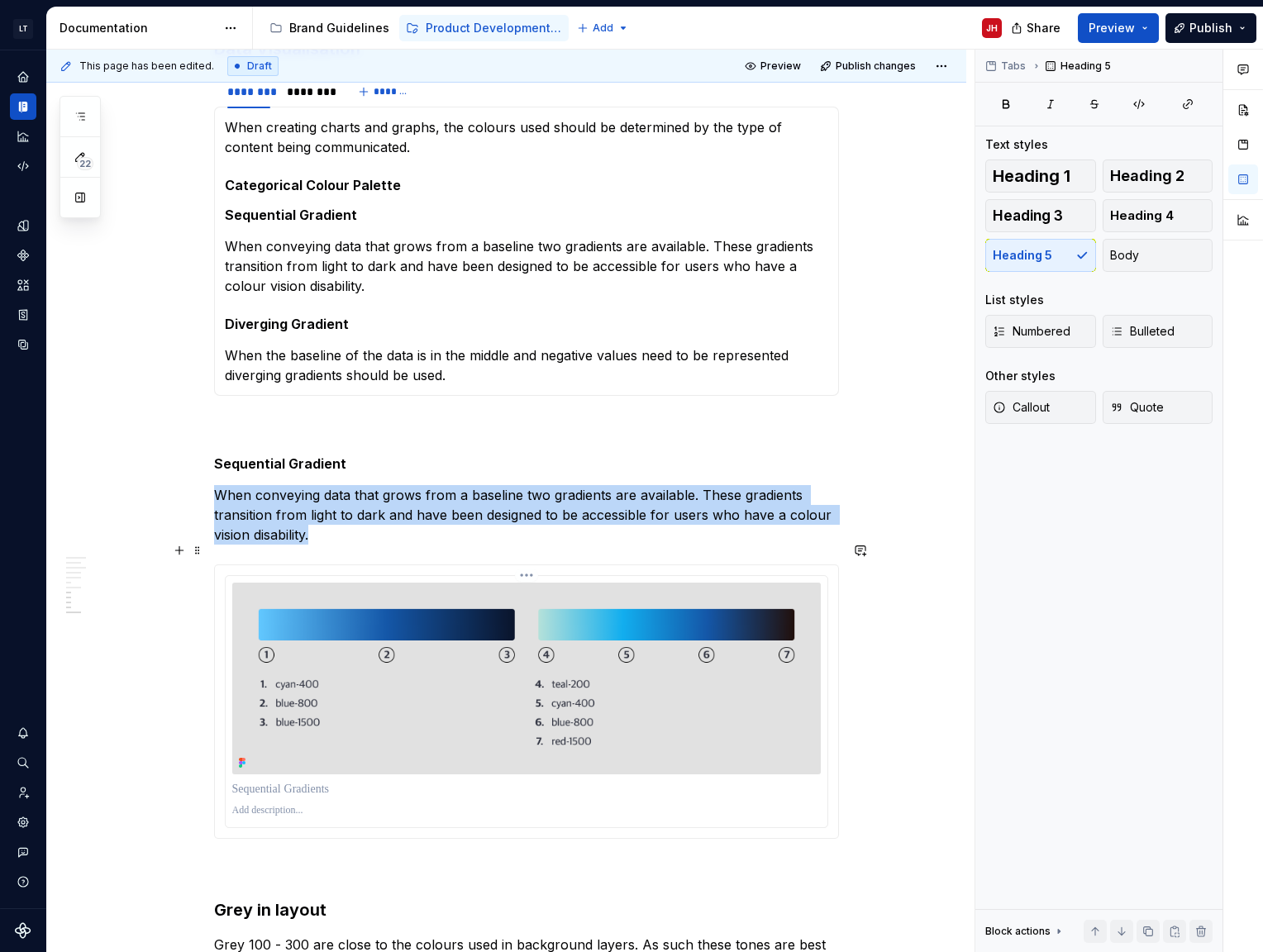 click at bounding box center (527, 678) 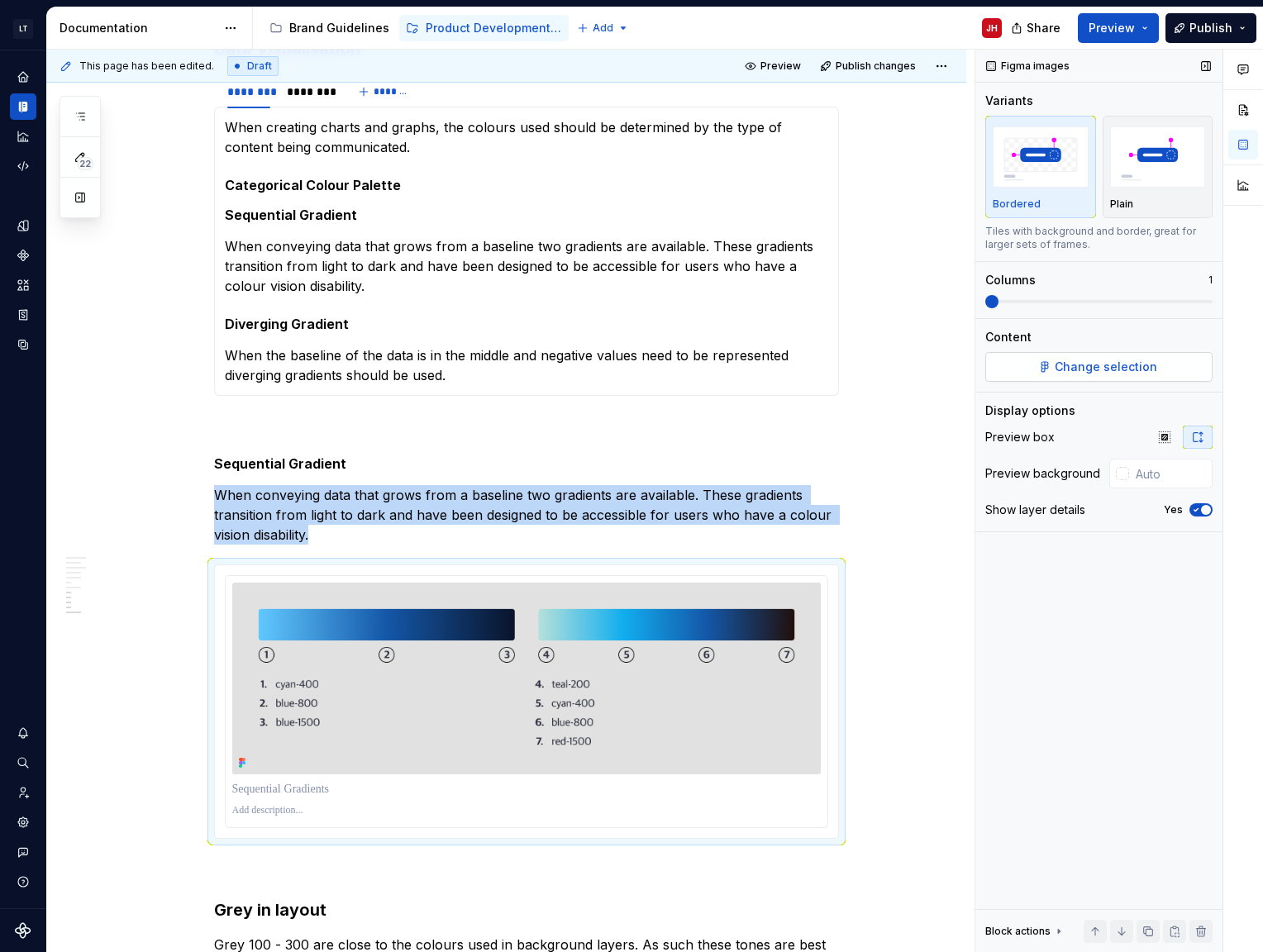 type on "*" 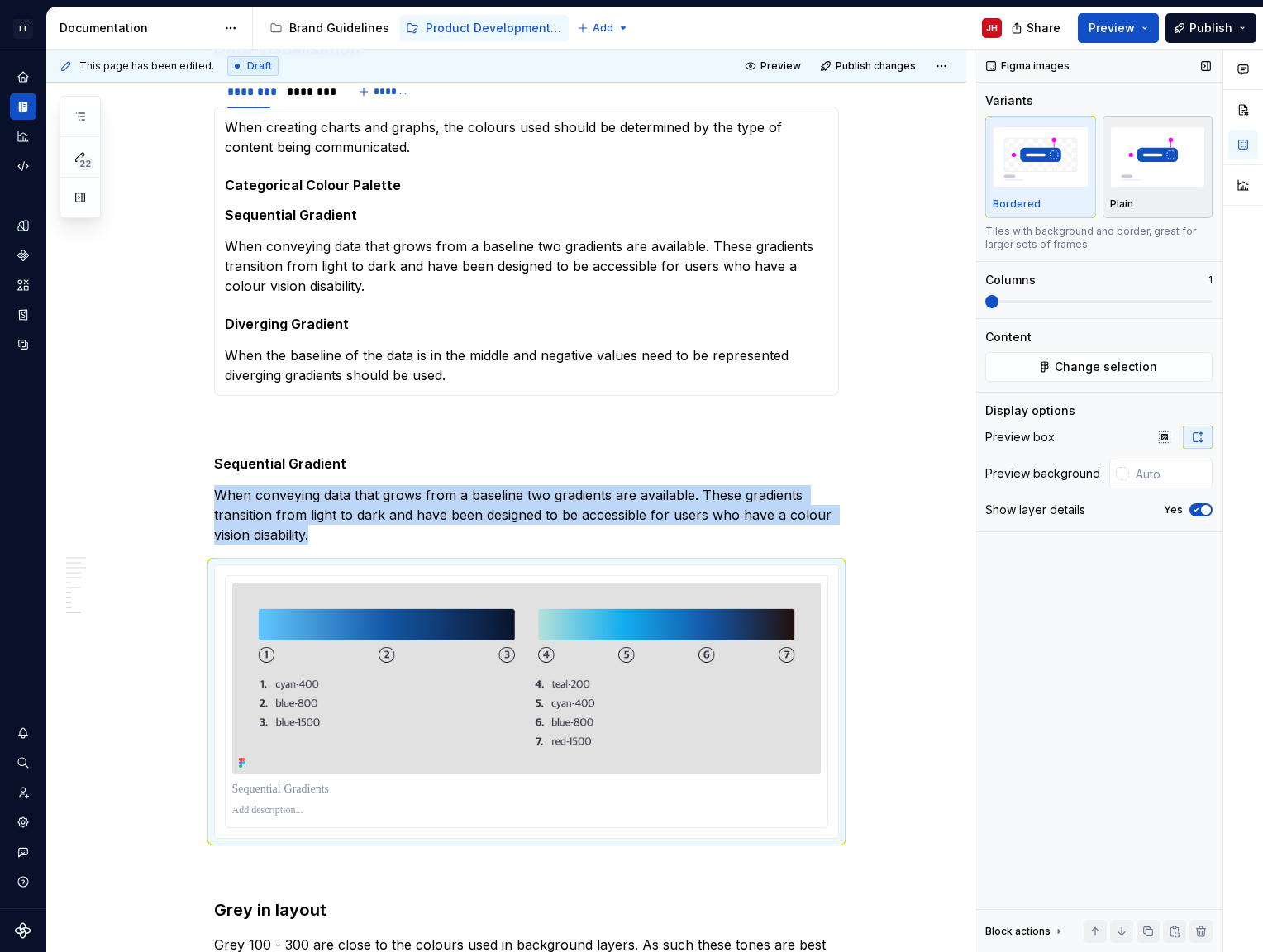 click at bounding box center (1158, 156) 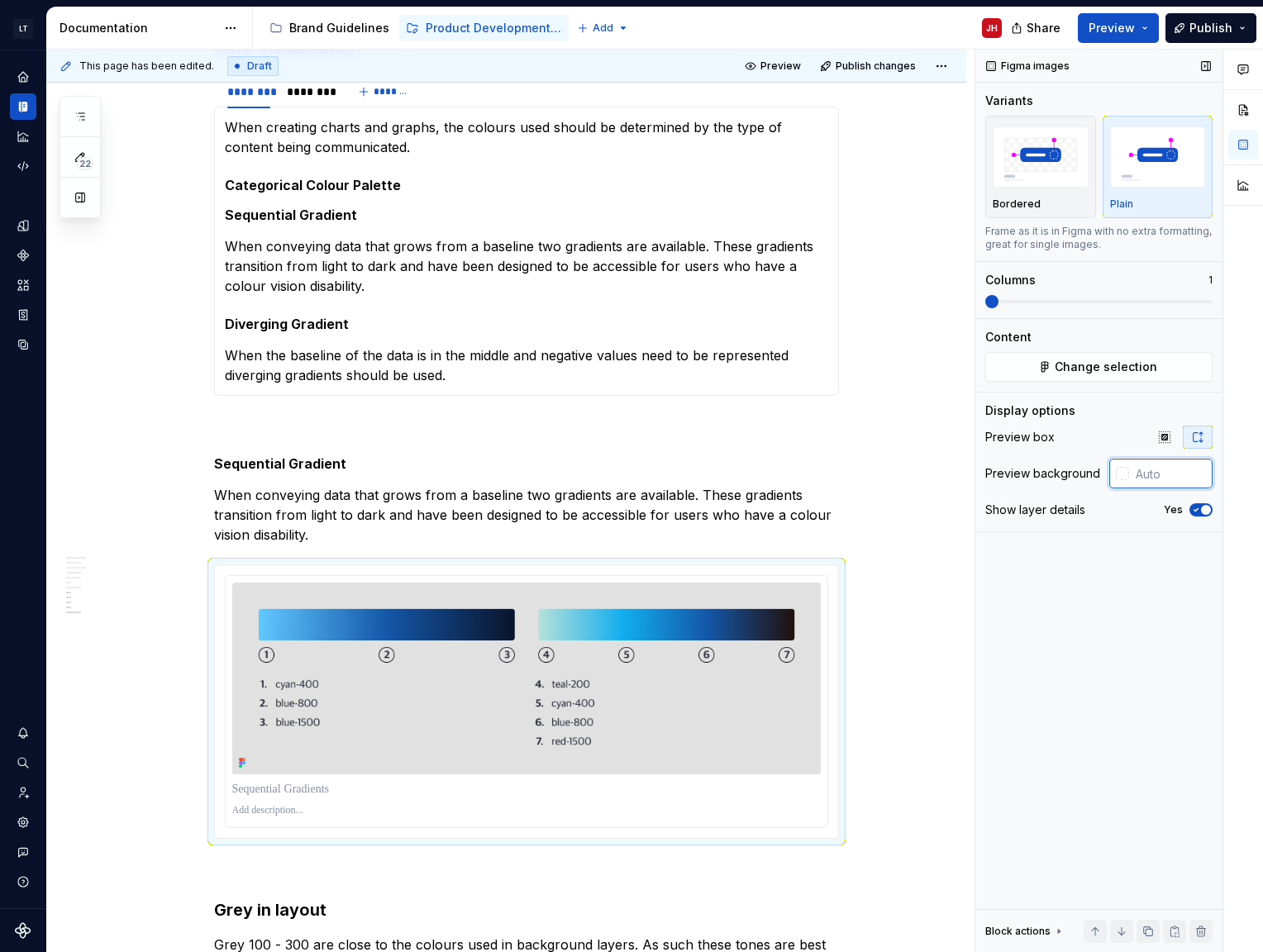 click at bounding box center (1170, 474) 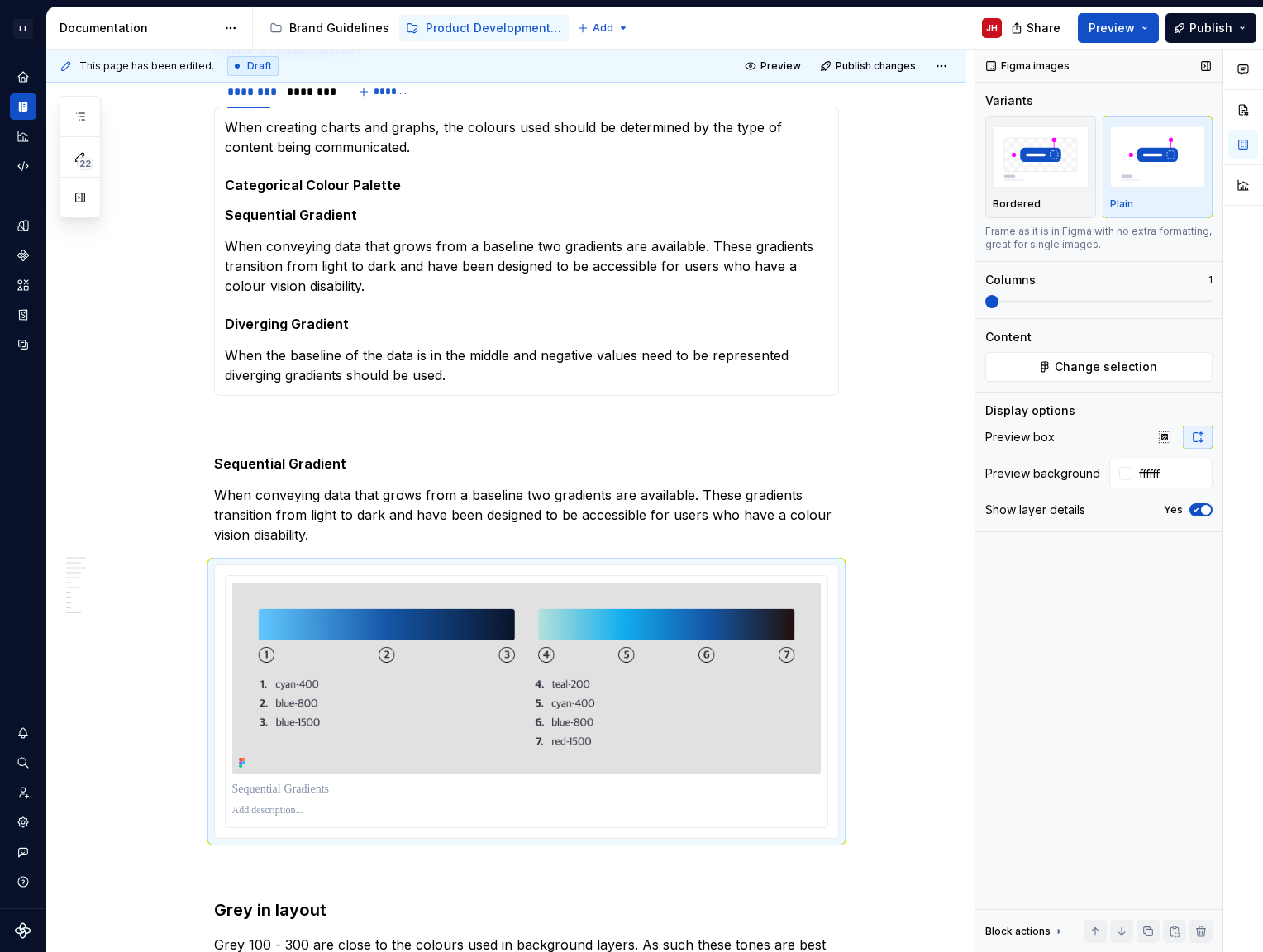type on "#FFFFFF" 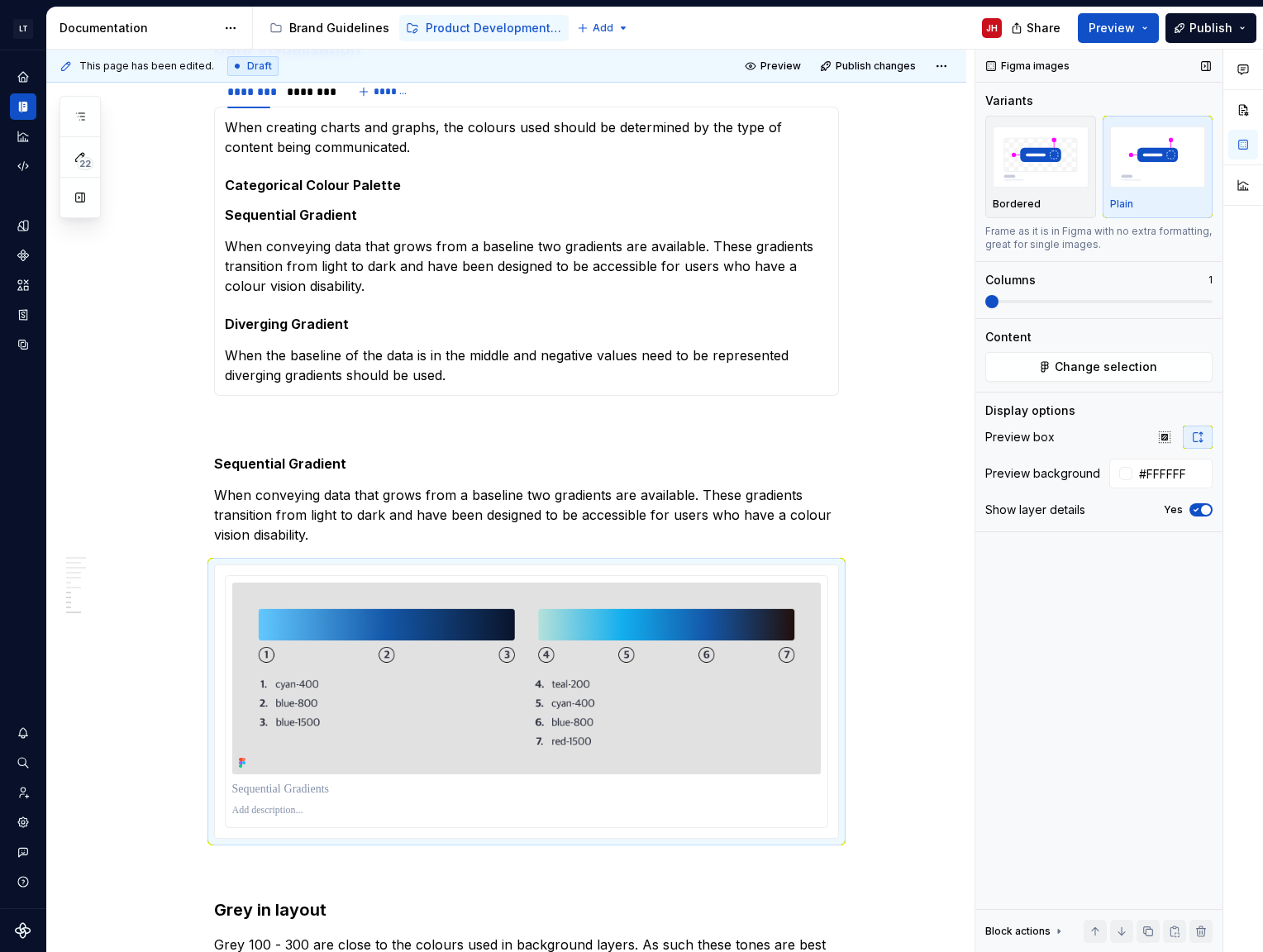 click on "Figma images Variants Bordered Plain Frame as it is in Figma with no extra formatting, great for single images. Columns 1 Content Change selection Display options Preview box Preview background #FFFFFF Show layer details Yes Block actions Move up Move down Duplicate Copy (⌘C) Cut (⌘X) Delete" at bounding box center [1099, 501] 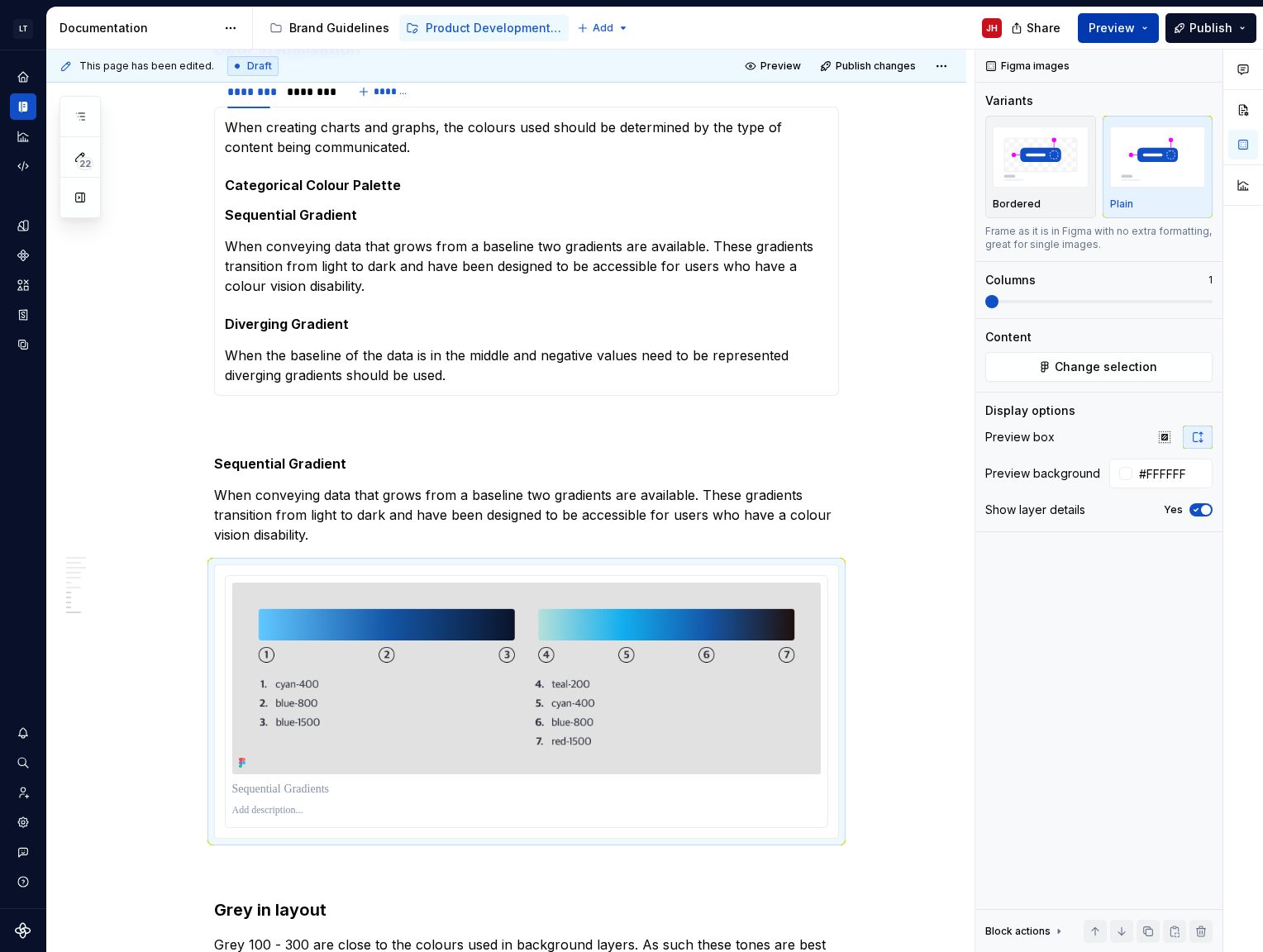 click on "Preview" at bounding box center (1112, 28) 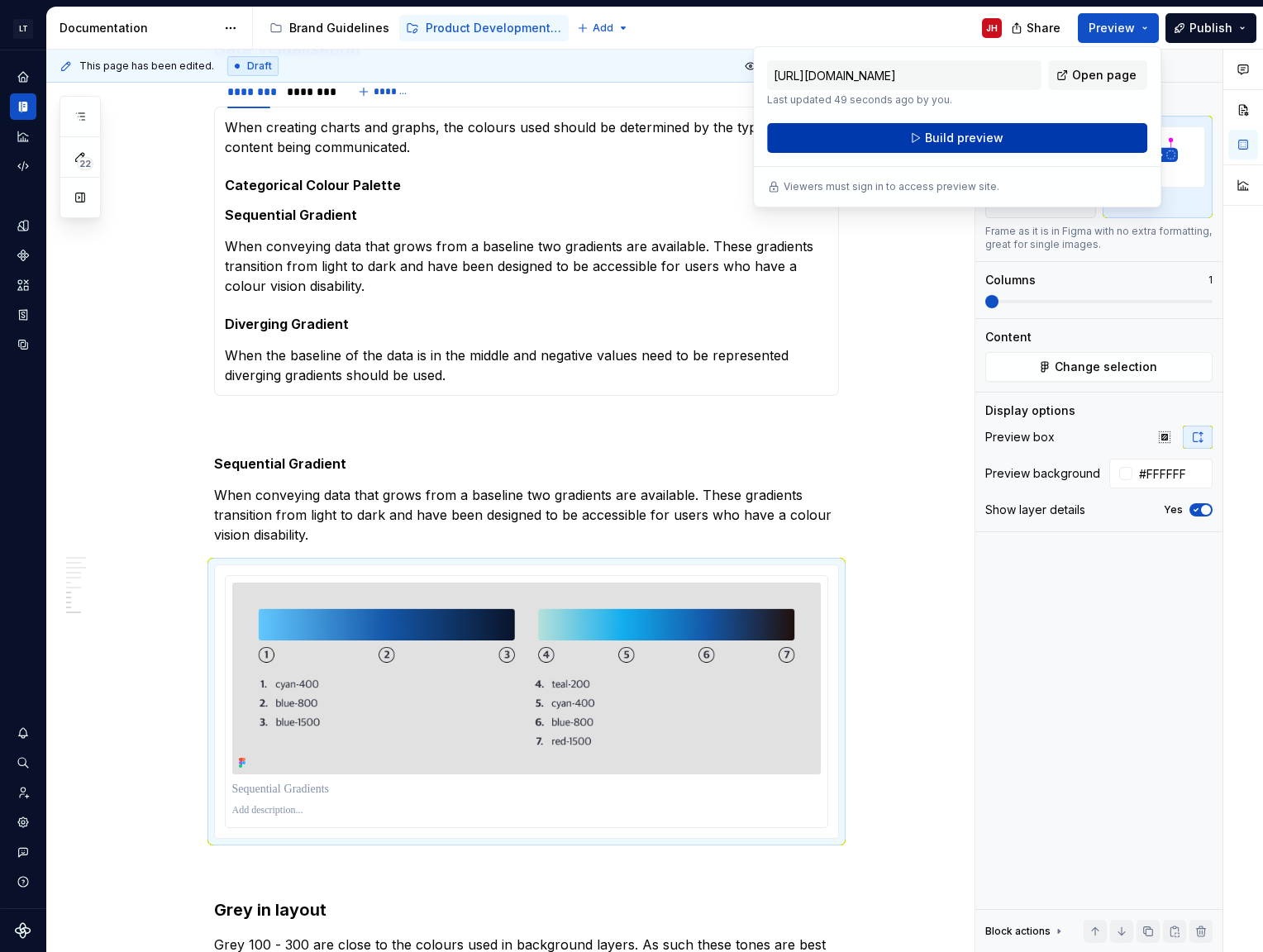 drag, startPoint x: 1102, startPoint y: 27, endPoint x: 985, endPoint y: 131, distance: 156.54073 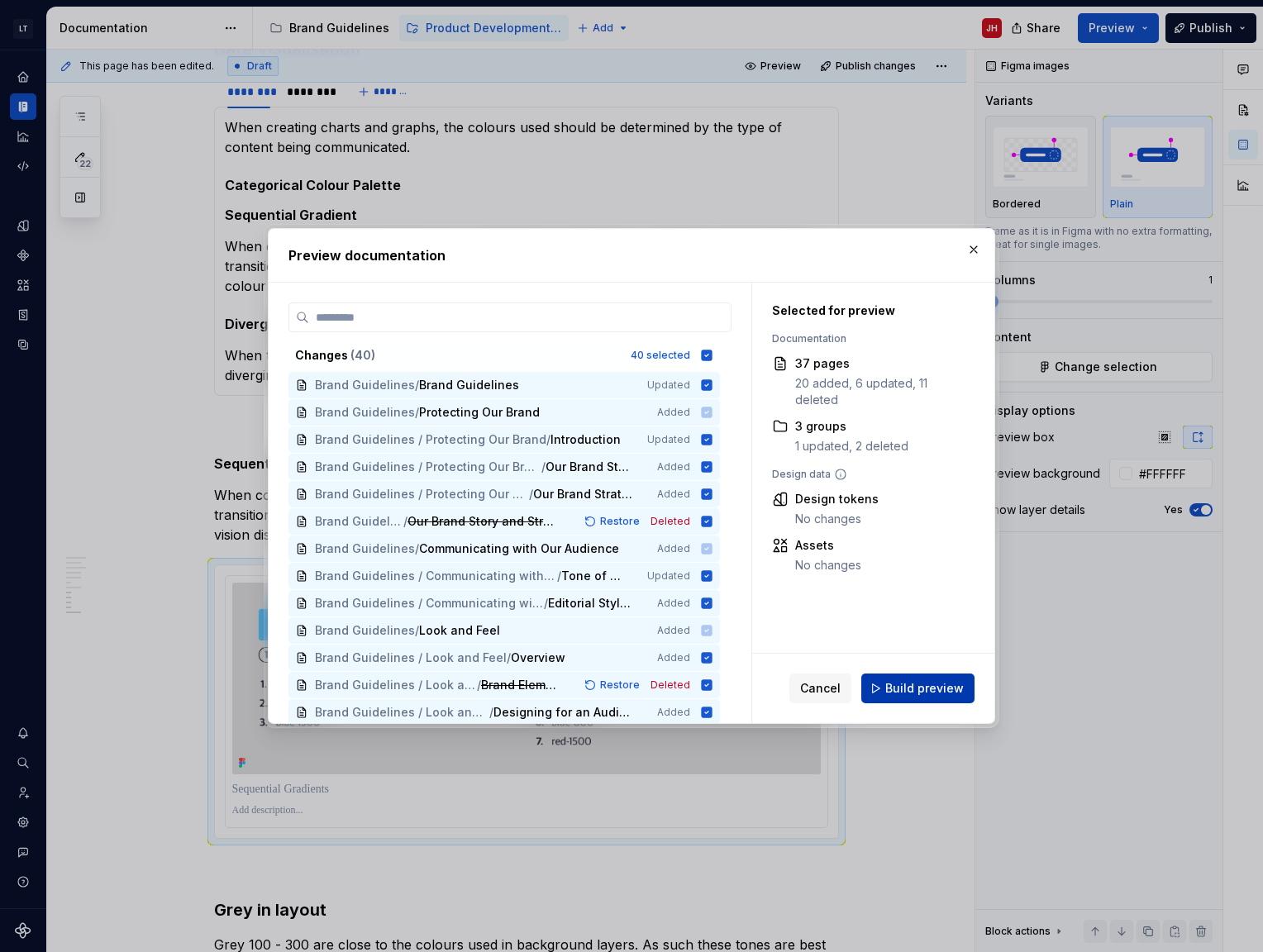 click on "Build preview" at bounding box center (917, 688) 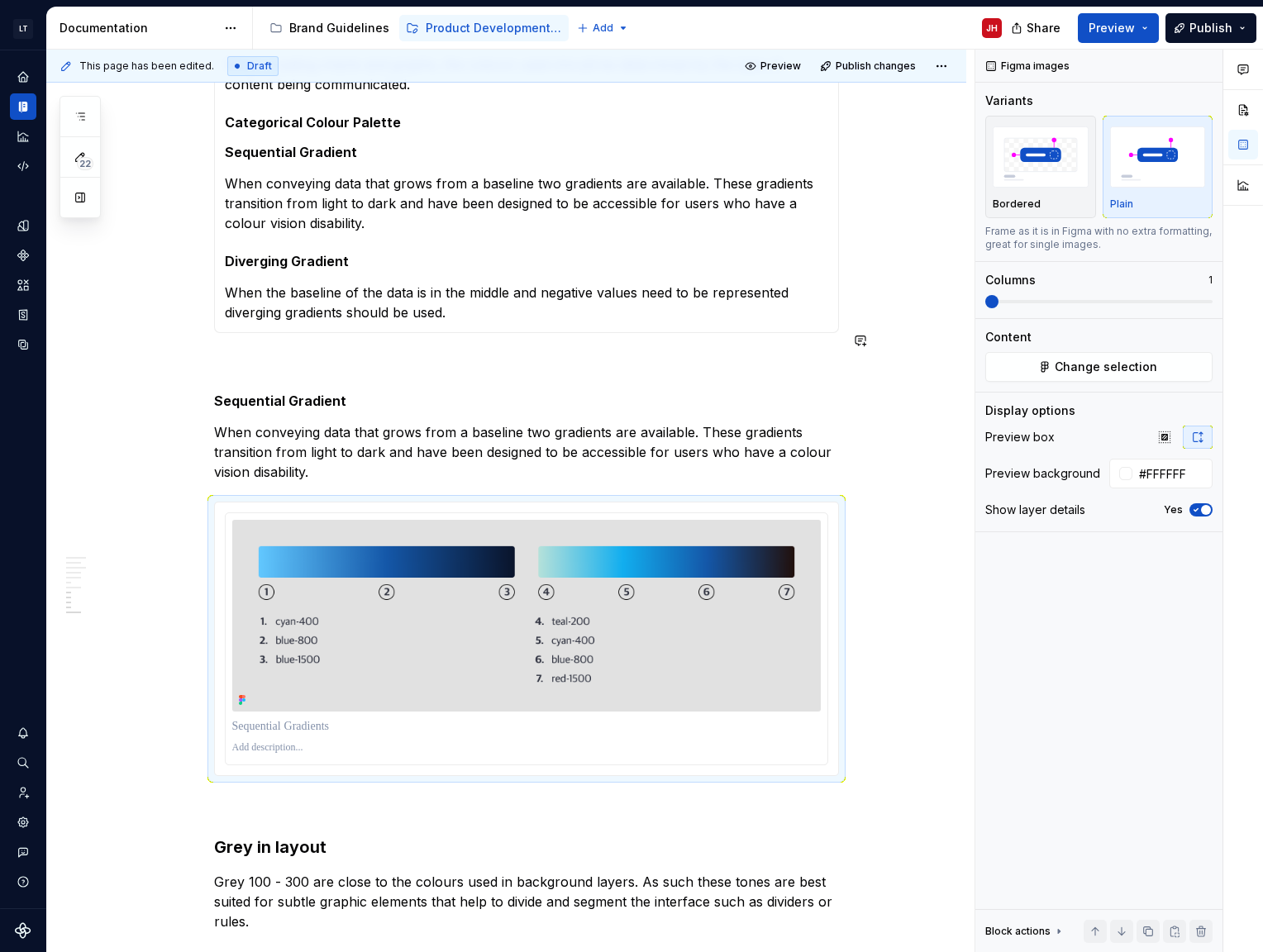scroll, scrollTop: 1719, scrollLeft: 0, axis: vertical 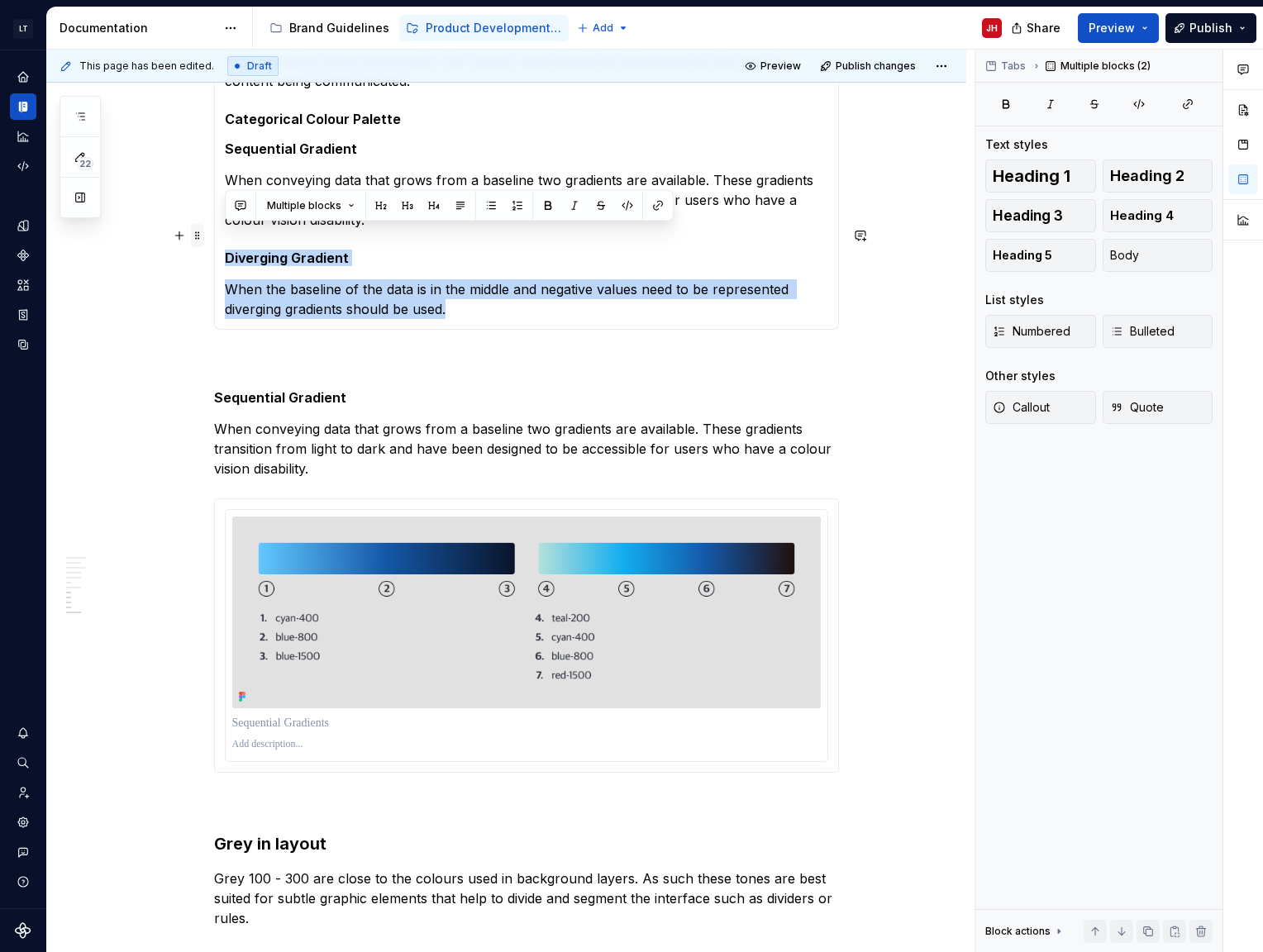 drag, startPoint x: 477, startPoint y: 287, endPoint x: 195, endPoint y: 243, distance: 285.41198 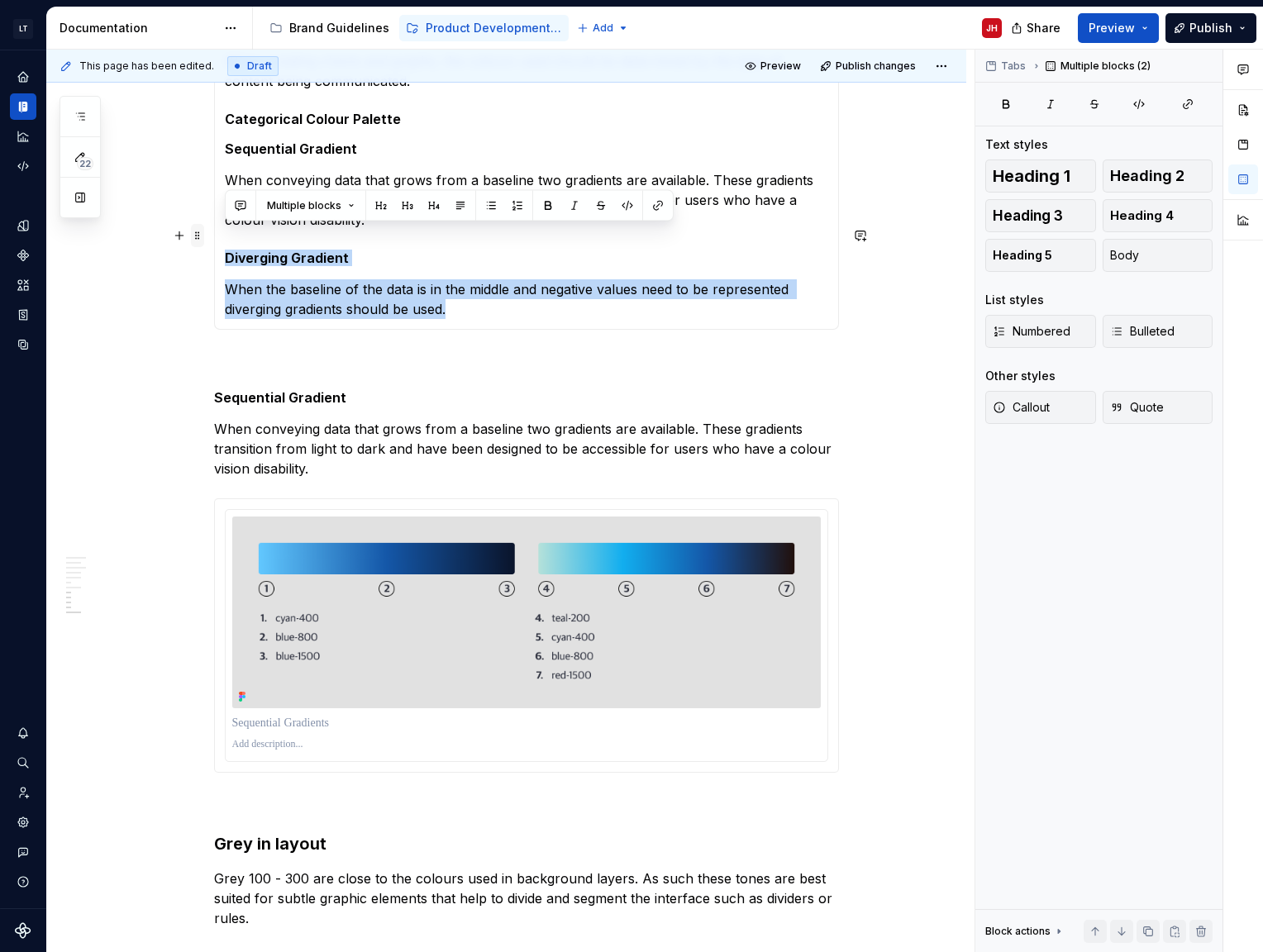 click on "Available Palette The Cobalt colour system offers 15 tints and shades for each of 10 colours (including grey) for each colour theme. Use of these colours should reinforce the La Trobe Financial brand while creating visual hierarchy and assisting users to achieve their goals. ******** ******** ******* Colour Semantics Cobalt uses traffic light colours to communicate positive (green), warning (amber), and negative (red) semantic meanings. Blue is used as an accent to highlight important information or calls to action. Within different cultures, colours can be associated with different meanings. For instance, western cultures often associate red with passion and danger, while eastern cultures associate it with success and good fortune.  La Trobe Financial Brand Primary Palette ******** ******** ******* Certain colours are strongly associated with the La Trobe Financial brand. As such these should feature heavily in any designs created for the company.  Static colour tokens Secondary Palette ******** ********" at bounding box center [506, -40] 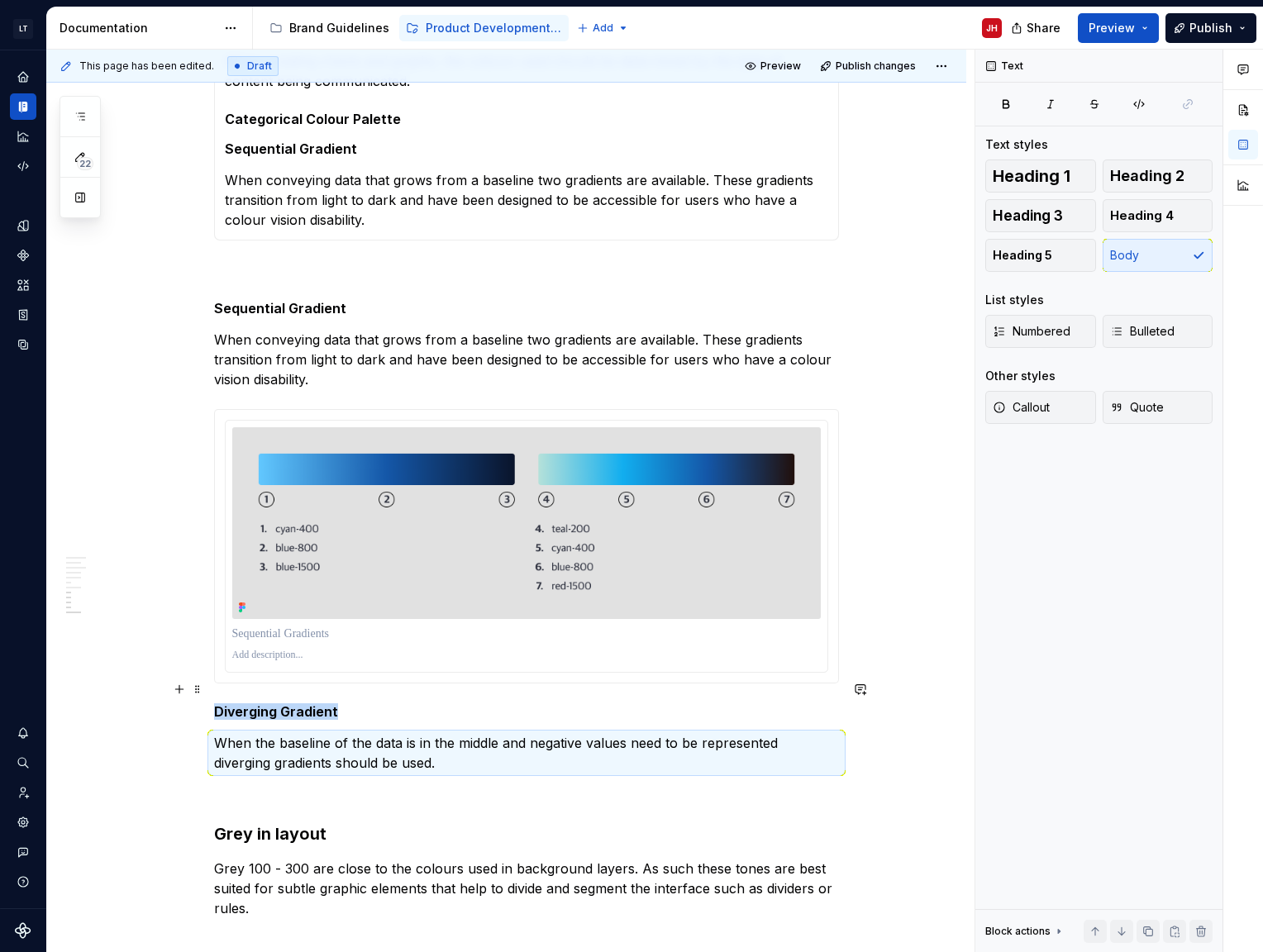 click on "Available Palette The Cobalt colour system offers 15 tints and shades for each of 10 colours (including grey) for each colour theme. Use of these colours should reinforce the La Trobe Financial brand while creating visual hierarchy and assisting users to achieve their goals. ******** ******** ******* Colour Semantics Cobalt uses traffic light colours to communicate positive (green), warning (amber), and negative (red) semantic meanings. Blue is used as an accent to highlight important information or calls to action. Within different cultures, colours can be associated with different meanings. For instance, western cultures often associate red with passion and danger, while eastern cultures associate it with success and good fortune.  La Trobe Financial Brand Primary Palette ******** ******** ******* Certain colours are strongly associated with the La Trobe Financial brand. As such these should feature heavily in any designs created for the company.  Static colour tokens Secondary Palette ******** ********" at bounding box center (506, -45) 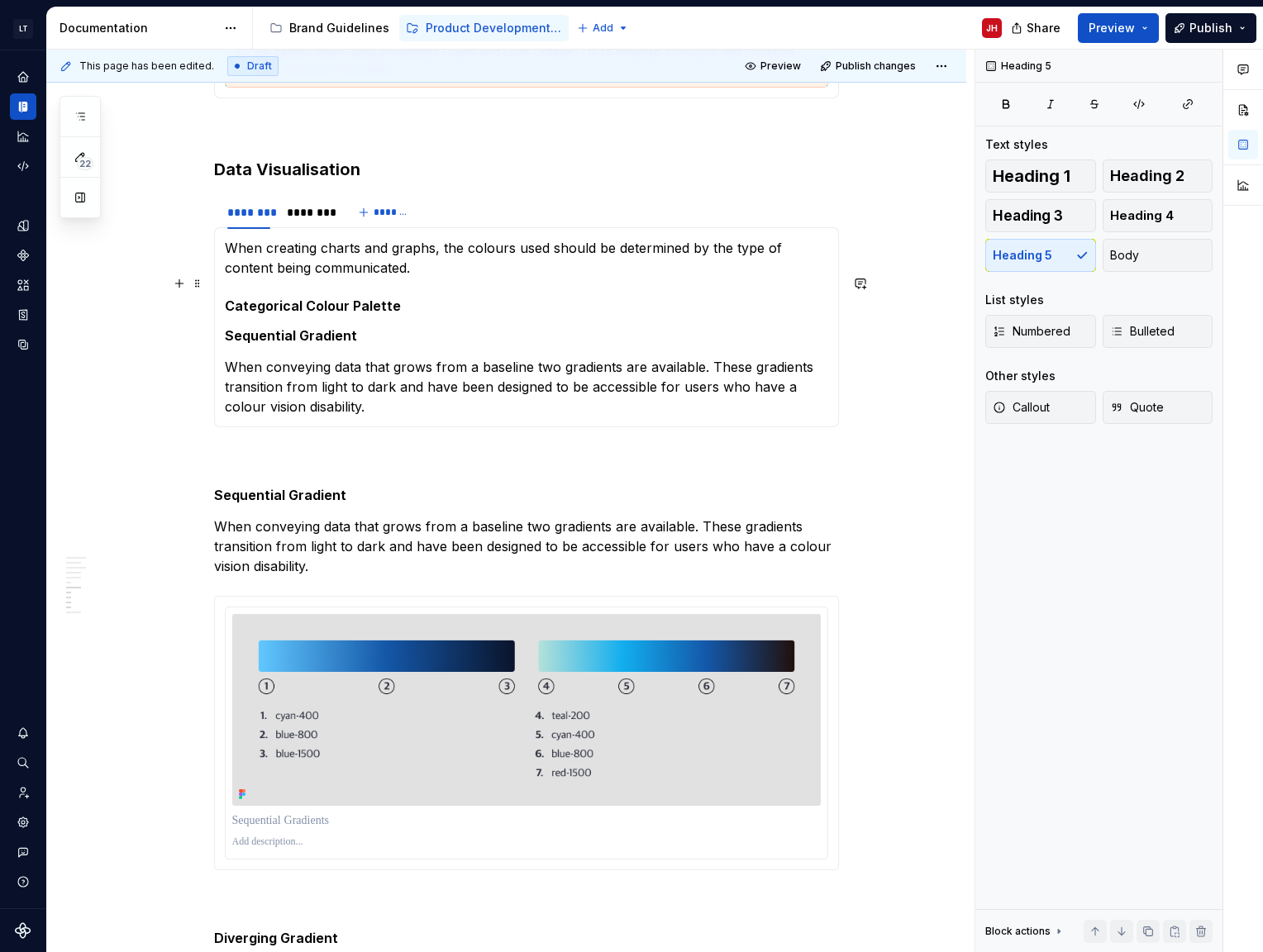 scroll, scrollTop: 1521, scrollLeft: 0, axis: vertical 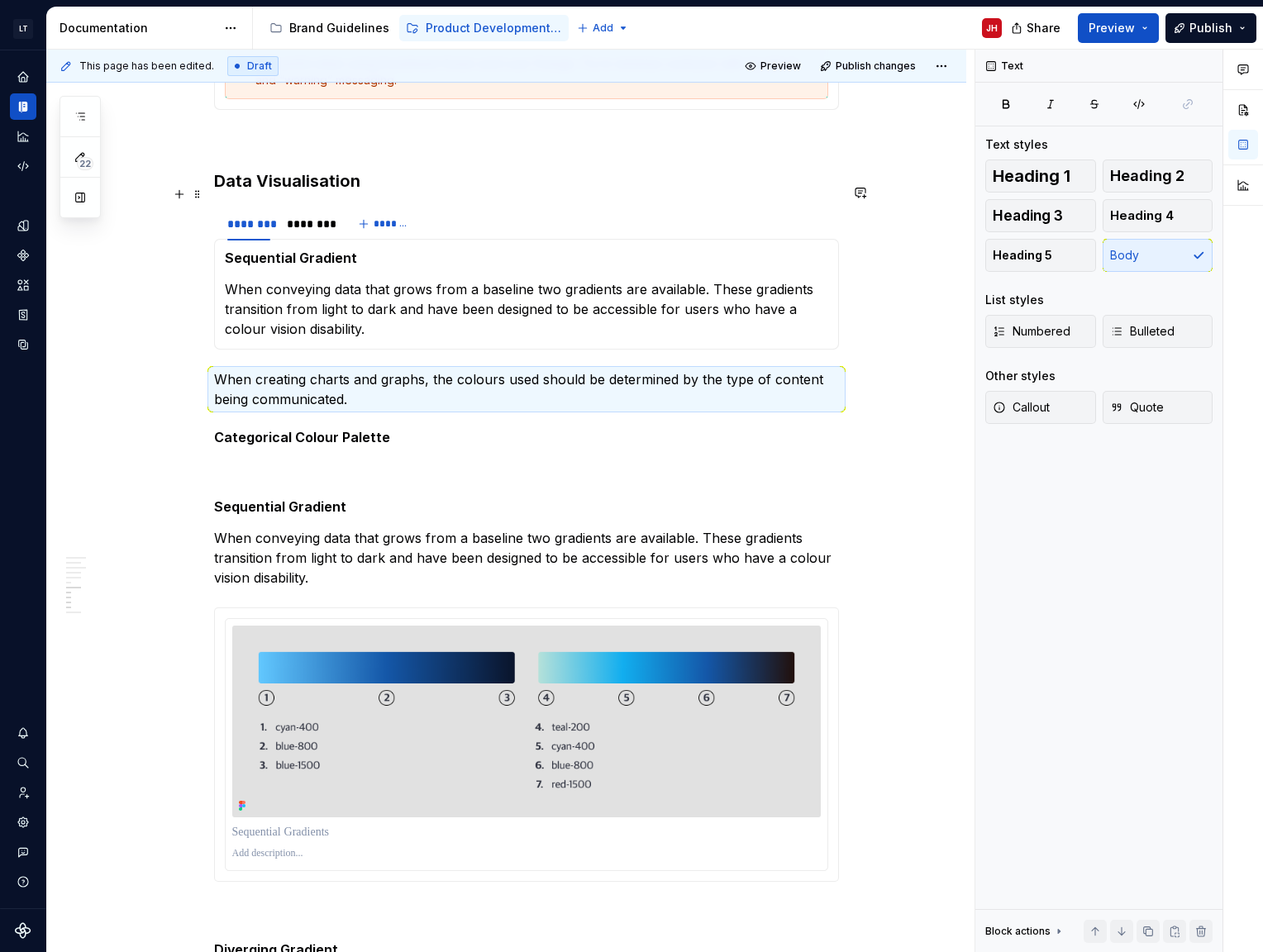 click on "******** ******** *******" at bounding box center [527, 224] 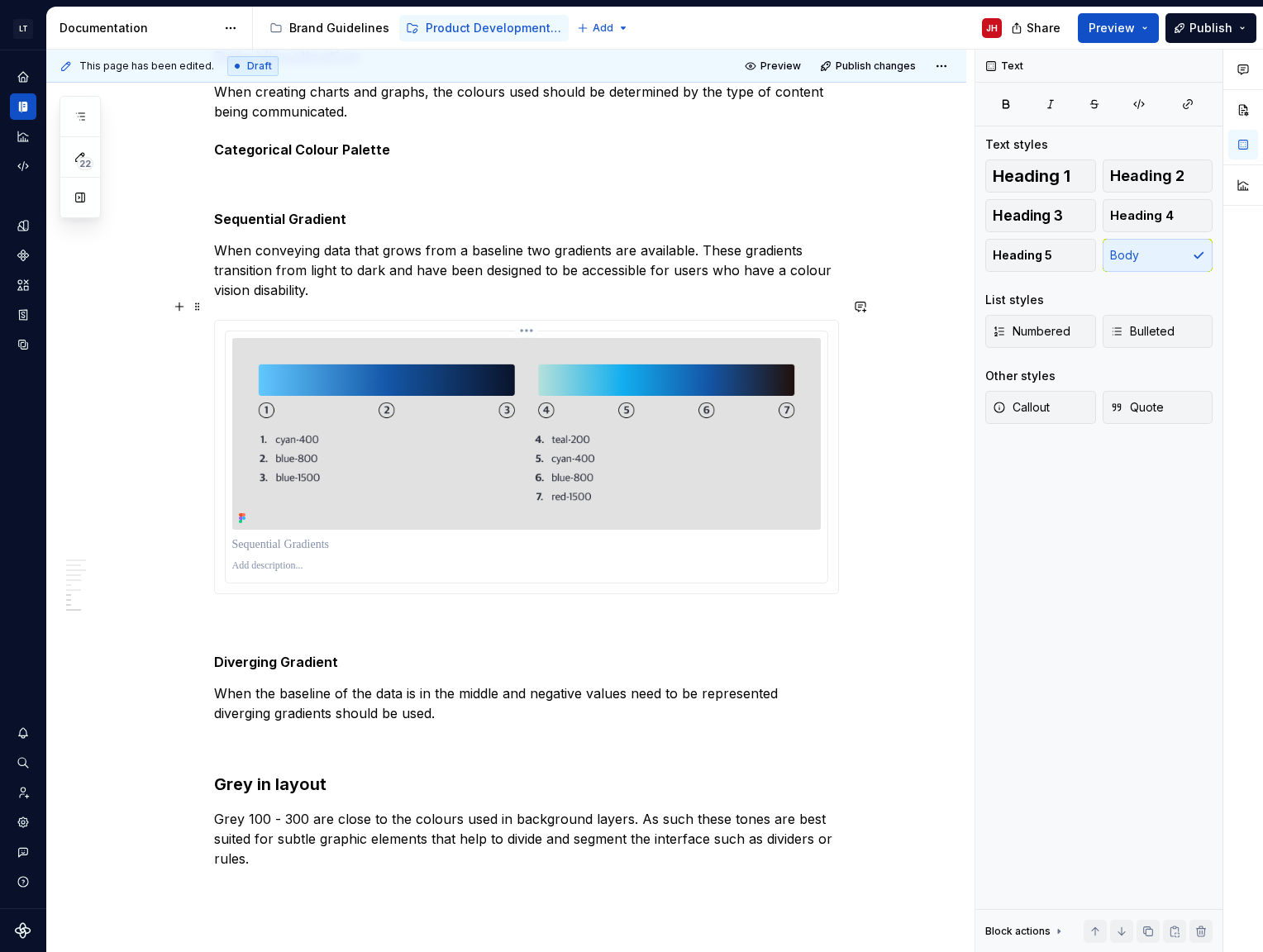 scroll, scrollTop: 1653, scrollLeft: 0, axis: vertical 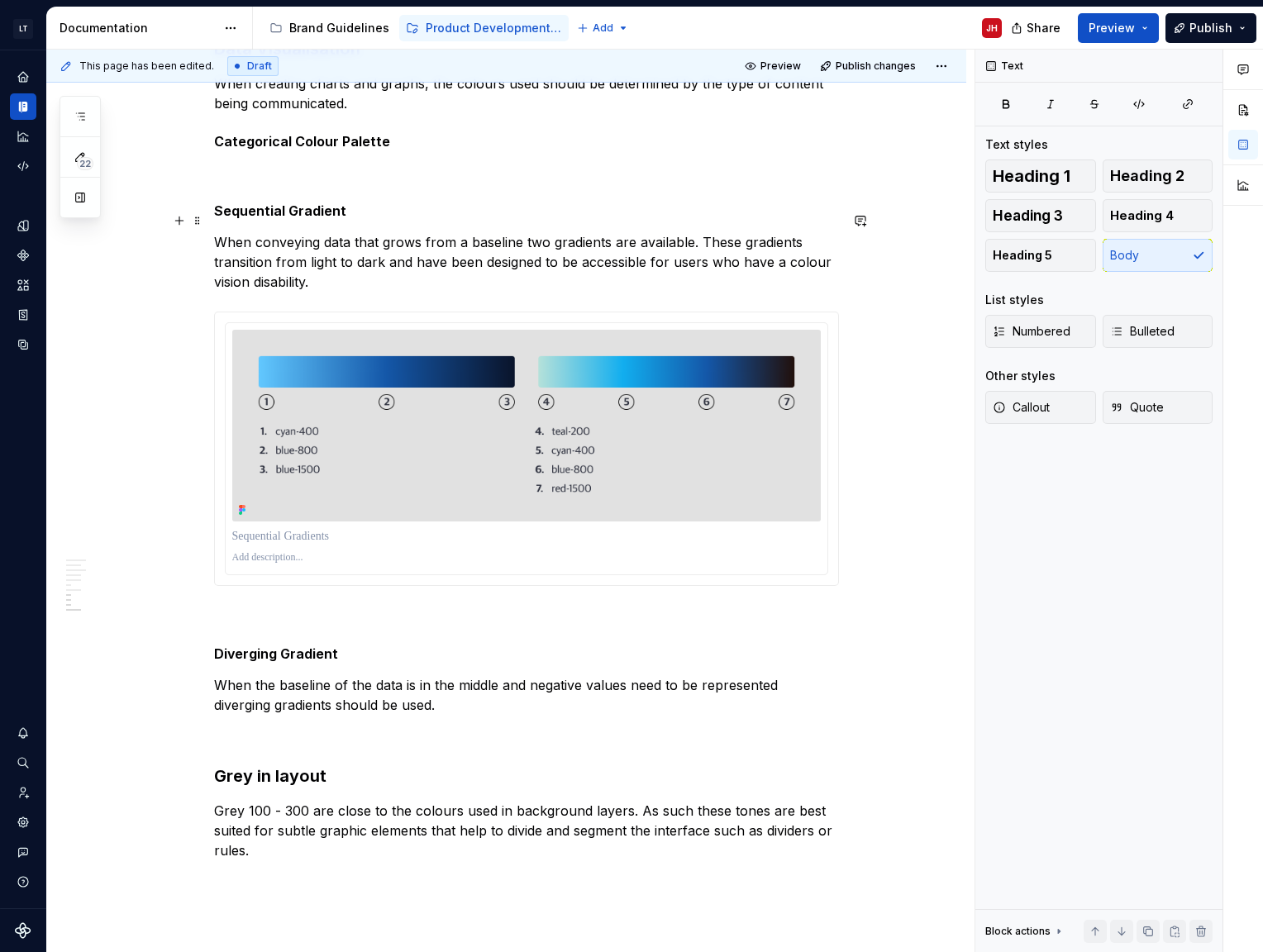 type on "*" 